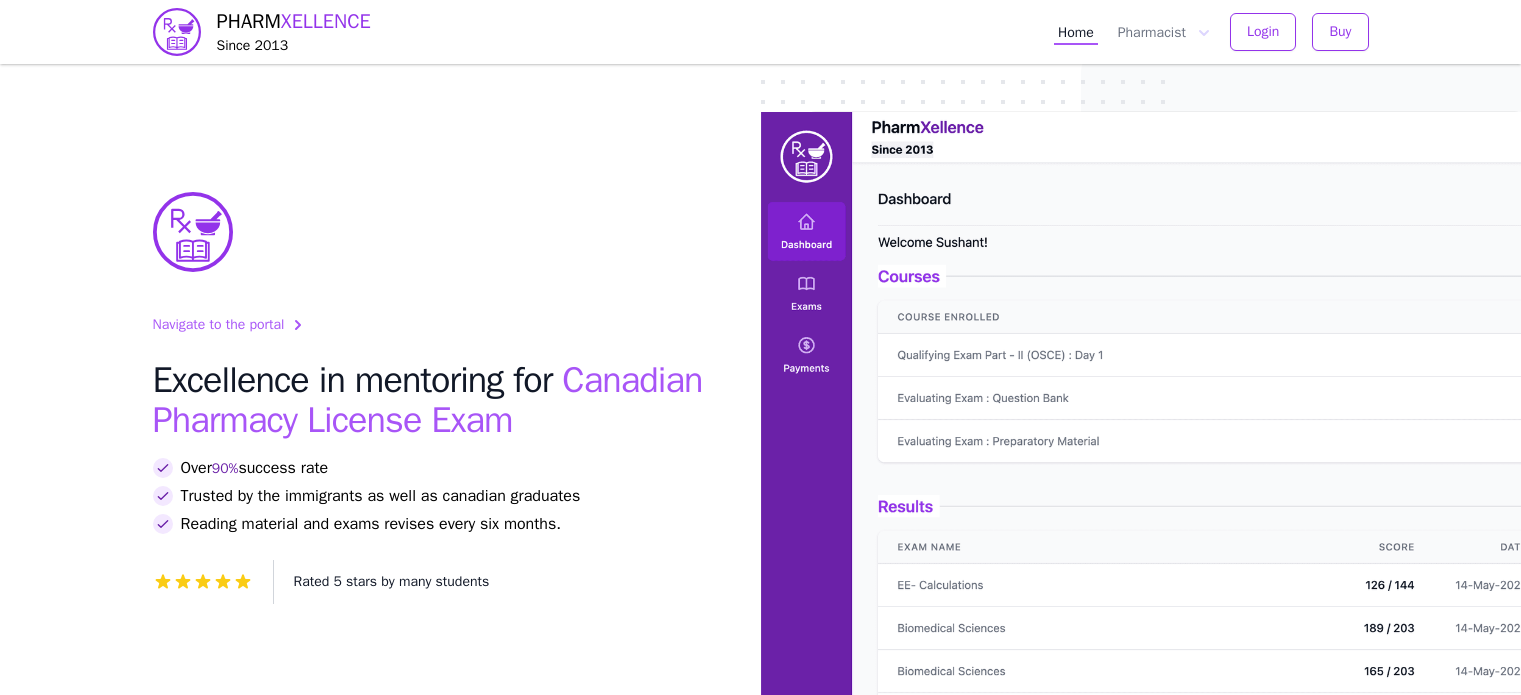 scroll, scrollTop: 0, scrollLeft: 0, axis: both 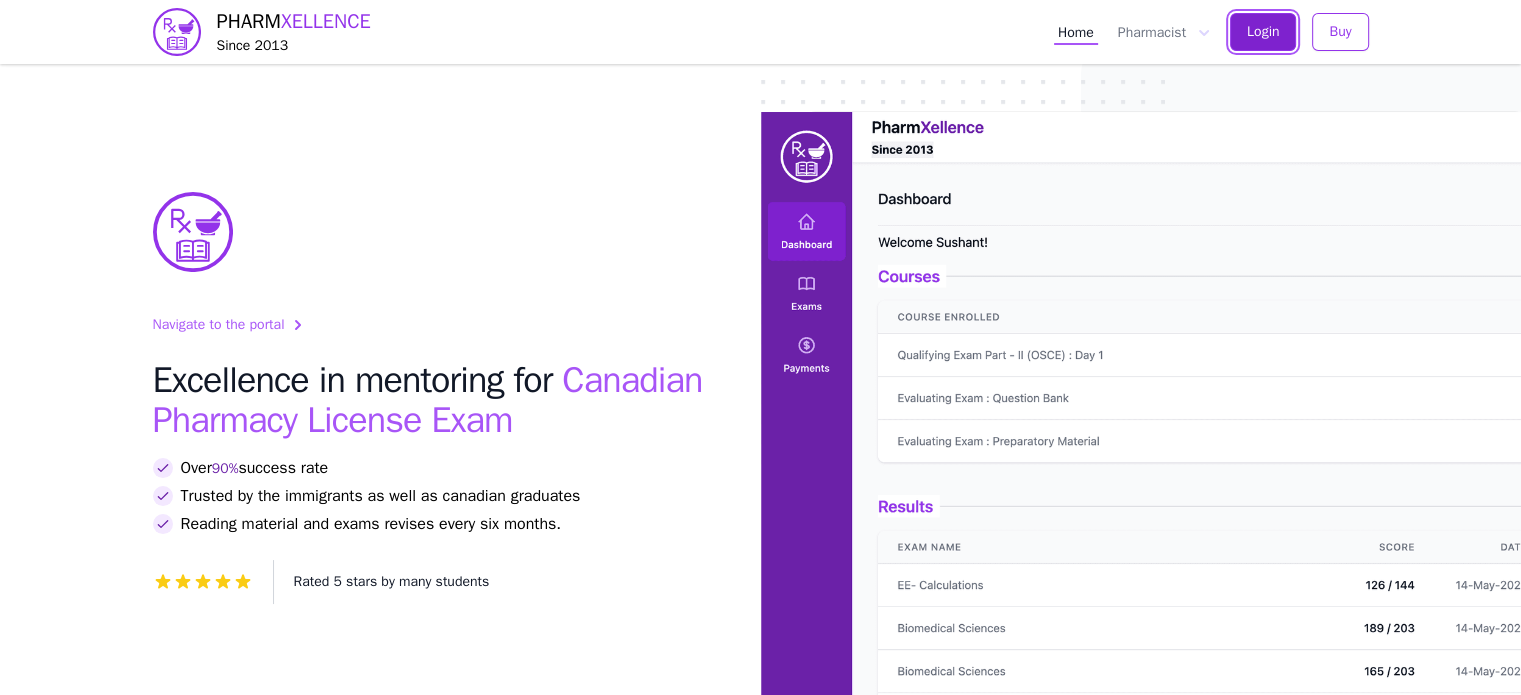 click on "Login" at bounding box center (1263, 32) 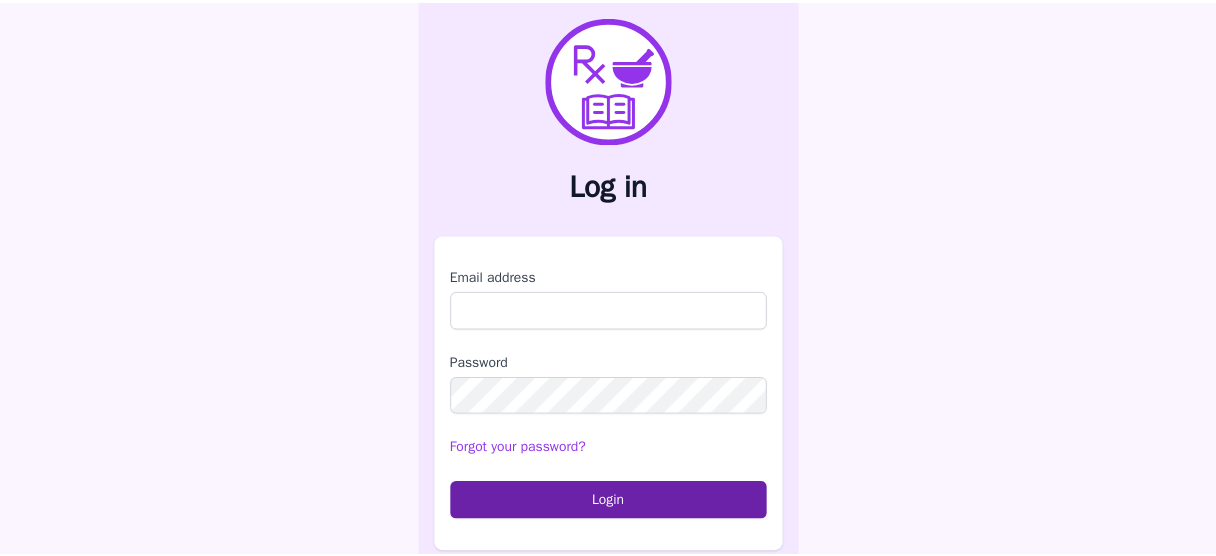 scroll, scrollTop: 0, scrollLeft: 0, axis: both 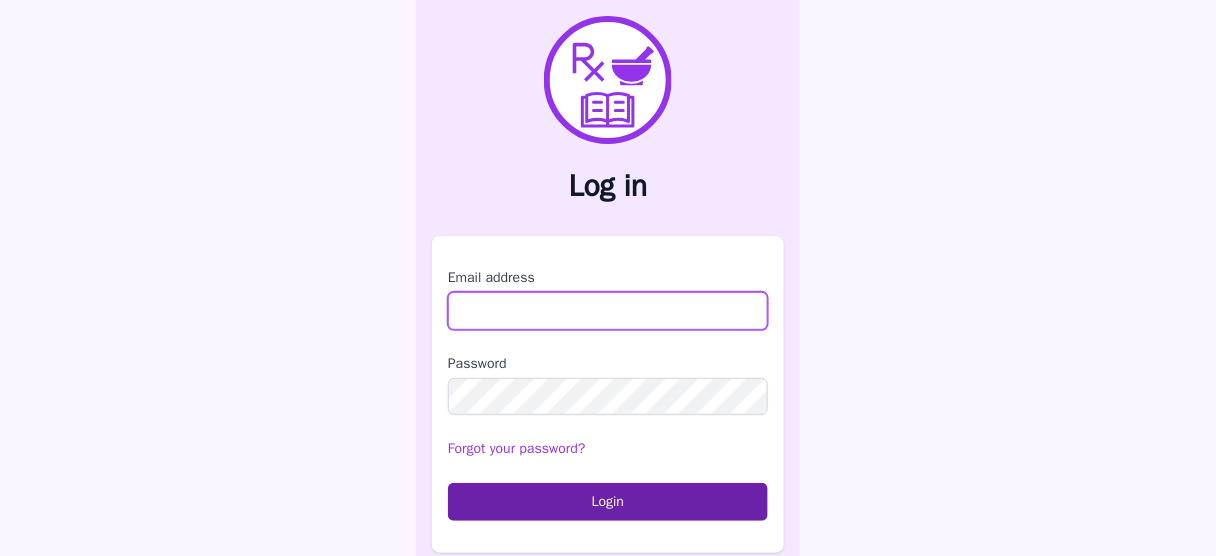 click on "Email address" at bounding box center [608, 311] 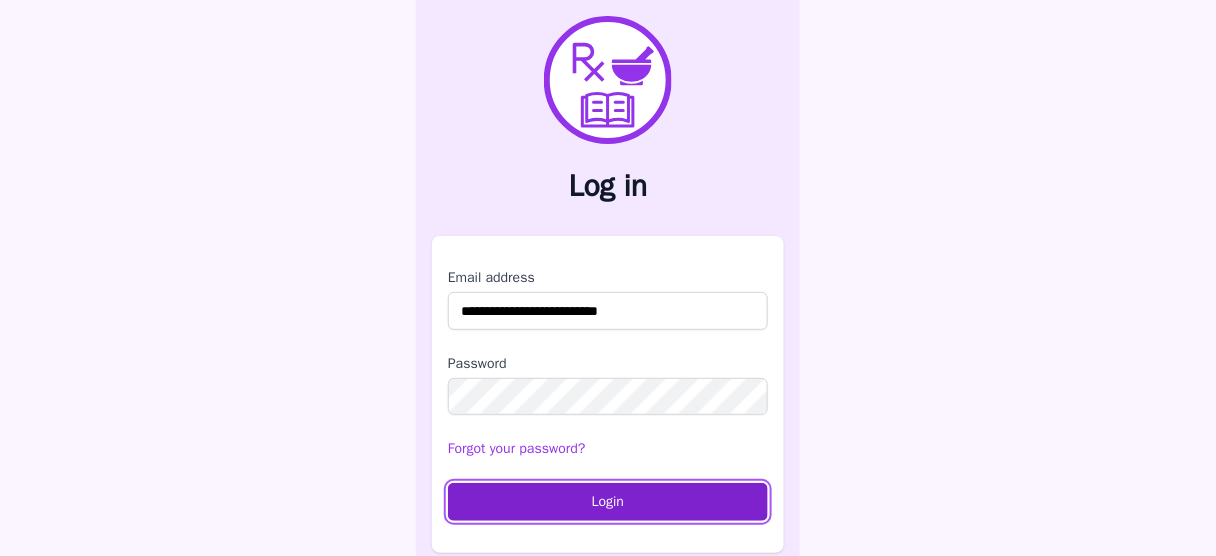 click on "Login" at bounding box center (608, 502) 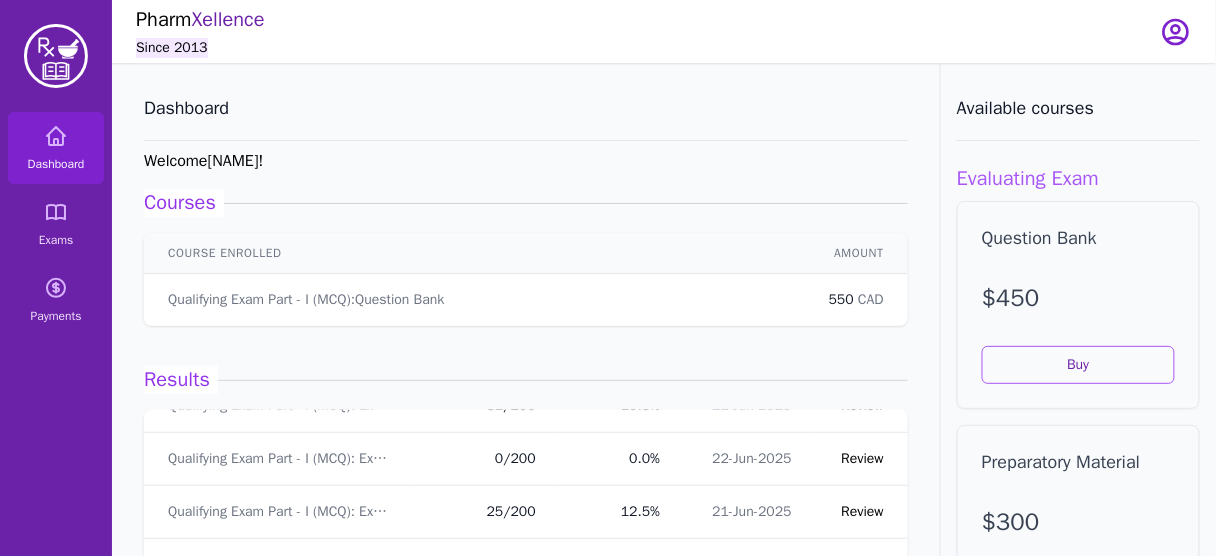 scroll, scrollTop: 0, scrollLeft: 0, axis: both 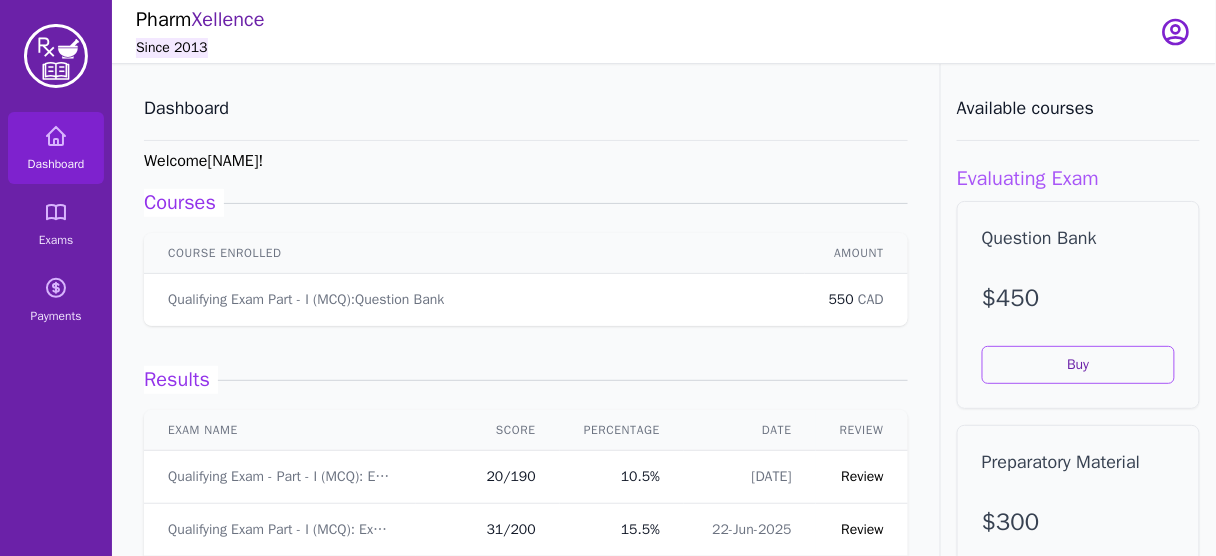 click on "Review" at bounding box center [863, 476] 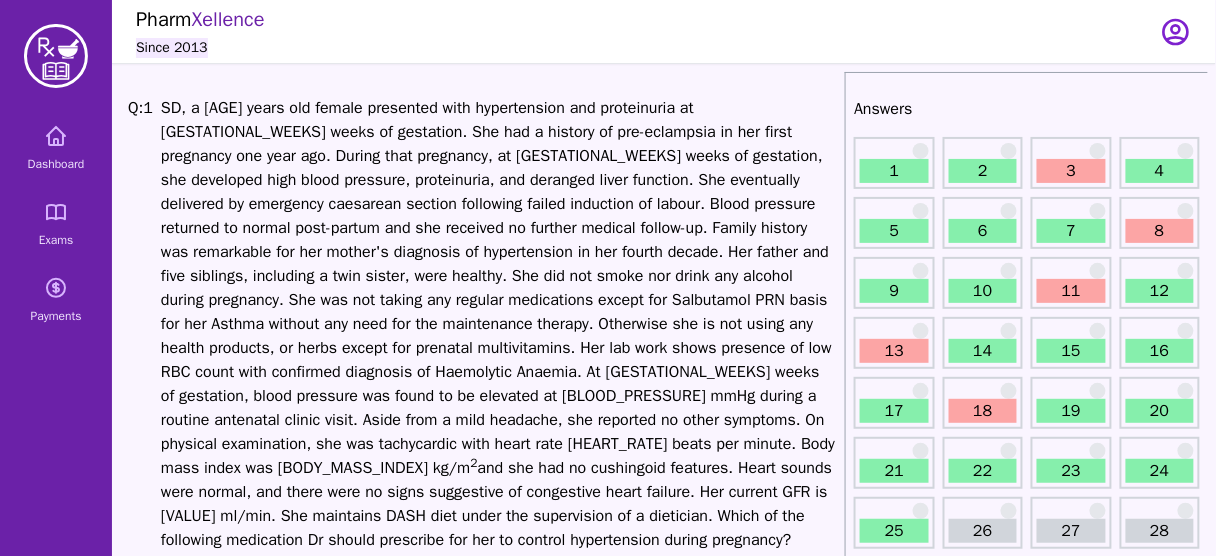 click on "[VALUE] and she had no cushingoid features. Heart sounds were normal, and there were no signs suggestive of congestive heart failure. Her current GFR is [VALUE] ml/min. She maintains DASH diet under the supervision of a dietician. Which of the following medication Dr should prescribe for her to control hypertension during pregnancy? Baseline laboratory investigations showed normal renal and liver function with normal serum urate concentration. Random glucose was [VALUE] mmol/l. Complete blood count revealed a slightly raised platelet count of [VALUE] × 10 9 /l (normal range [VALUE]–[VALUE] × 10 9 /l). No Iron deficiency state was subsequently confirmed. Quantitation of urine protein indicated no proteinuria with protein:creatinine ratio of [VALUE] mg/mmol (normal range <[VALUE] mg/mmol in pregnancy)" at bounding box center [499, 396] 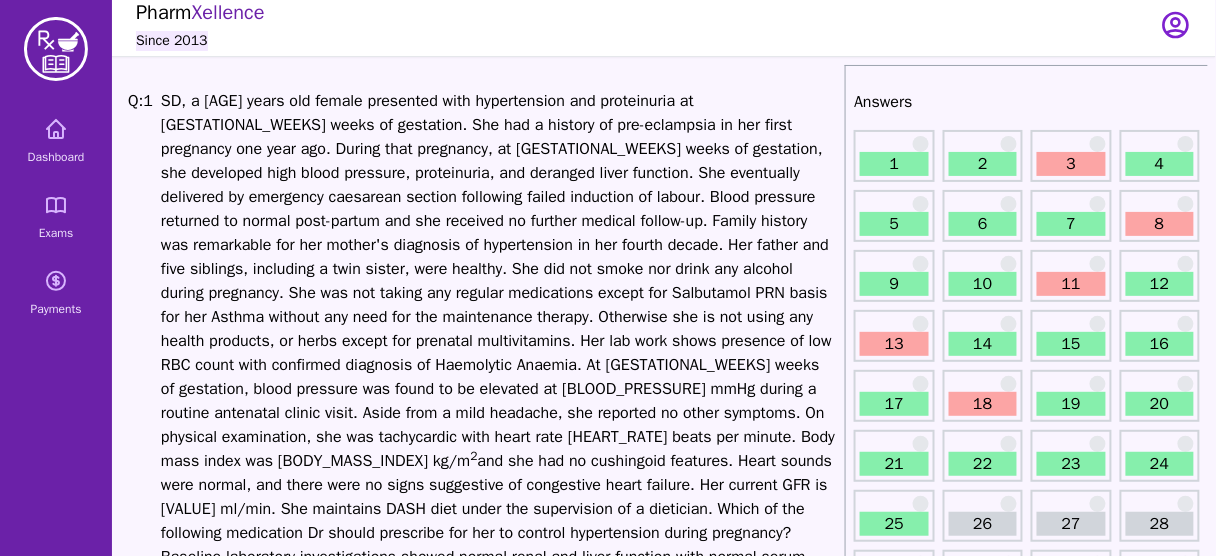 scroll, scrollTop: 0, scrollLeft: 0, axis: both 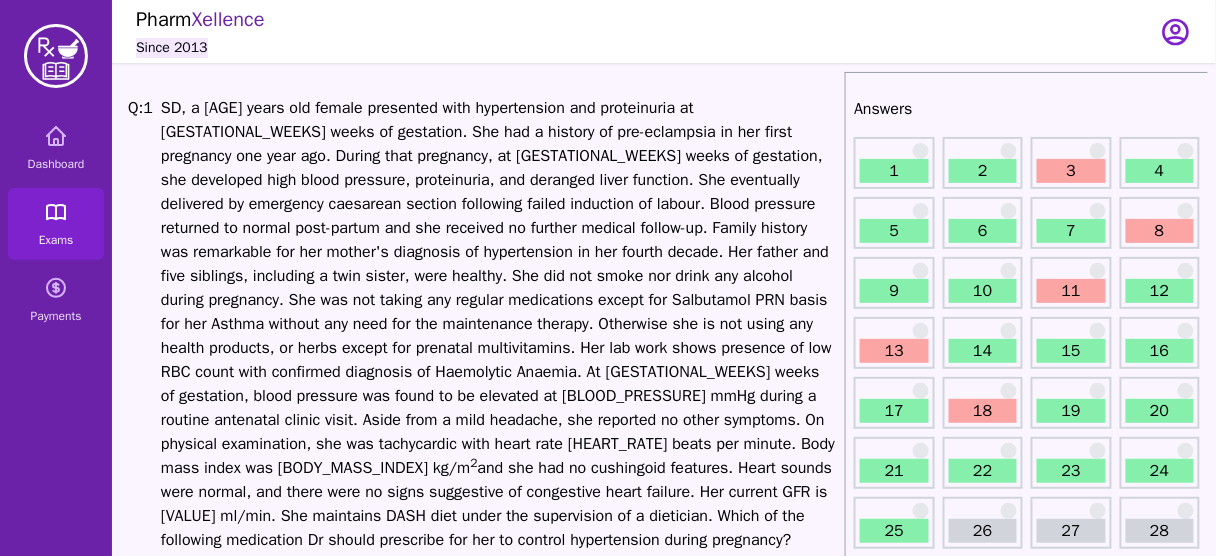 click on "Exams" at bounding box center (56, 240) 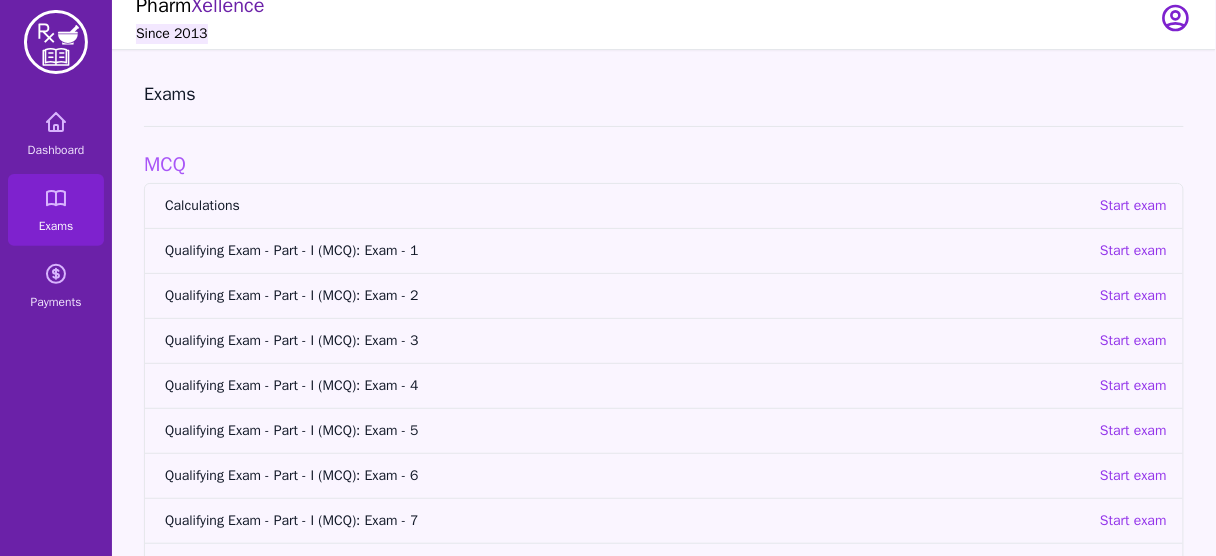 scroll, scrollTop: 0, scrollLeft: 0, axis: both 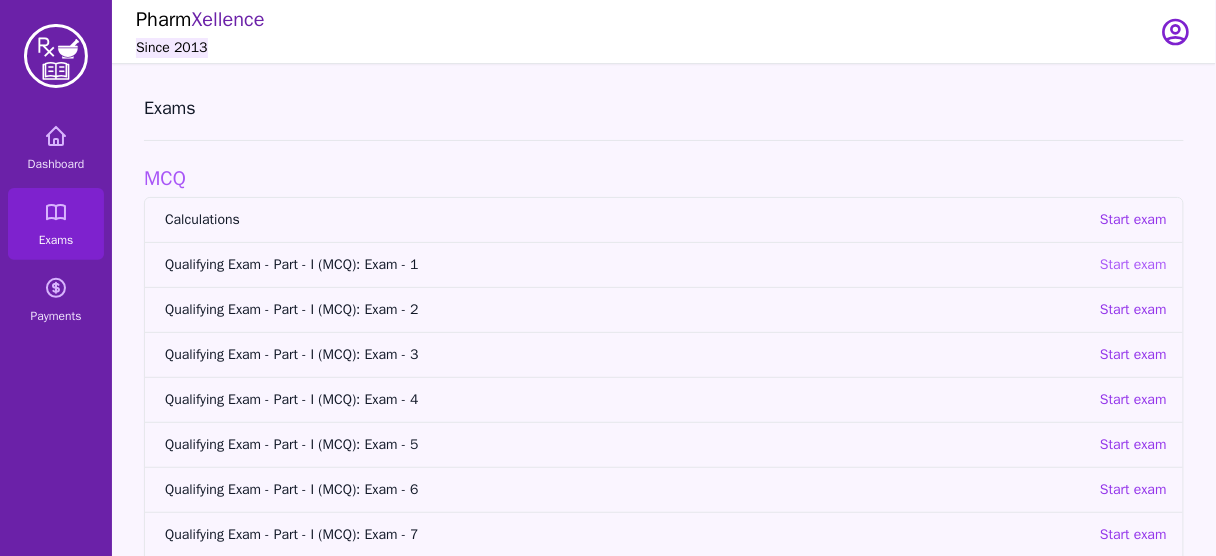 click on "Start exam" at bounding box center [1133, 265] 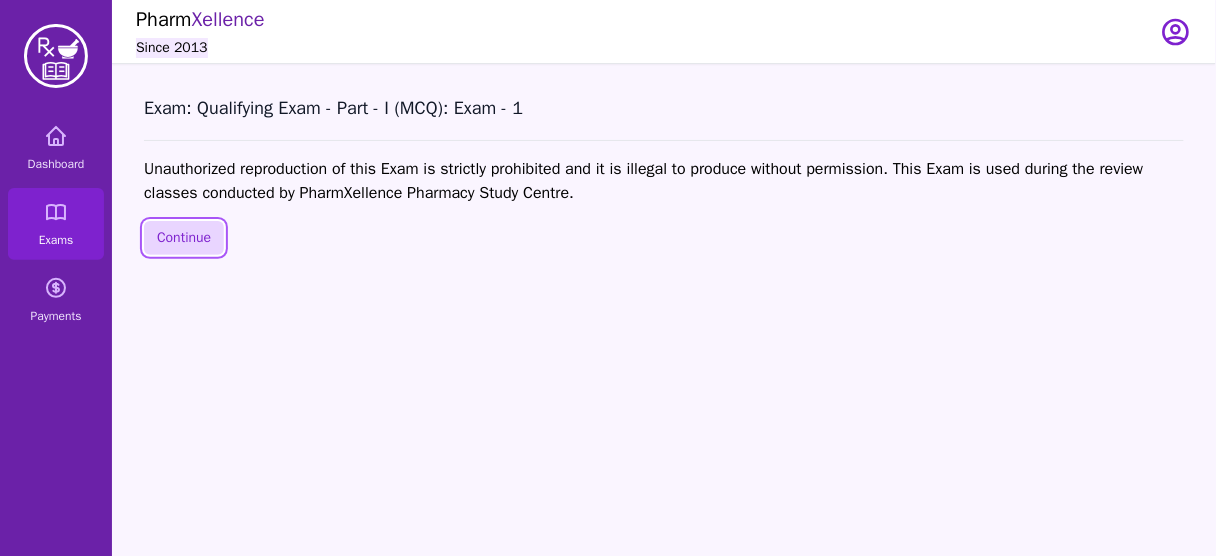 click on "Continue" at bounding box center [184, 238] 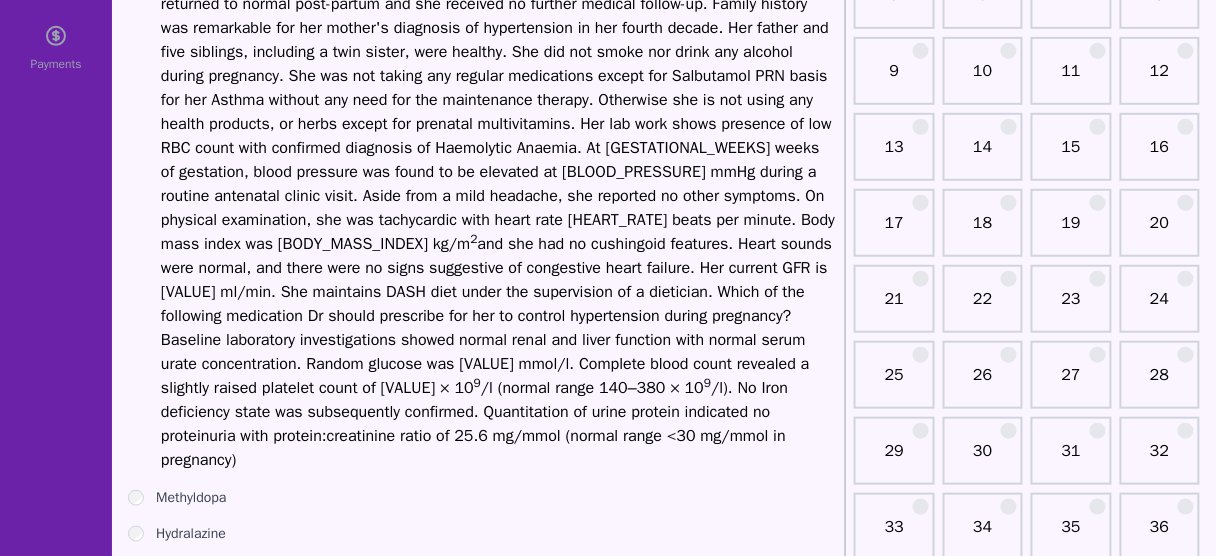scroll, scrollTop: 252, scrollLeft: 0, axis: vertical 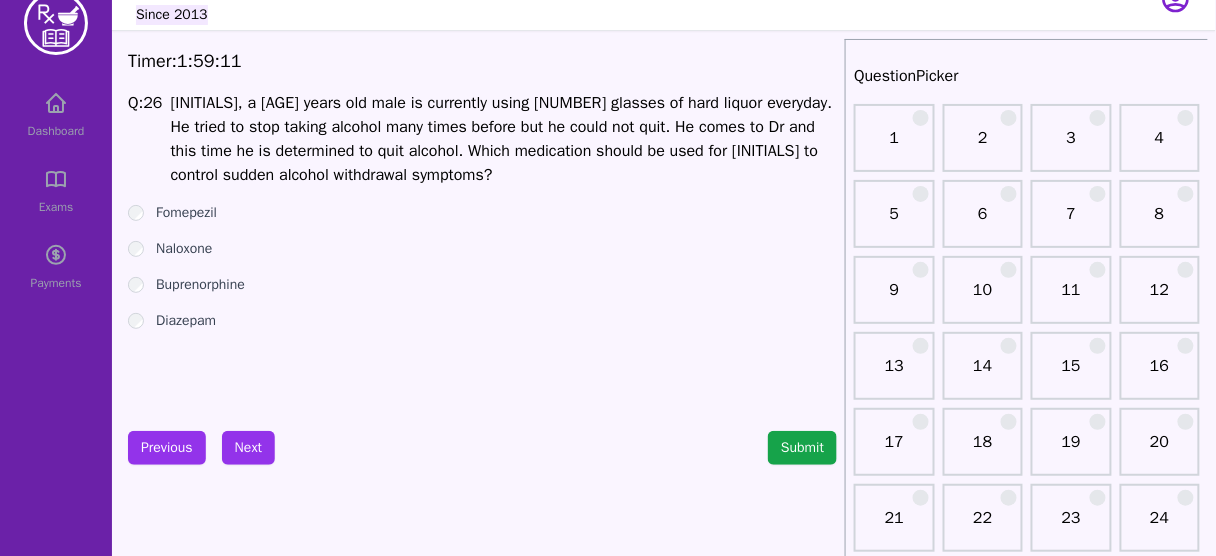 click on "Diazepam" at bounding box center (186, 321) 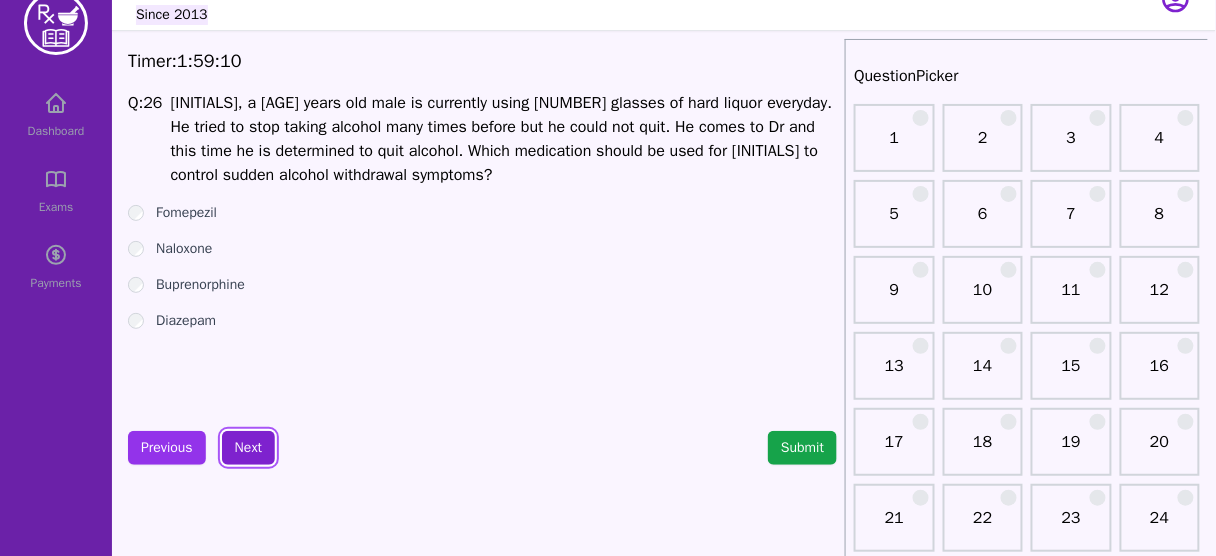 click on "Next" at bounding box center (248, 448) 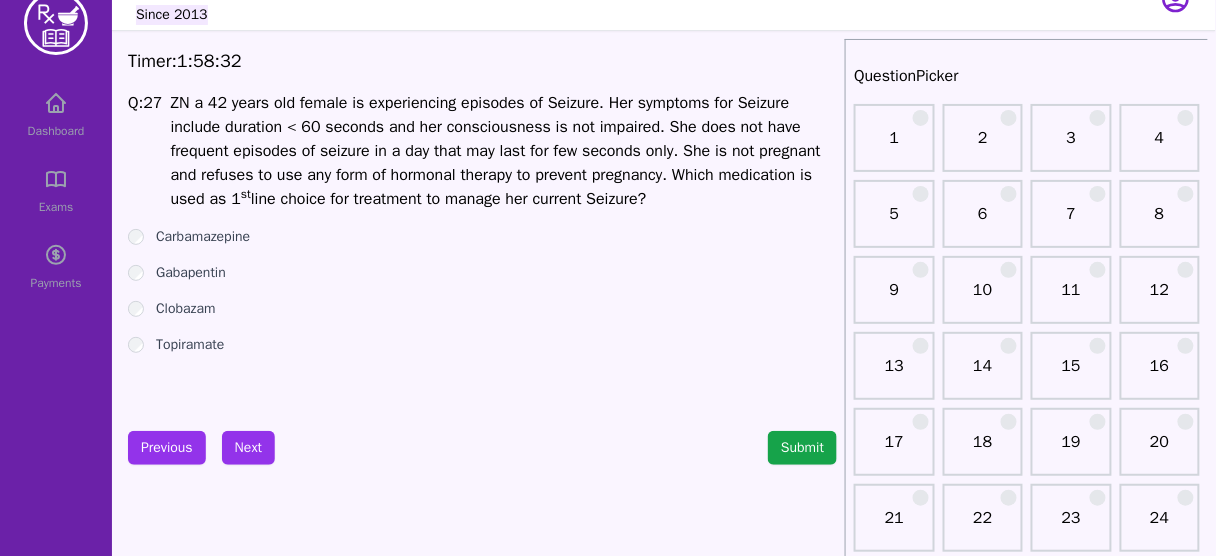 click on "Carbamazepine" at bounding box center [203, 237] 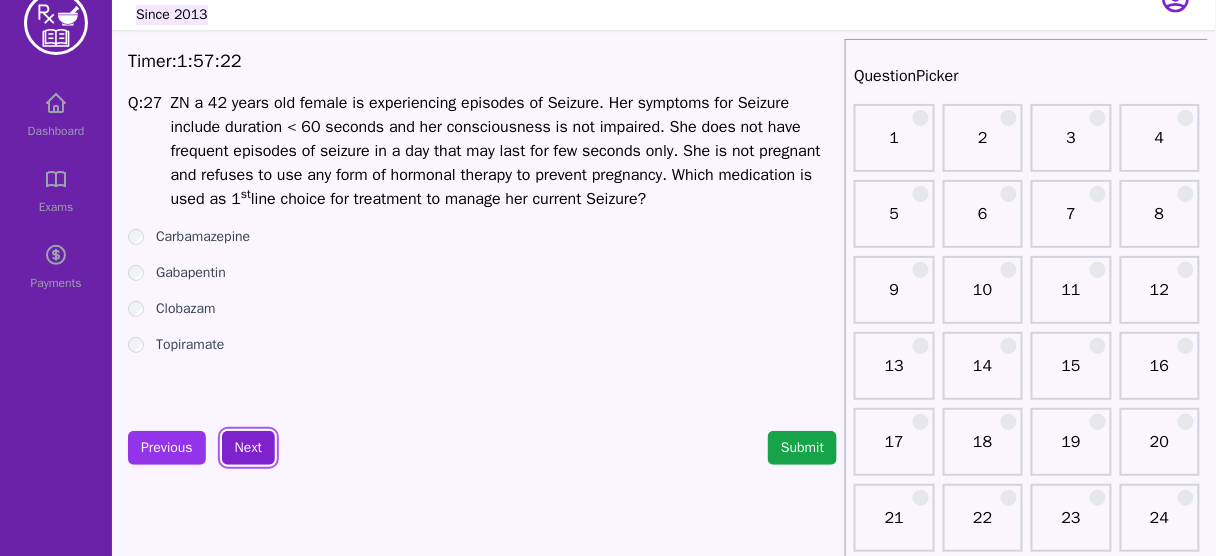 click on "Next" at bounding box center [248, 448] 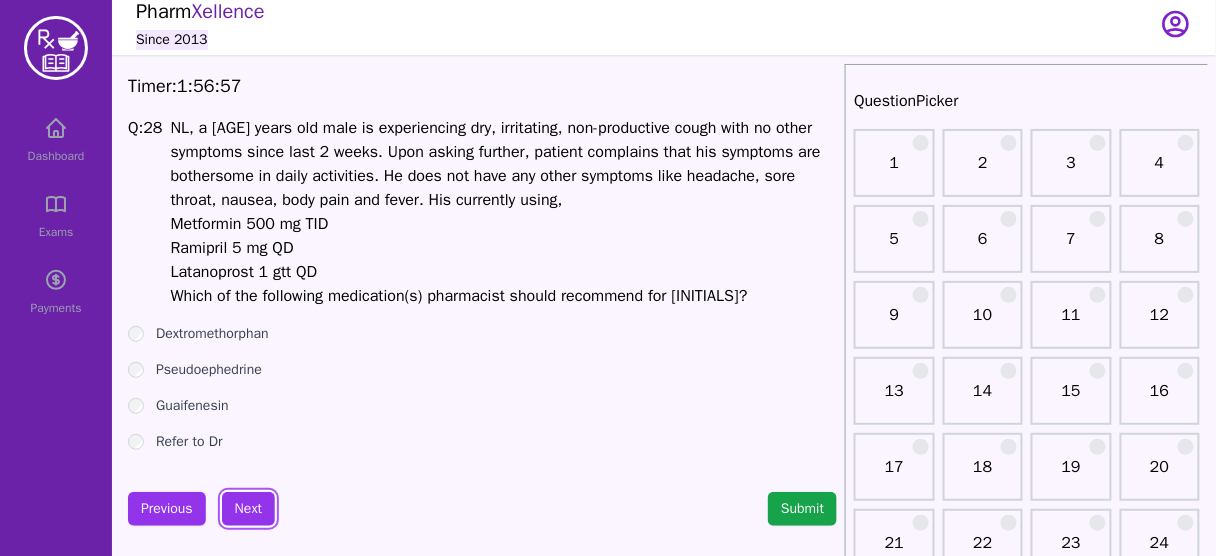 scroll, scrollTop: 7, scrollLeft: 0, axis: vertical 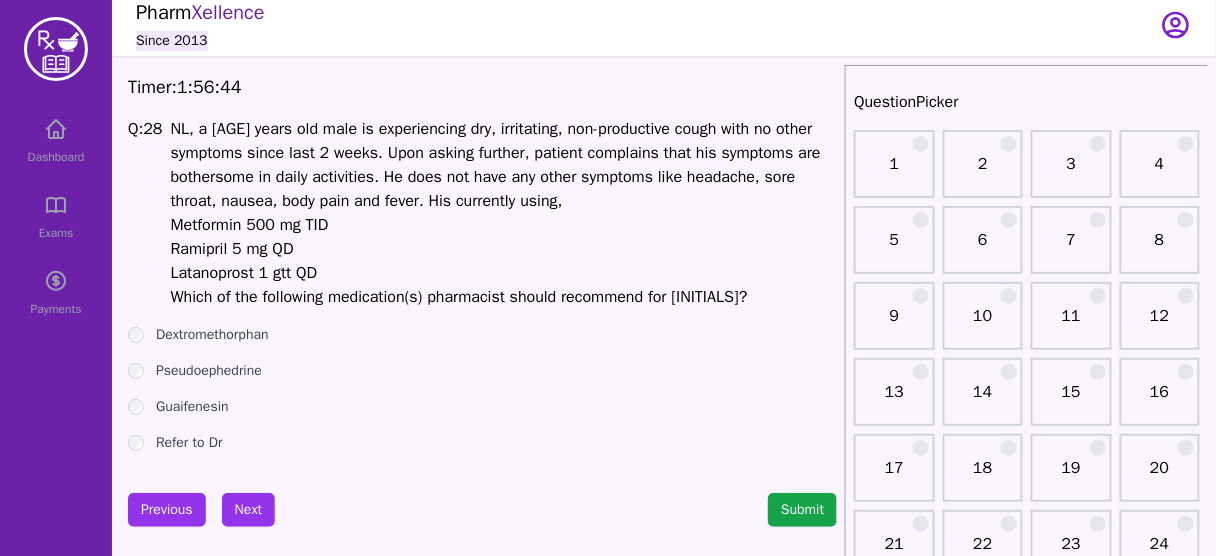 click on "Refer to Dr" at bounding box center [189, 443] 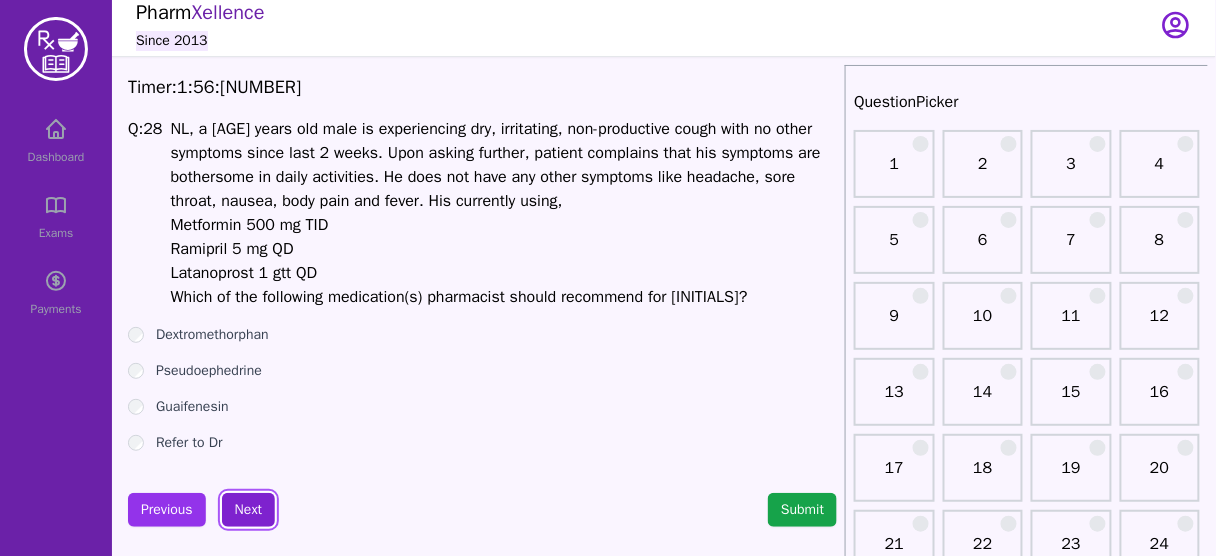 click on "Next" at bounding box center [248, 510] 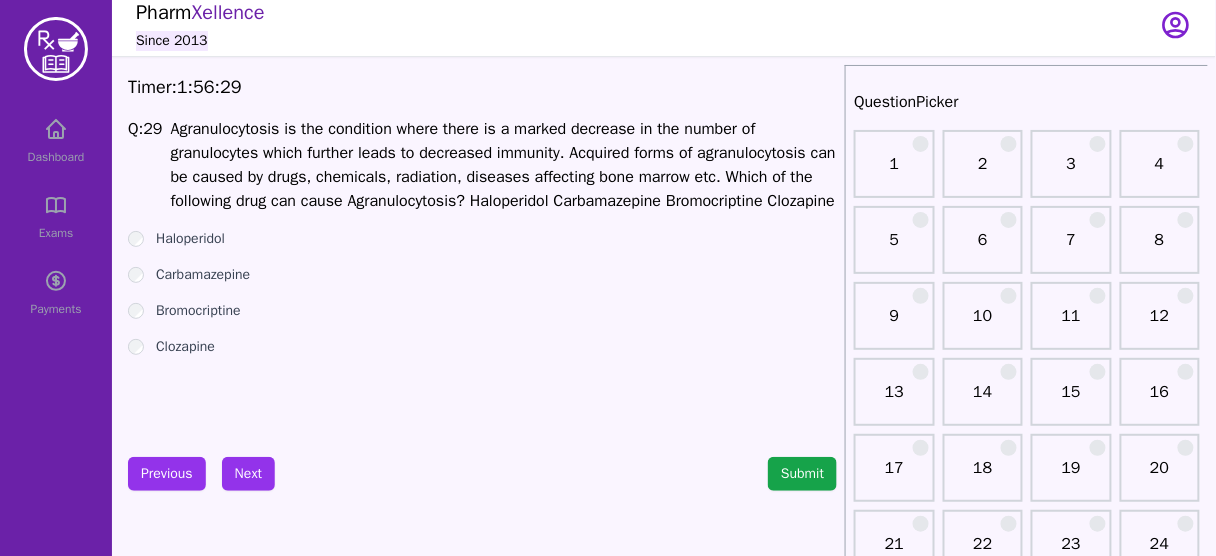 click on "Q: 29 Agranulocytosis is the condition where there is a marked decrease in the number of granulocytes which further leads to decreased immunity. Acquired forms of agranulocytosis can be caused by drugs, chemicals, radiation, diseases affecting bone marrow etc. Which of the following drug can cause Agranulocytosis? Haloperidol Carbamazepine Bromocriptine Clozapine" at bounding box center (482, 267) 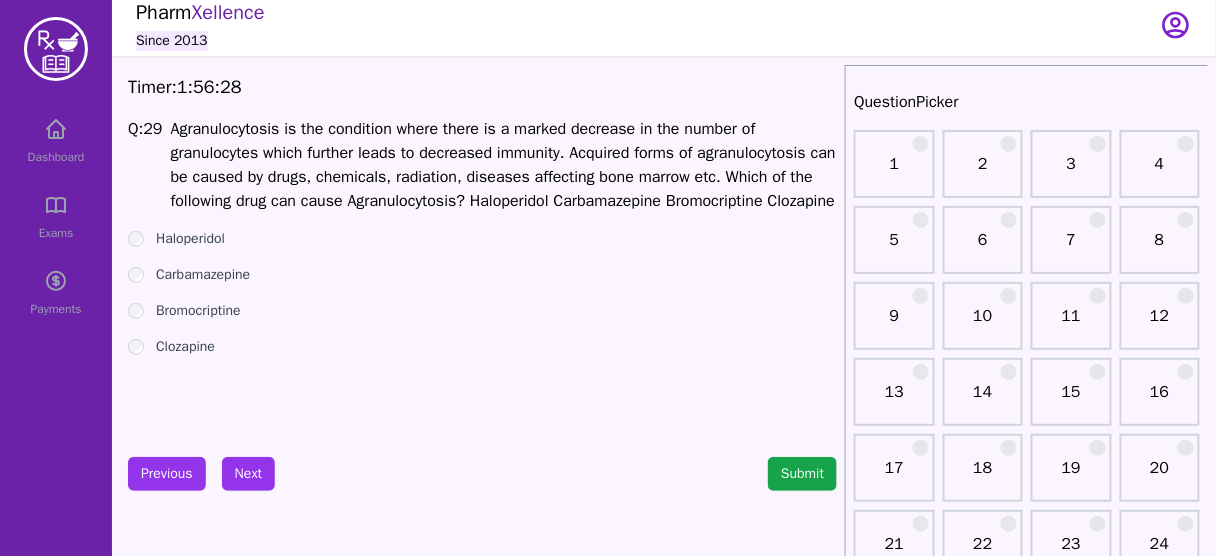 click on "Clozapine" at bounding box center (185, 347) 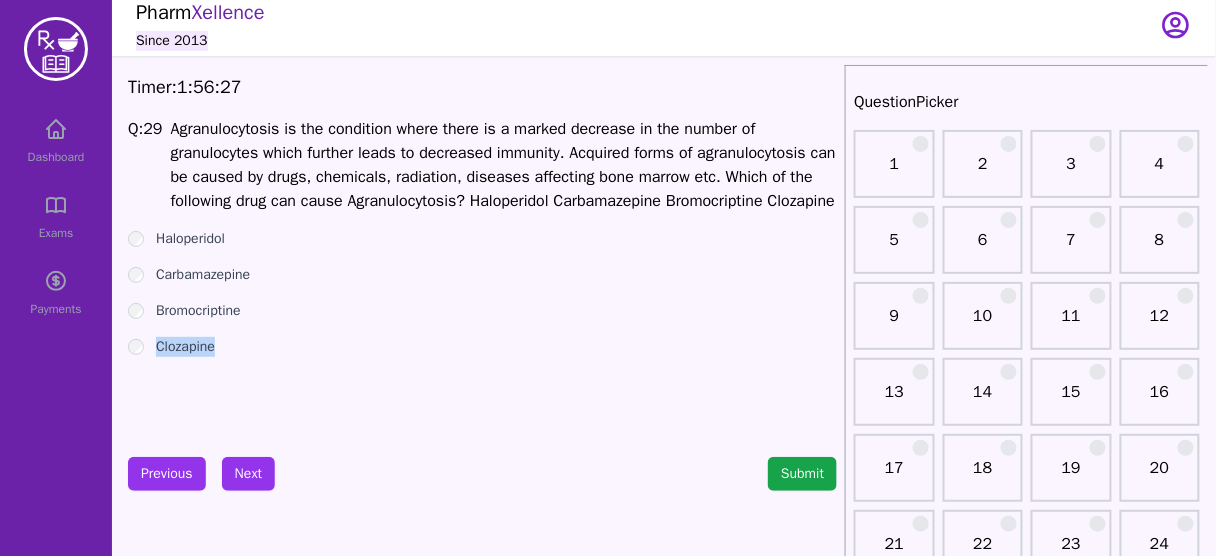 click on "Clozapine" at bounding box center [185, 347] 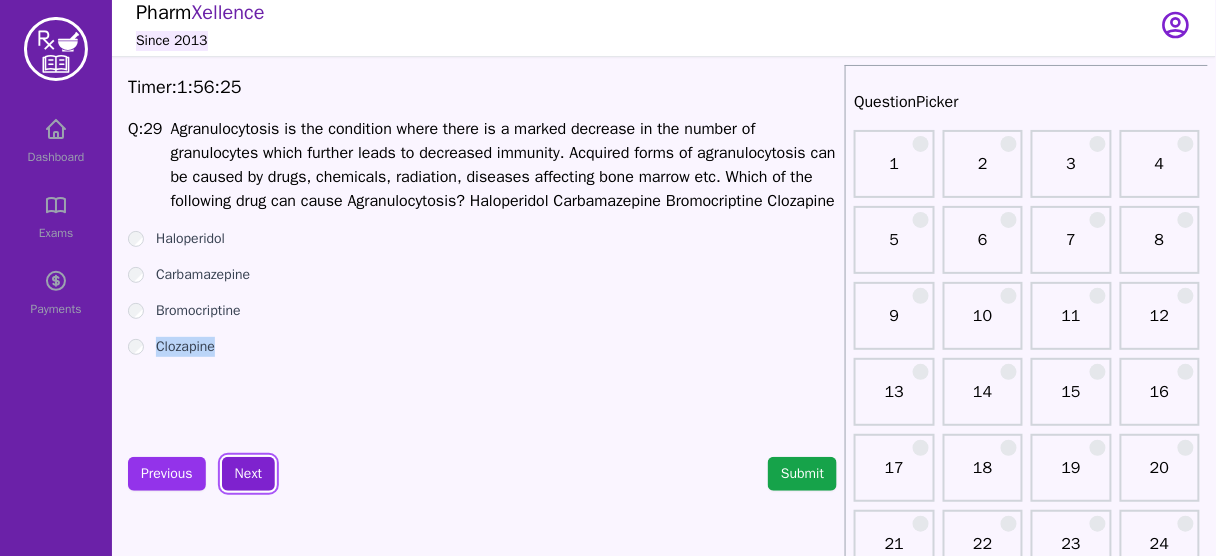 click on "Next" at bounding box center [248, 474] 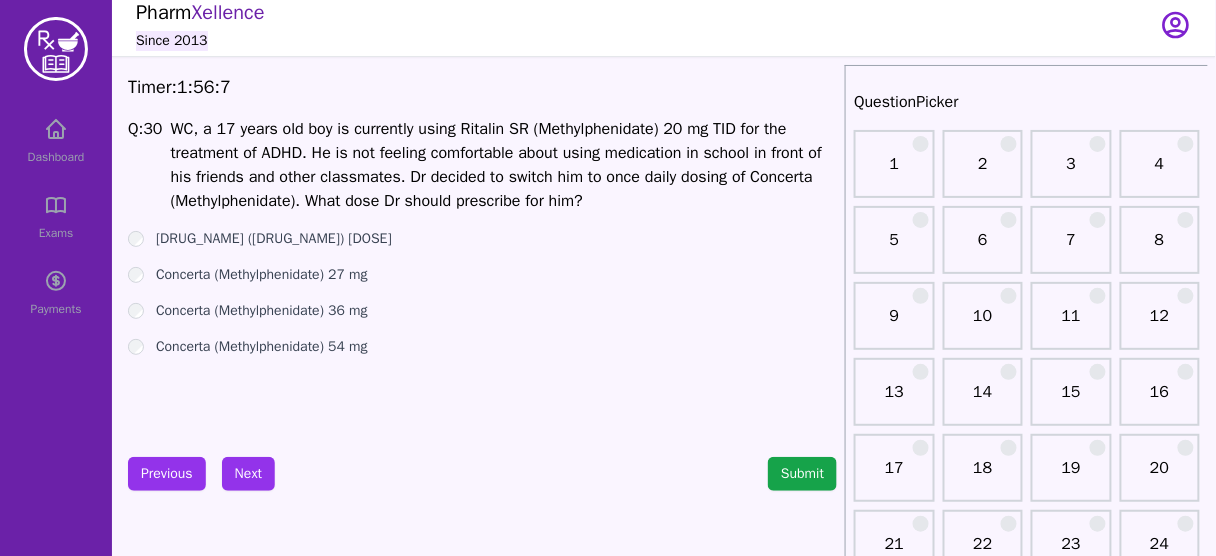 click on "[DRUG_NAME] ([DRUG_NAME]) [DOSE]" at bounding box center [274, 239] 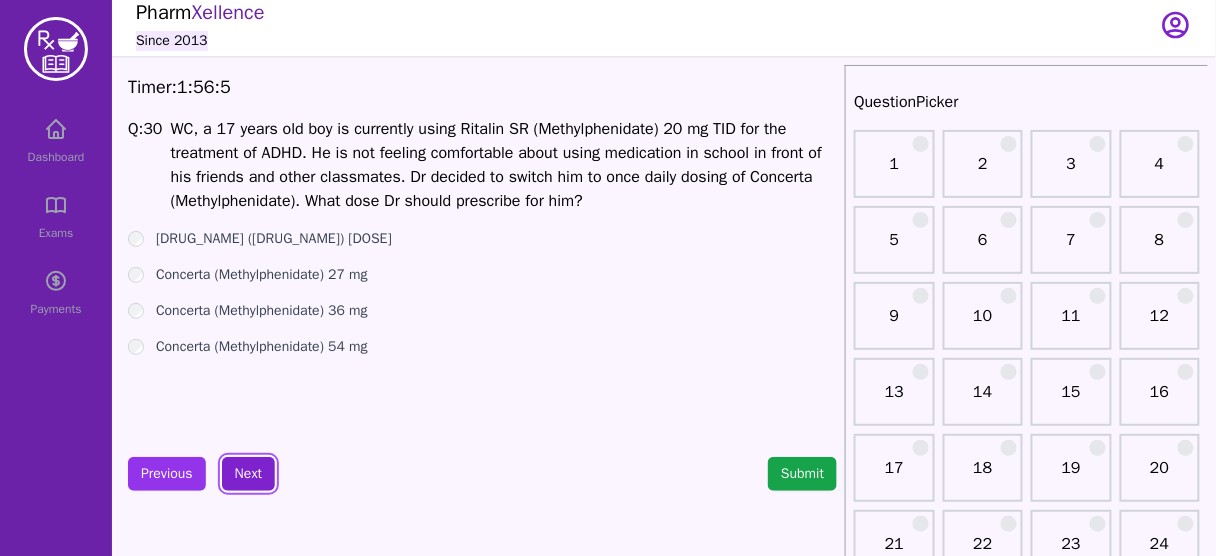 click on "Next" at bounding box center (248, 474) 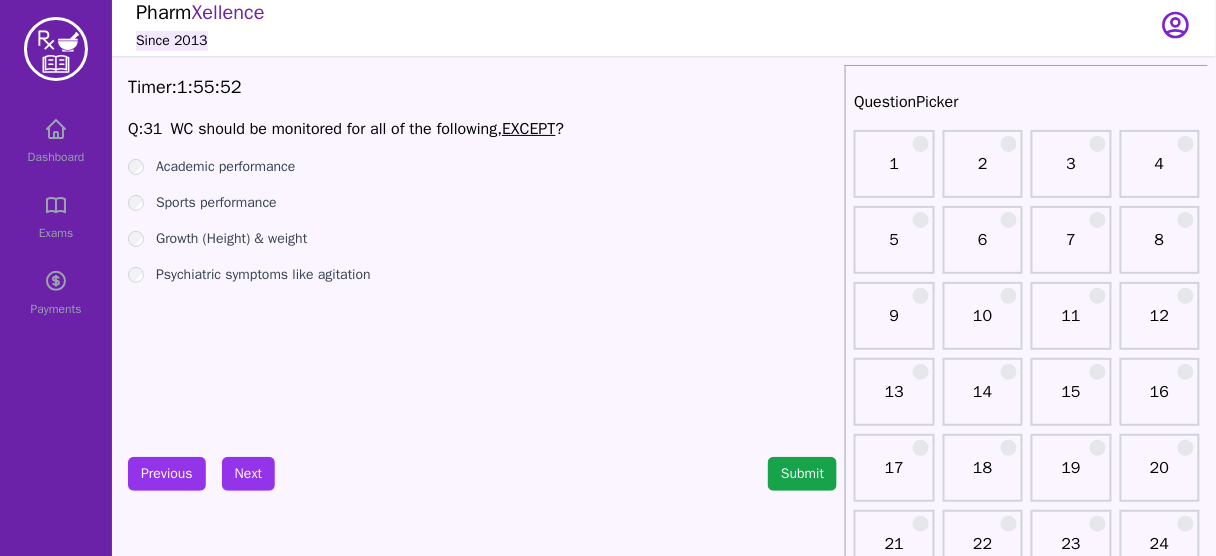 click on "Sports performance" at bounding box center (216, 203) 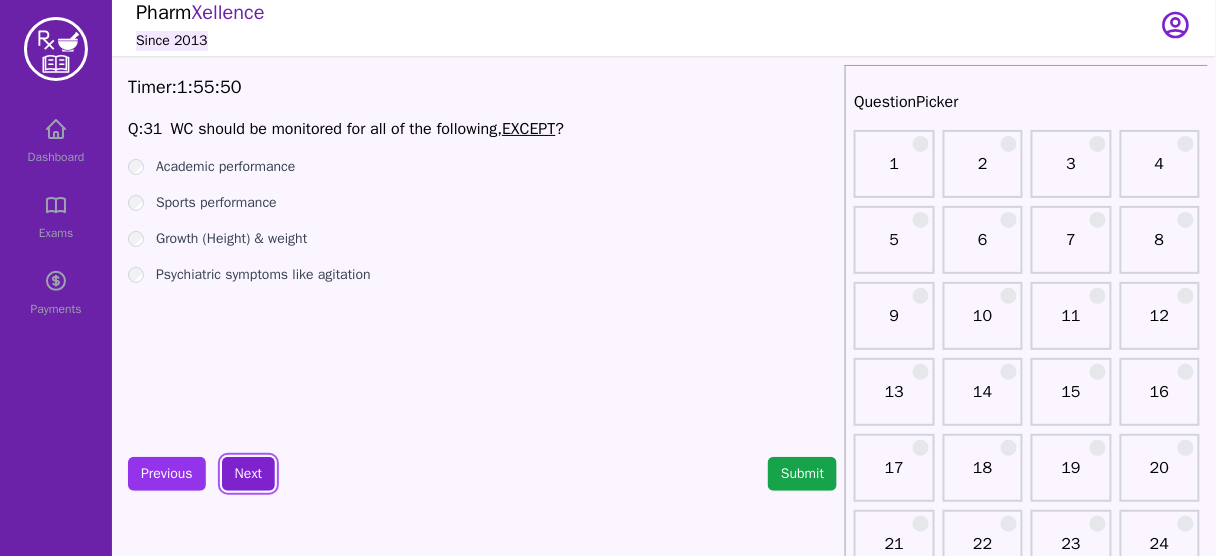 click on "Next" at bounding box center [248, 474] 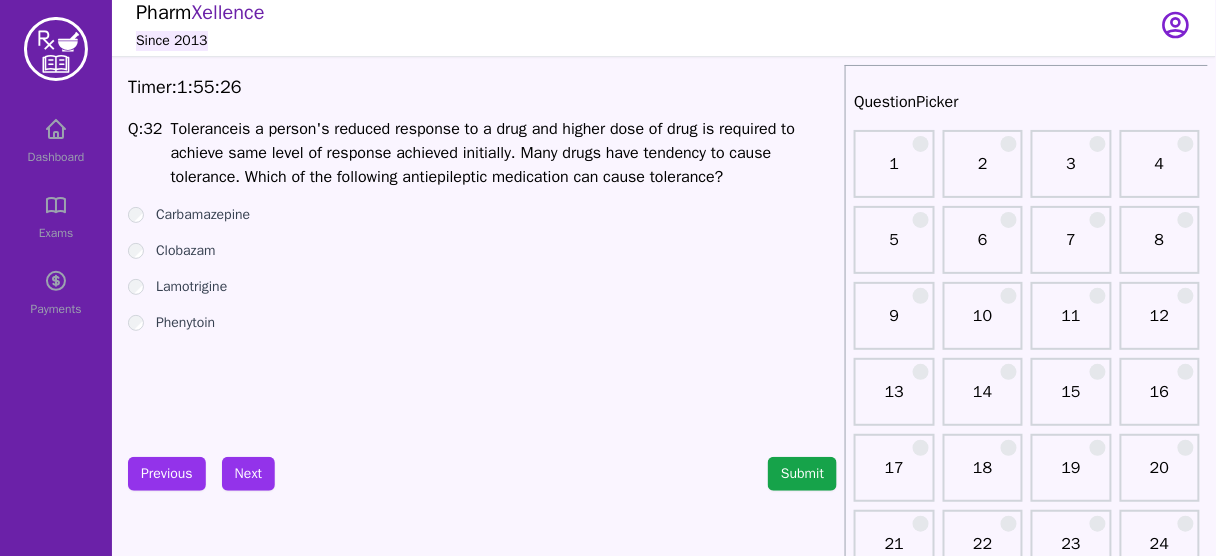 click on "Clobazam" at bounding box center (186, 251) 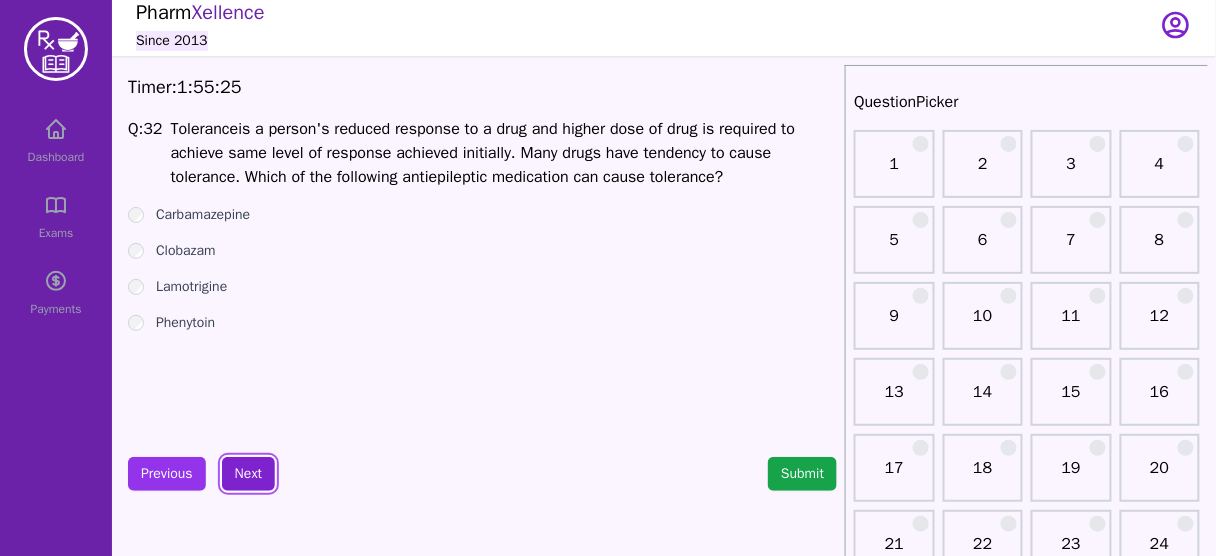 click on "Next" at bounding box center (248, 474) 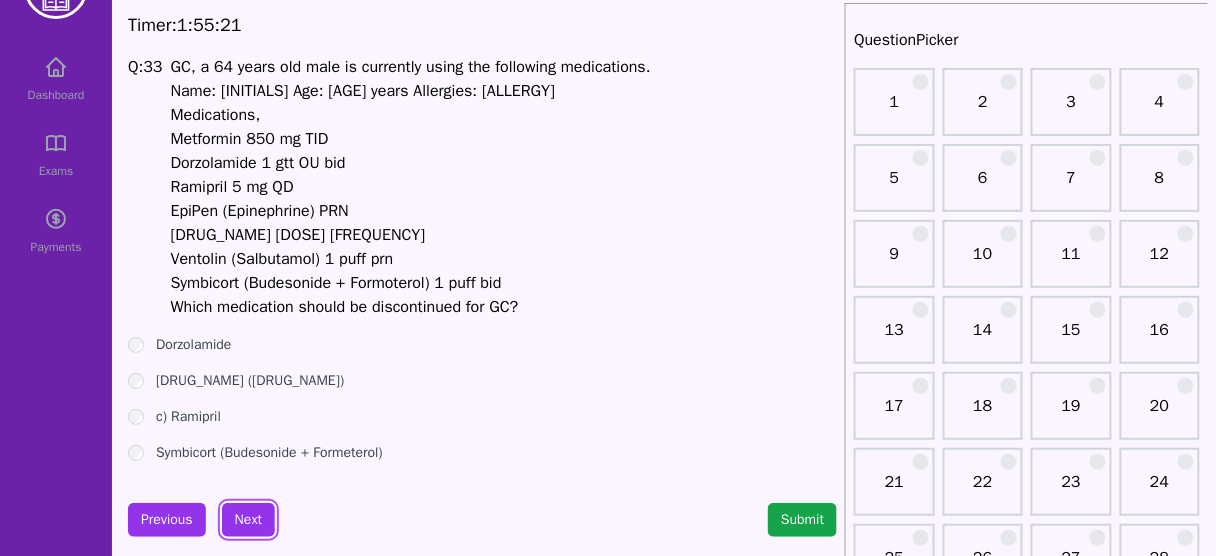 scroll, scrollTop: 71, scrollLeft: 0, axis: vertical 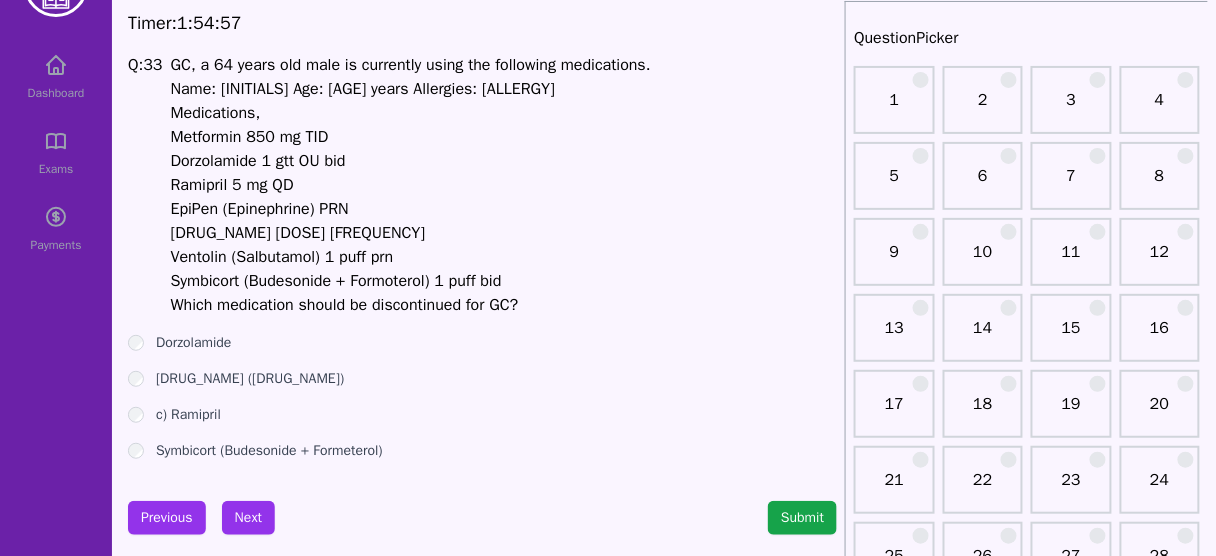 click on "Dorzolamide" at bounding box center [193, 343] 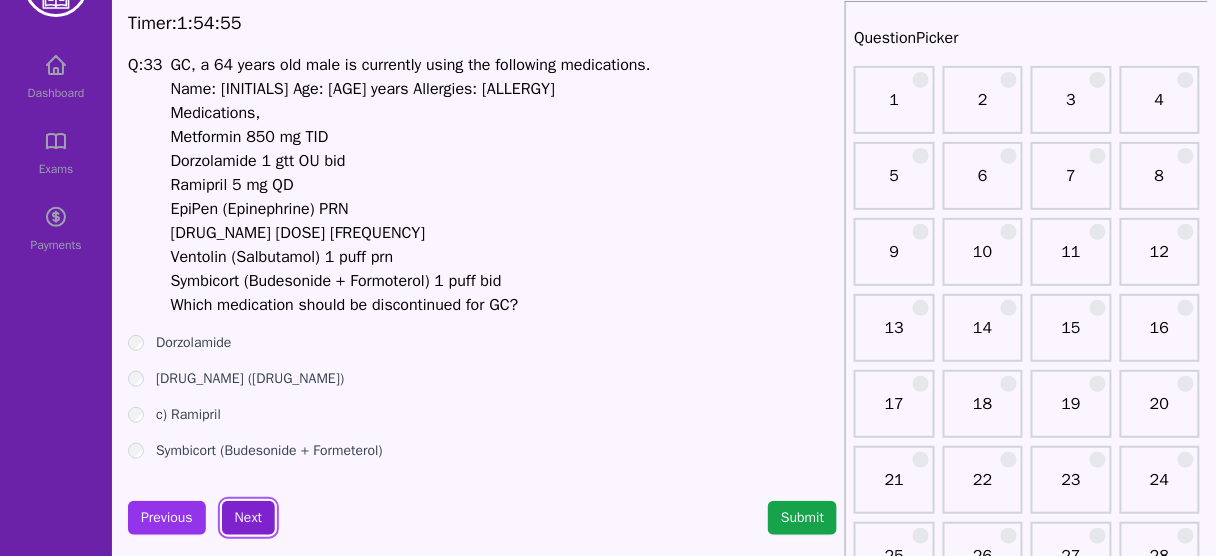 click on "Next" at bounding box center [248, 518] 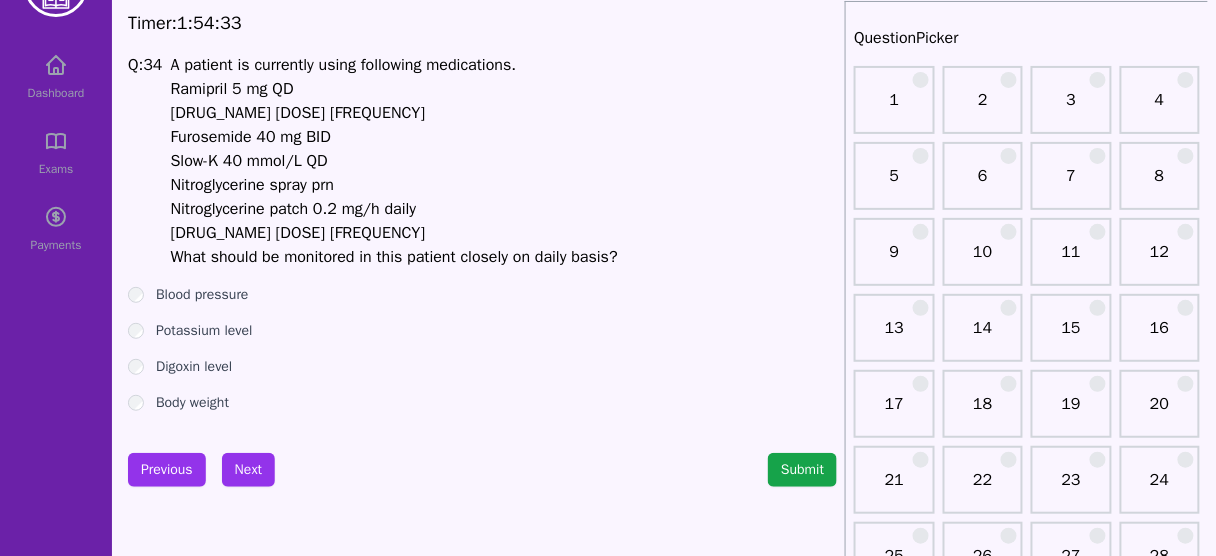 click on "Body weight" at bounding box center (192, 403) 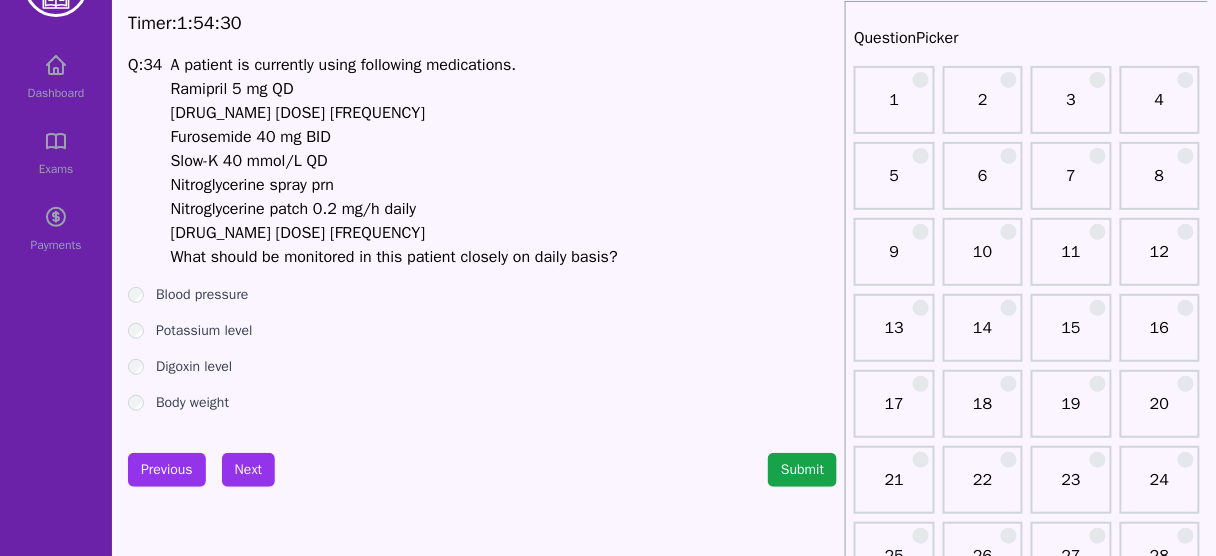 click on "Furosemide 40 mg BID" at bounding box center (394, 137) 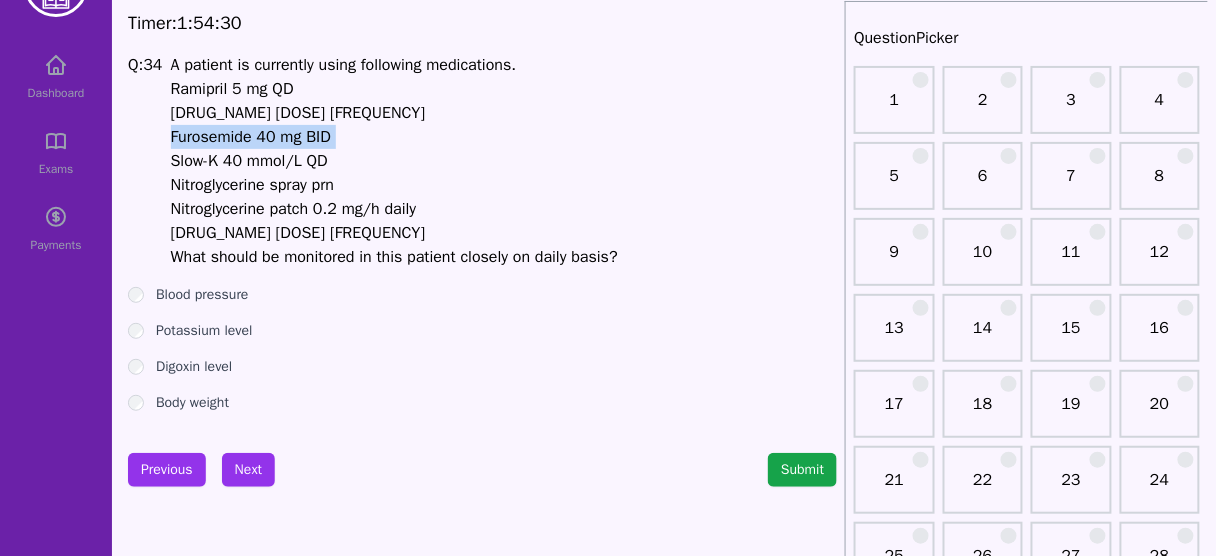 click on "Furosemide 40 mg BID" at bounding box center (394, 137) 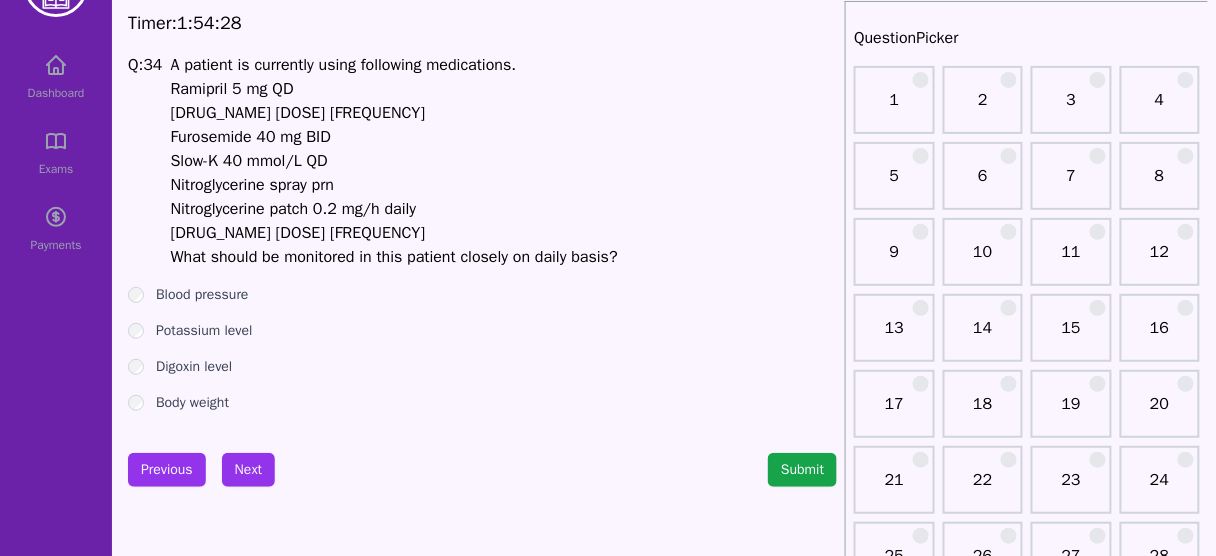 click on "[DRUG_NAME] [DOSE] [FREQUENCY]" at bounding box center (394, 113) 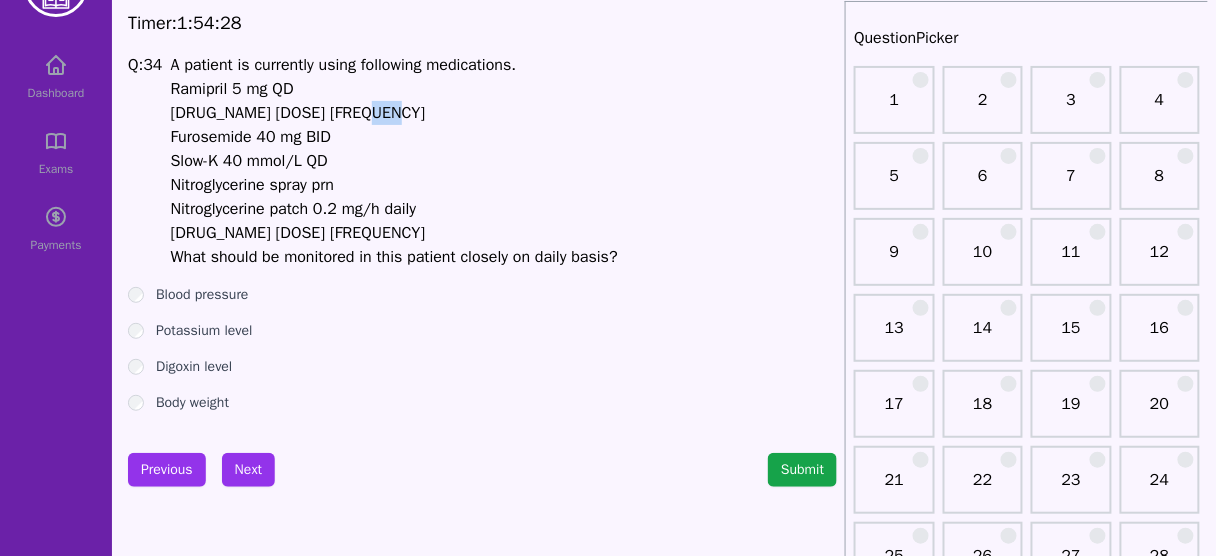 click on "[DRUG_NAME] [DOSE] [FREQUENCY]" at bounding box center (394, 113) 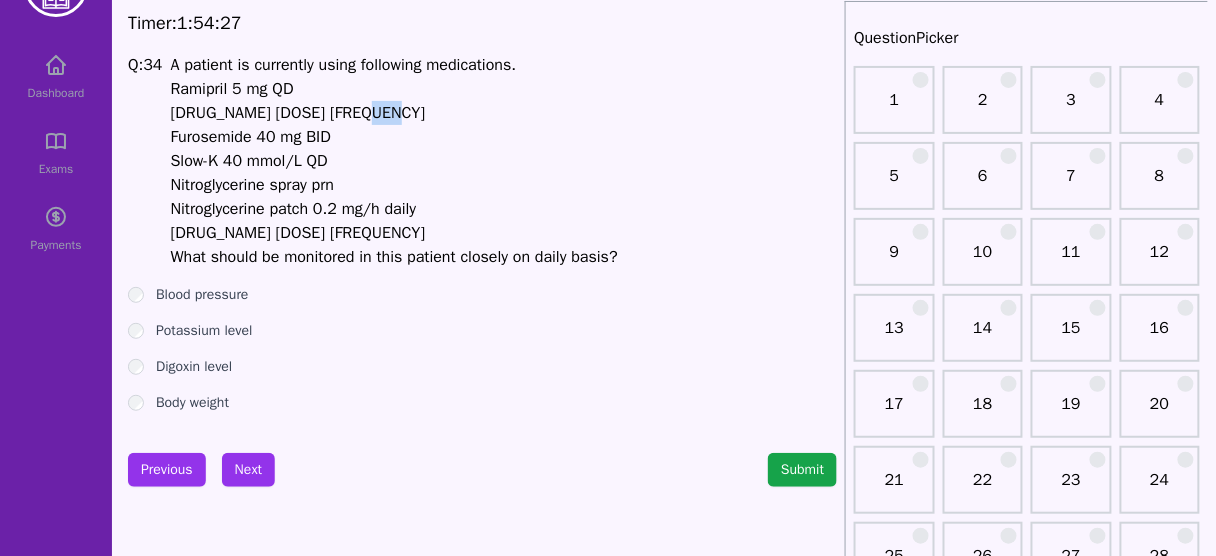 click on "[DRUG_NAME] [DOSE] [FREQUENCY]" at bounding box center (394, 113) 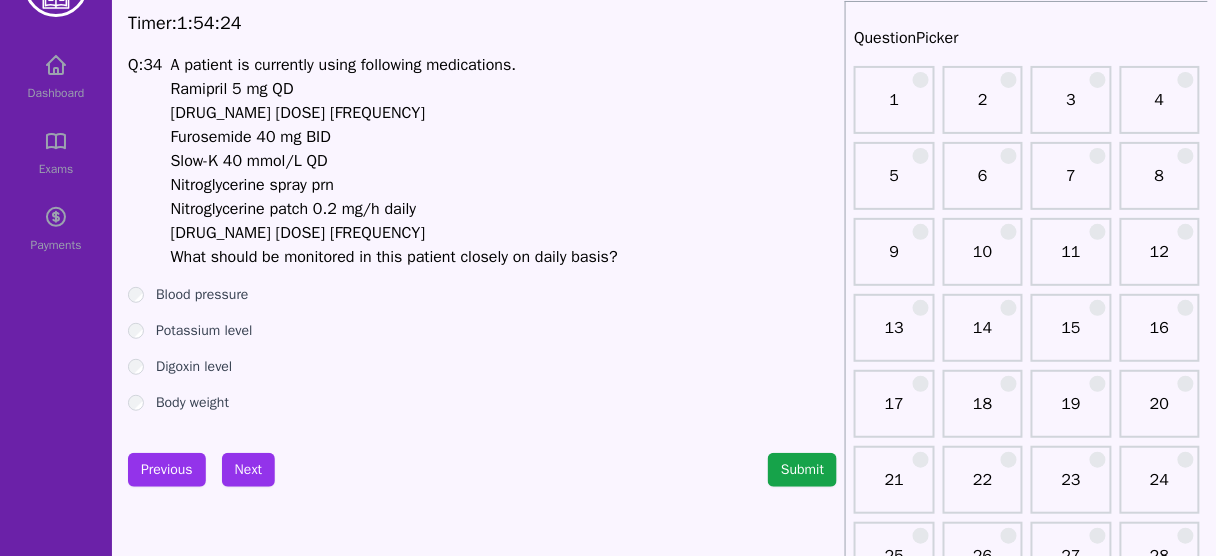 click on "[DRUG_NAME] [DOSE] [FREQUENCY]" at bounding box center [394, 233] 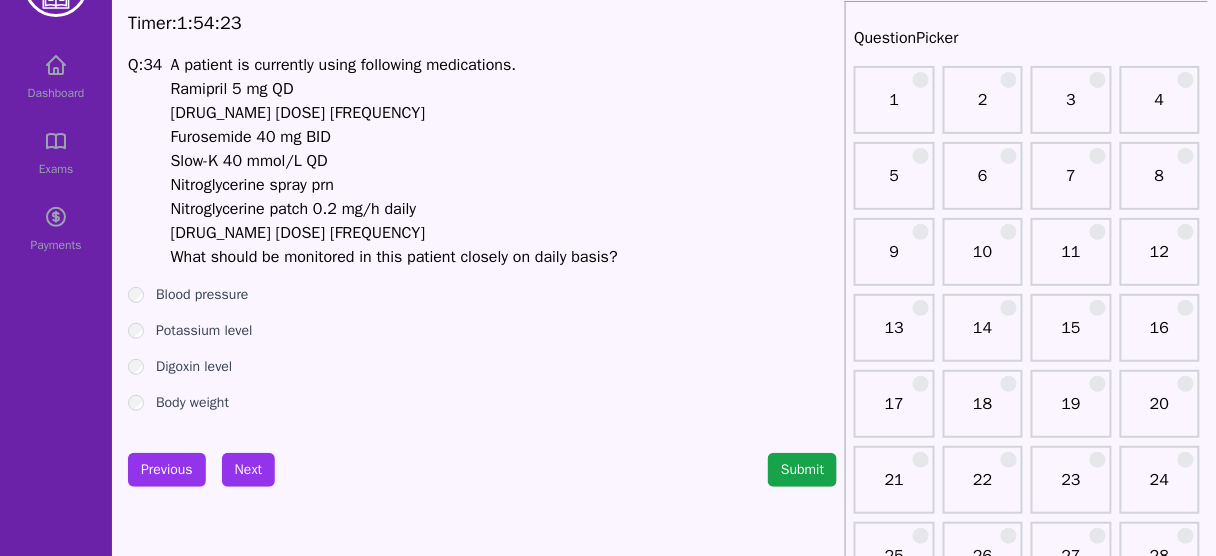 click on "[DRUG_NAME] [DOSE] [FREQUENCY]" at bounding box center (394, 233) 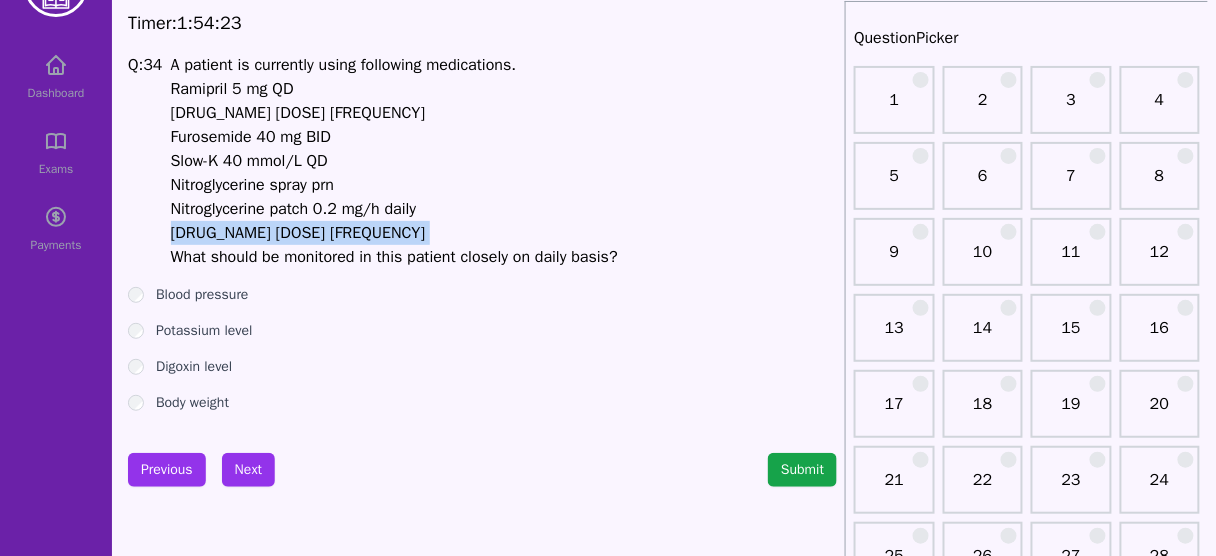 click on "[DRUG_NAME] [DOSE] [FREQUENCY]" at bounding box center (394, 233) 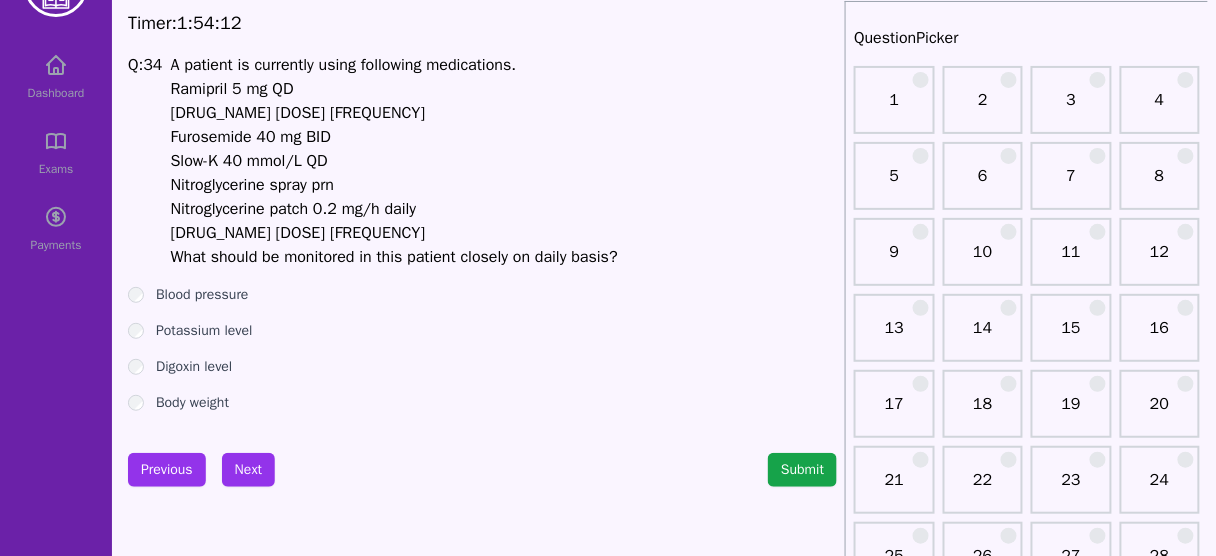 click on "Potassium level" at bounding box center [204, 331] 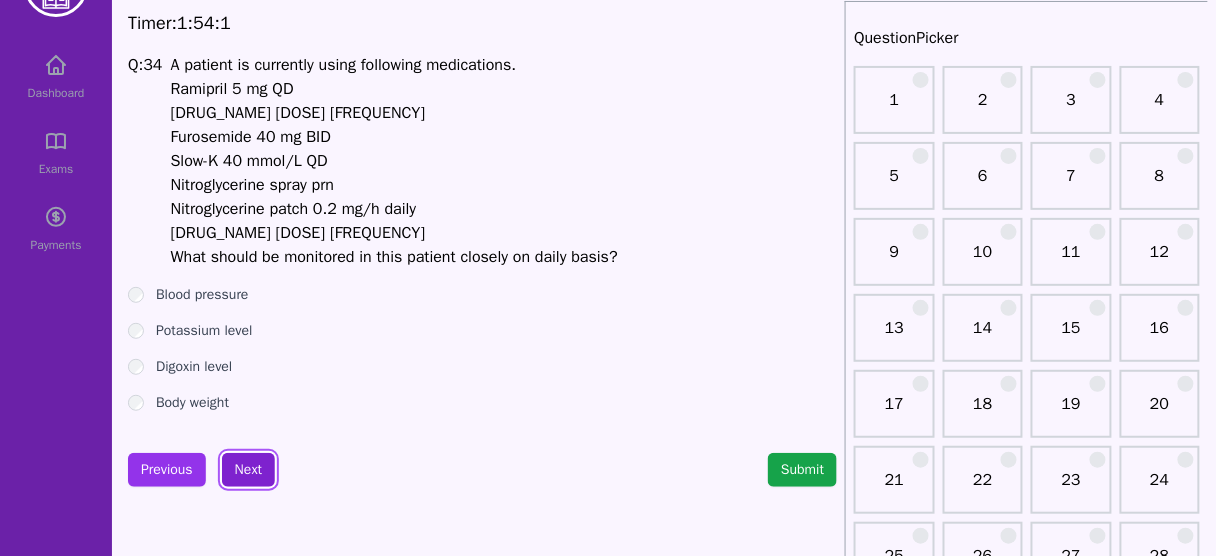 click on "Next" at bounding box center (248, 470) 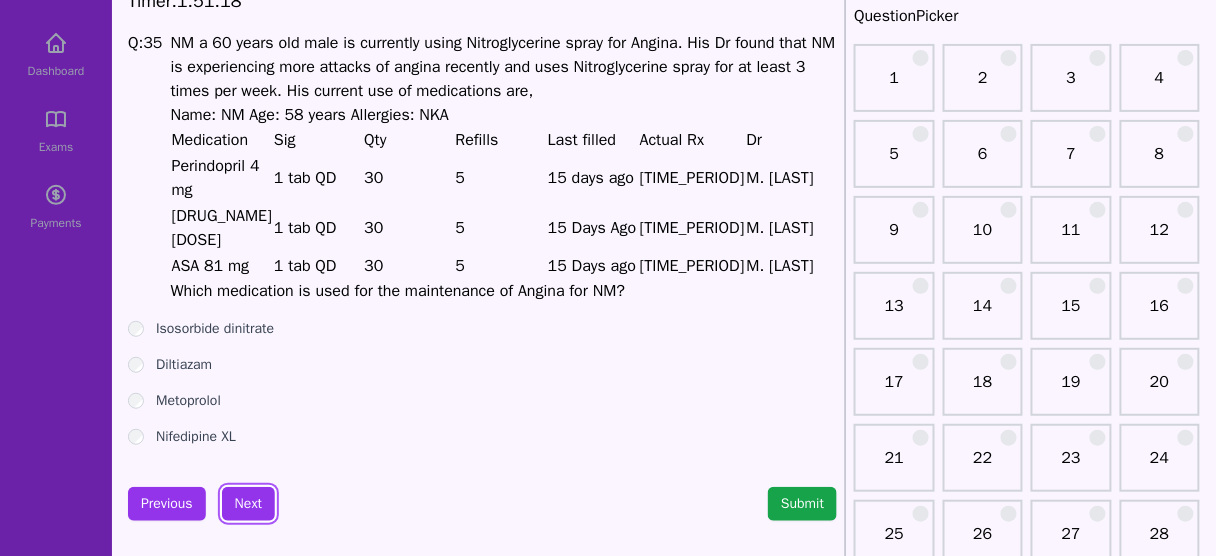 scroll, scrollTop: 92, scrollLeft: 0, axis: vertical 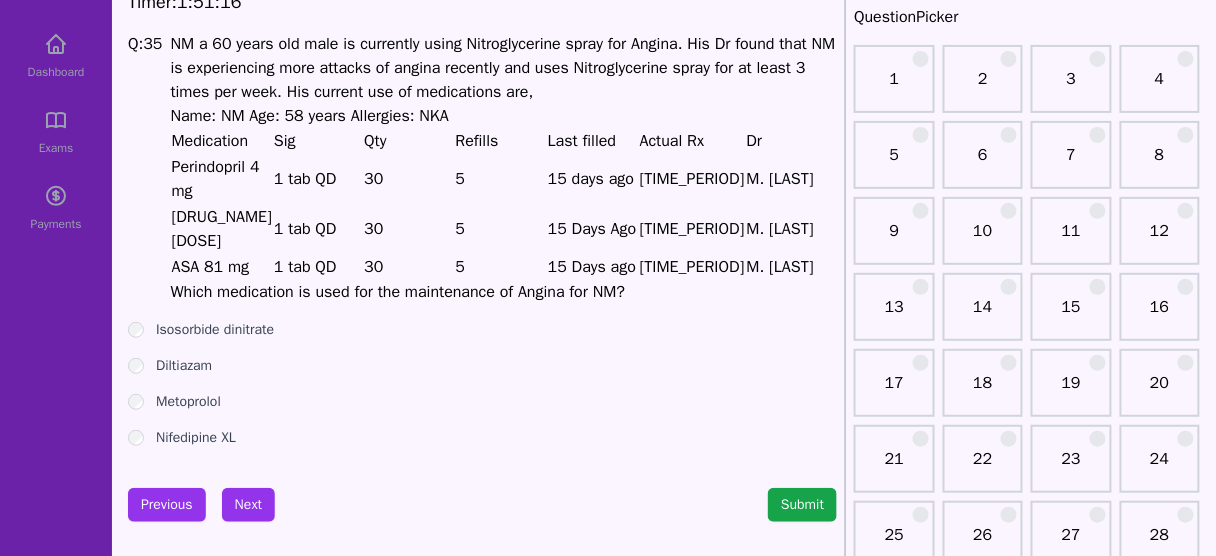 click on "Isosorbide dinitrate" at bounding box center [215, 330] 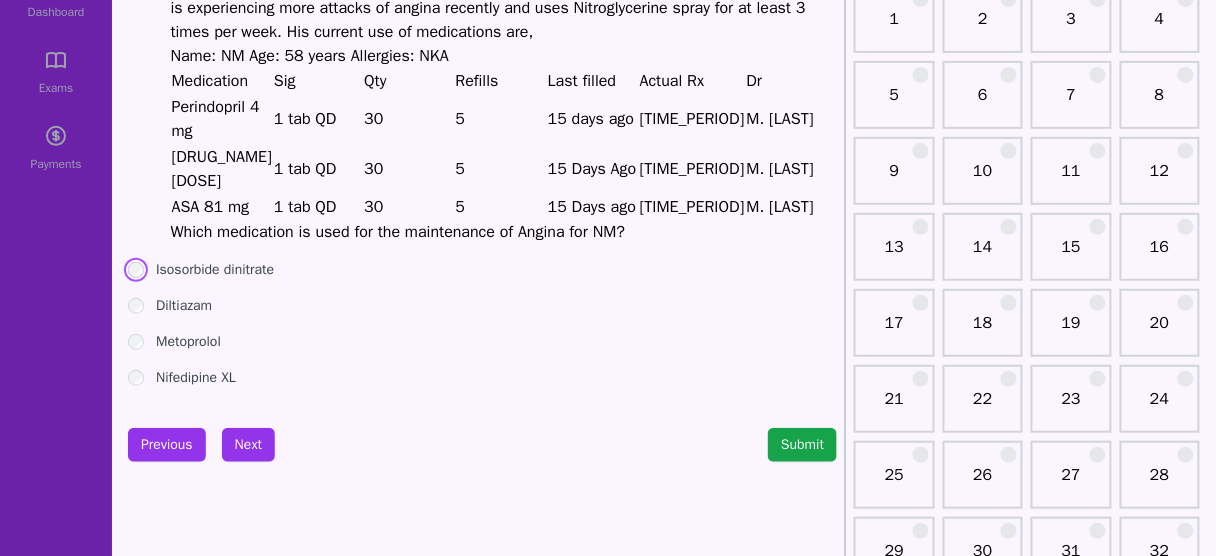scroll, scrollTop: 163, scrollLeft: 0, axis: vertical 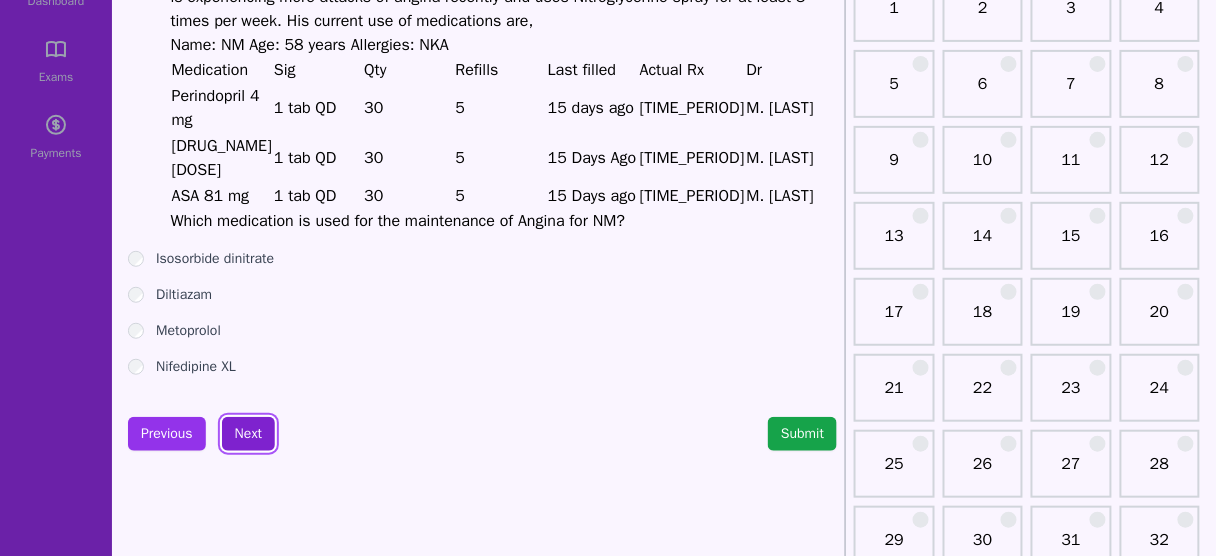 click on "Next" at bounding box center (248, 434) 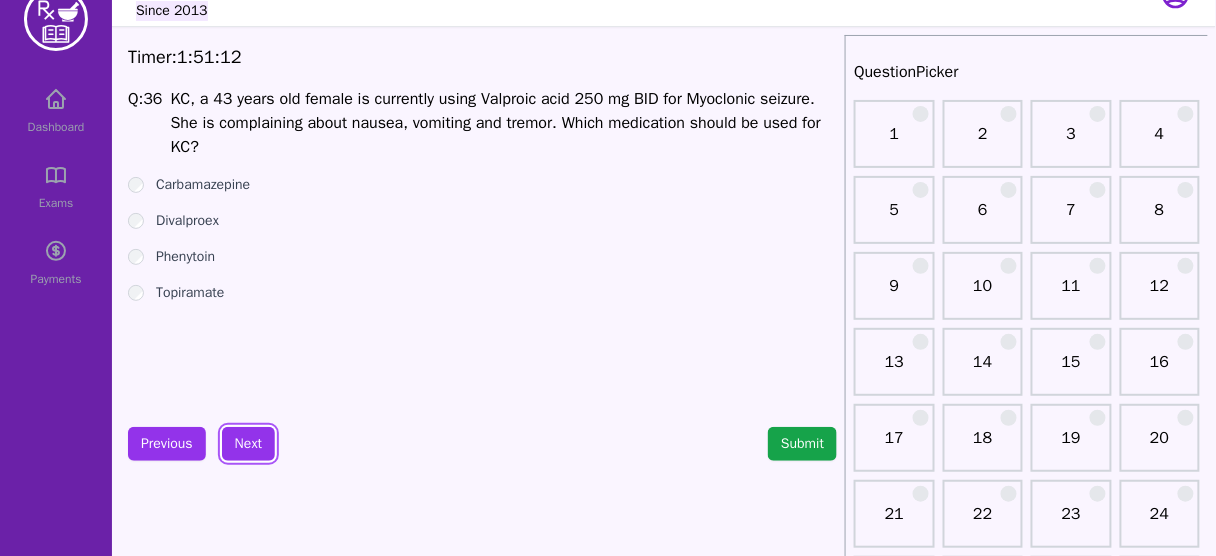 scroll, scrollTop: 14, scrollLeft: 0, axis: vertical 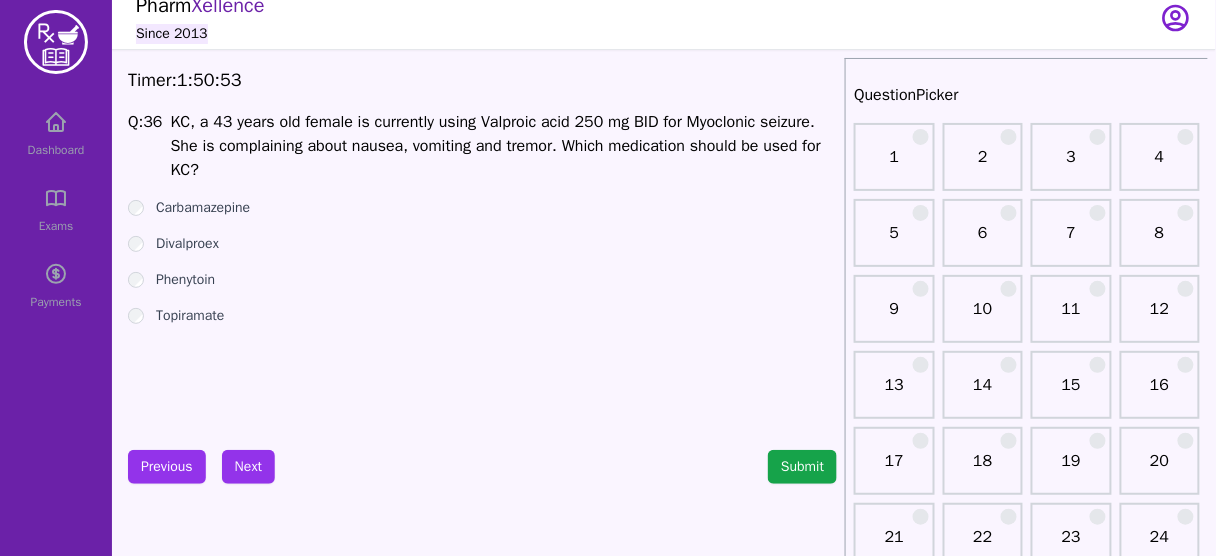 click on "Divalproex" at bounding box center [187, 244] 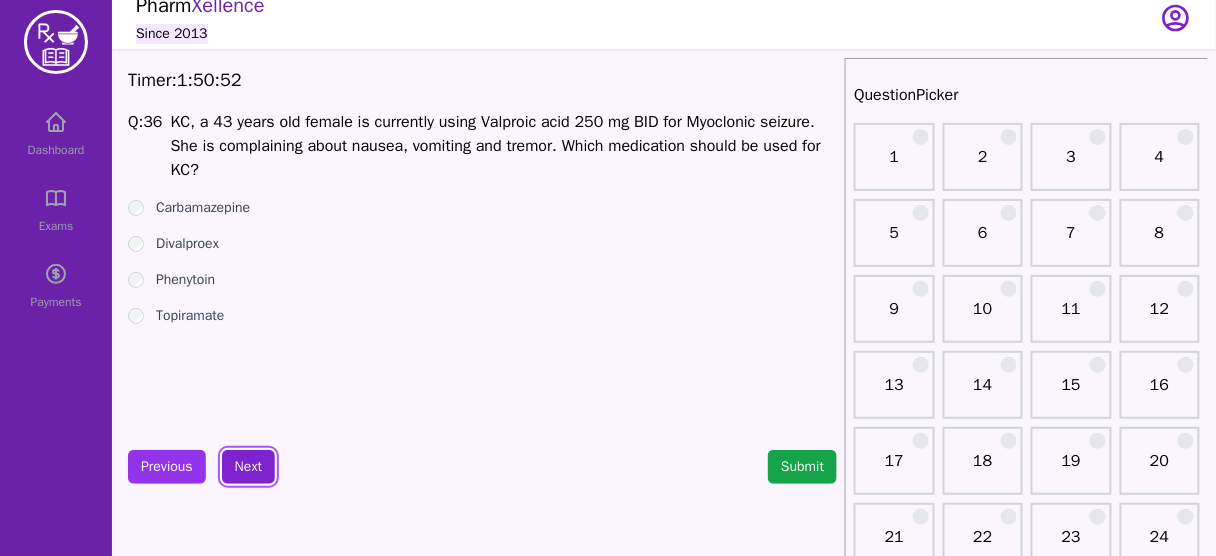 click on "Next" at bounding box center [248, 467] 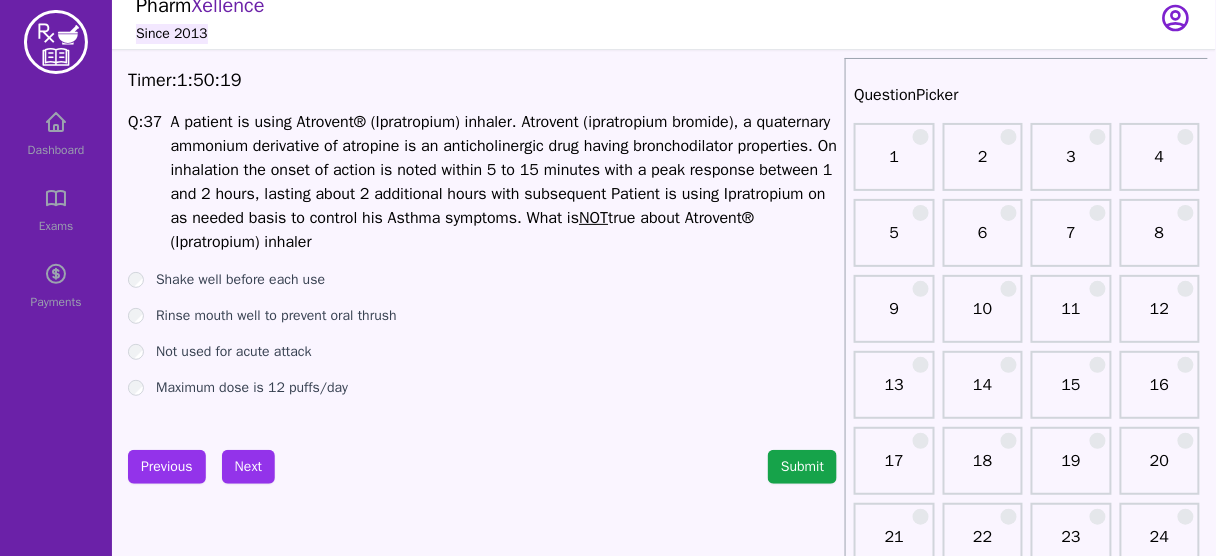 click on "Not used for acute attack" at bounding box center (234, 352) 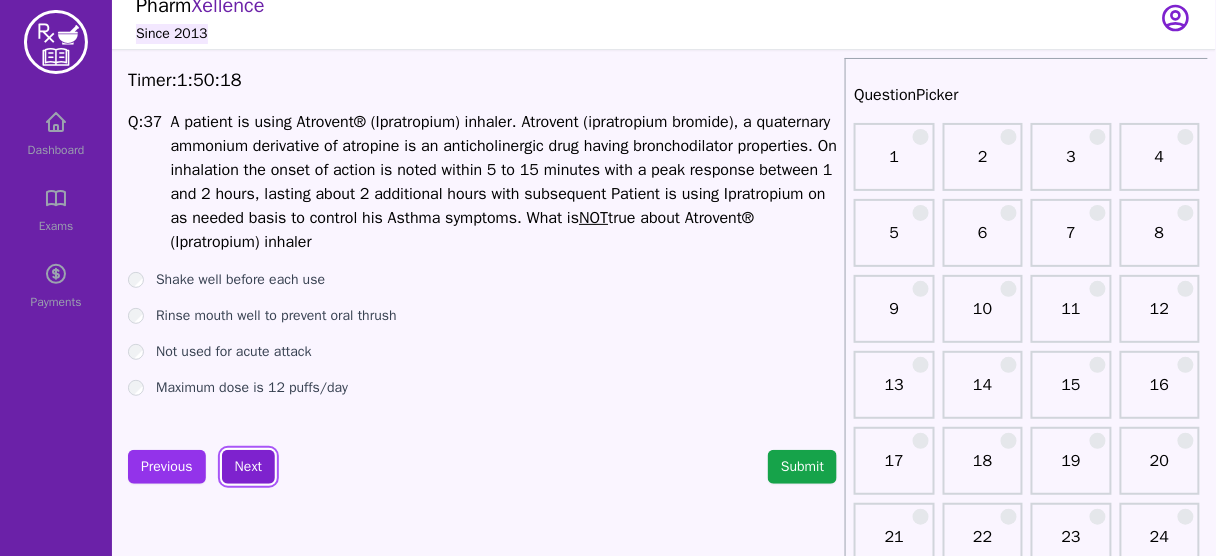 click on "Next" at bounding box center [248, 467] 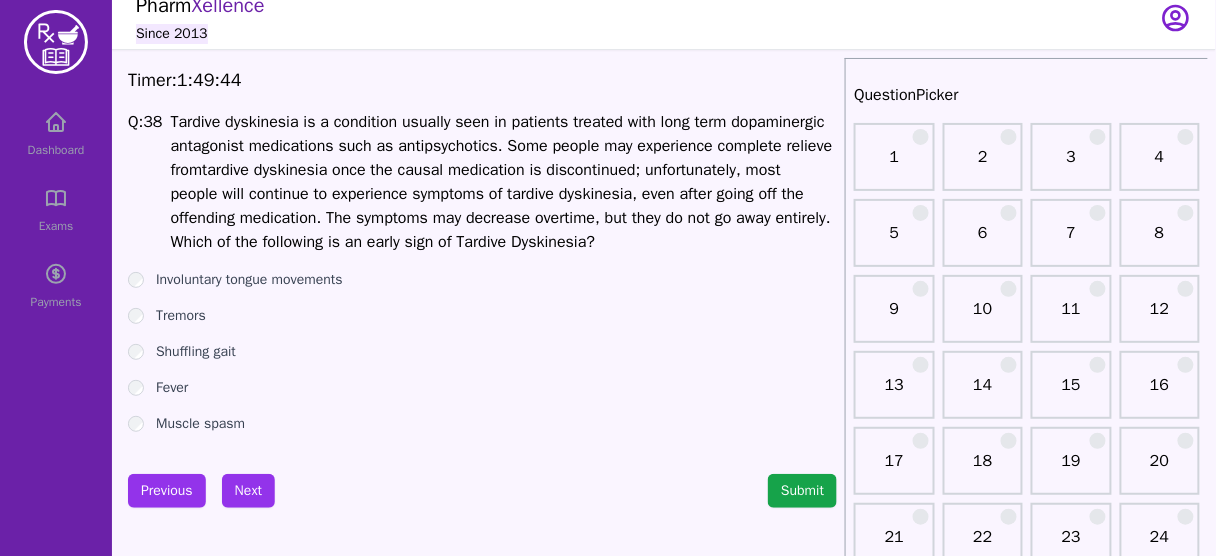 click on "Involuntary tongue movements" at bounding box center (249, 280) 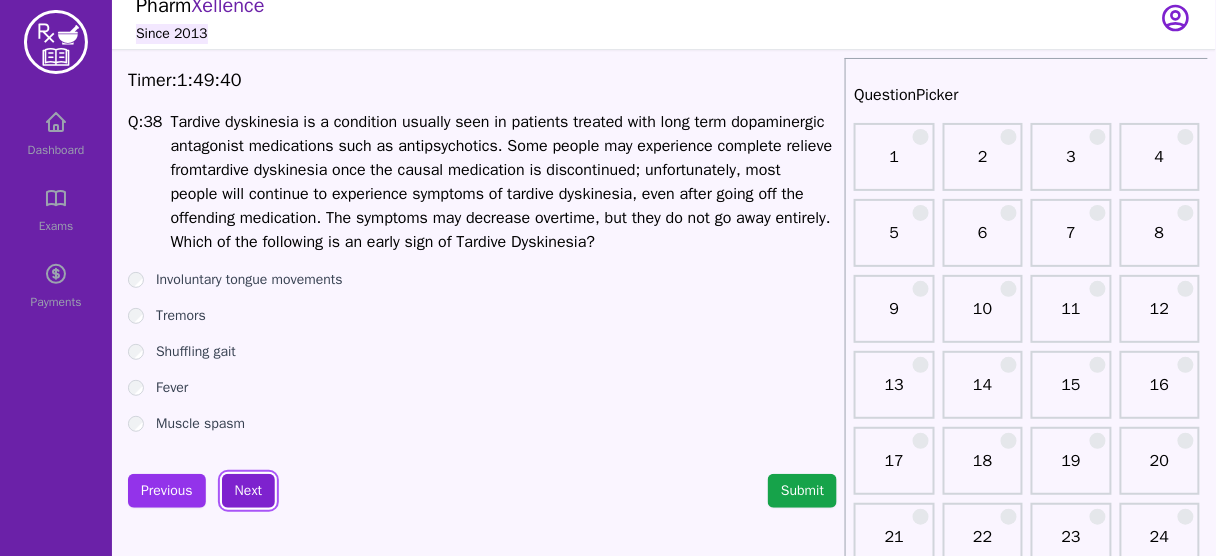click on "Next" at bounding box center (248, 491) 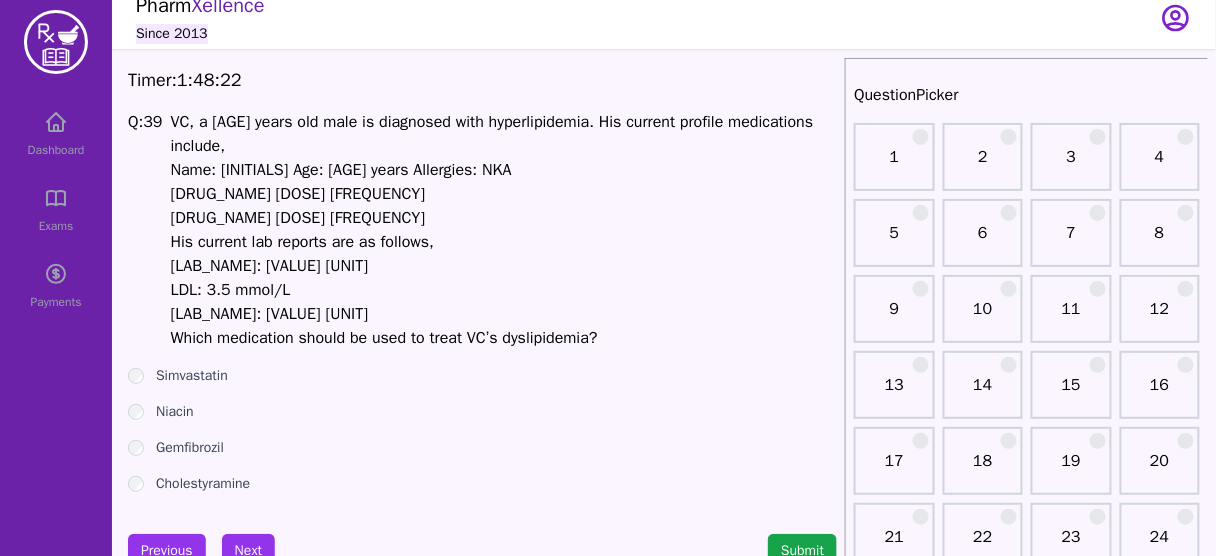 click on "Simvastatin" at bounding box center [192, 376] 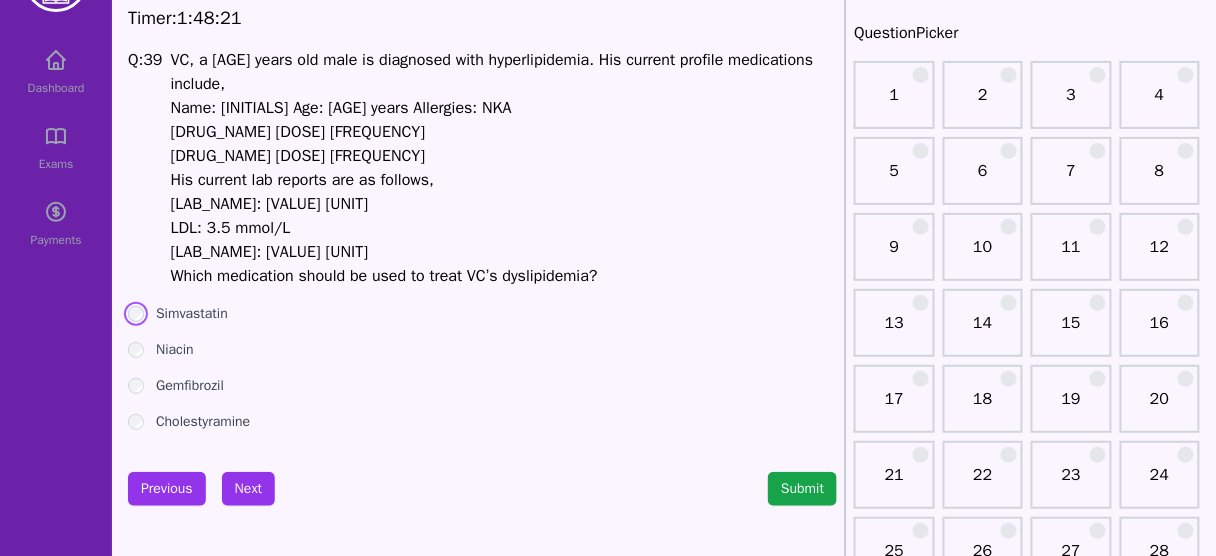 scroll, scrollTop: 76, scrollLeft: 0, axis: vertical 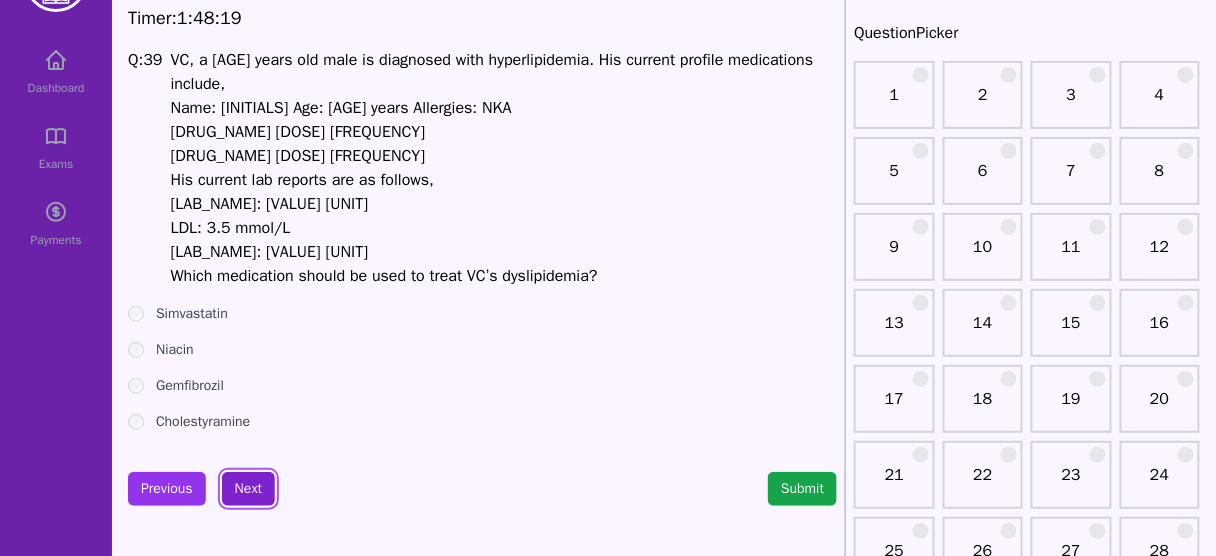 click on "Next" at bounding box center [248, 489] 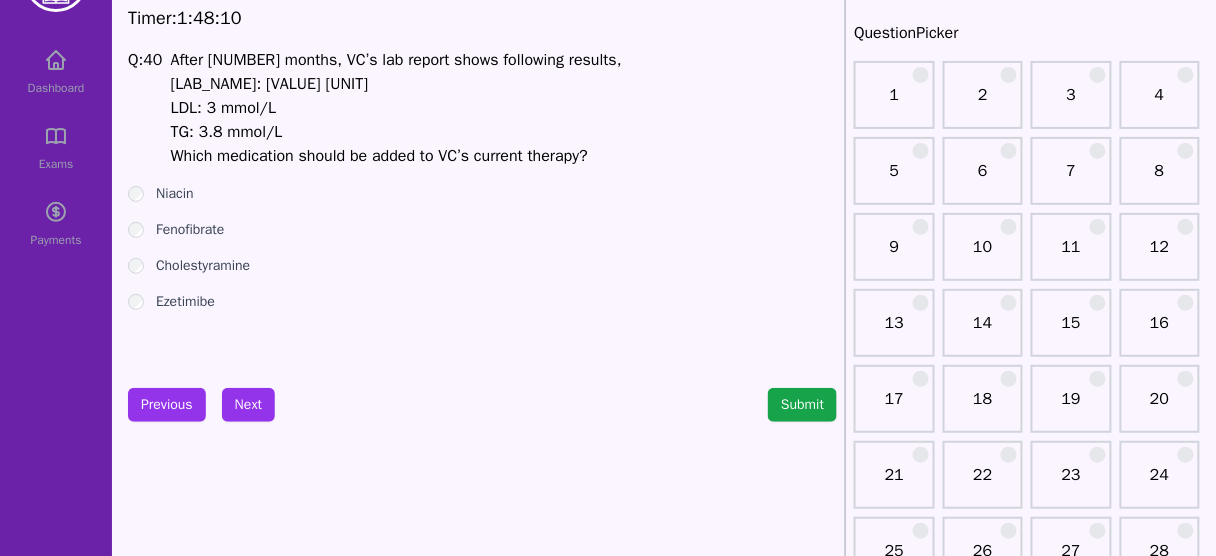 click on "Ezetimibe" at bounding box center (185, 302) 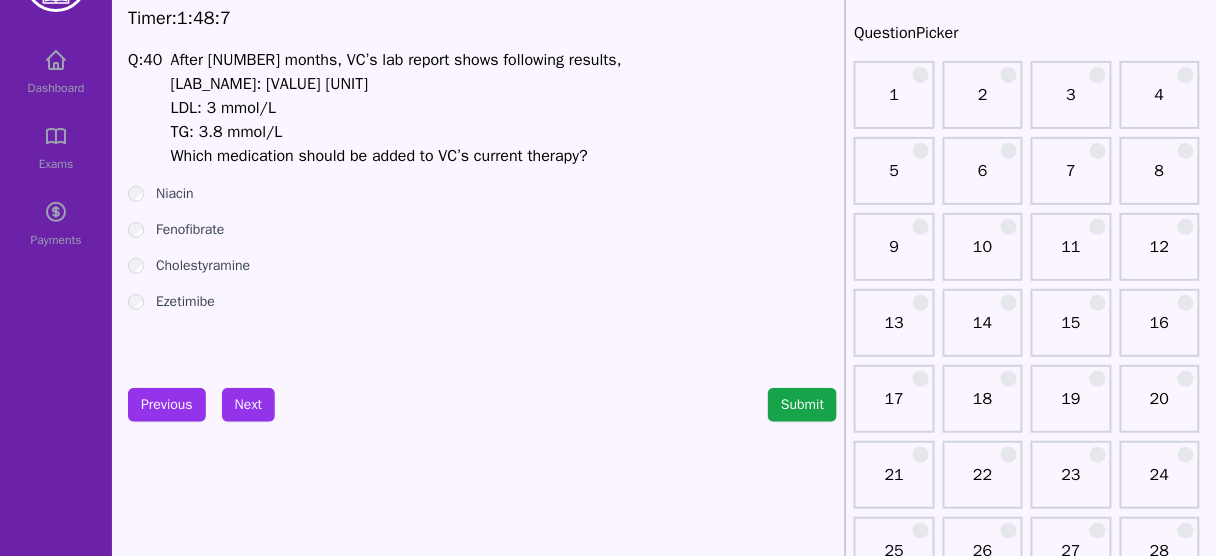click on "TG: 3.8 mmol/L" at bounding box center (396, 132) 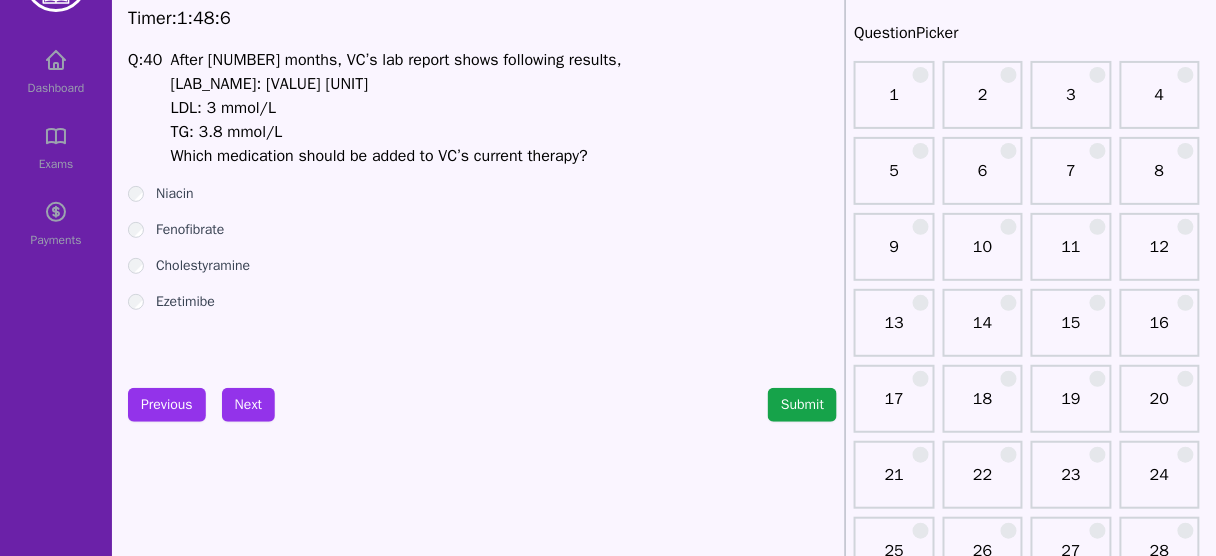 click on "TG: 3.8 mmol/L" at bounding box center (396, 132) 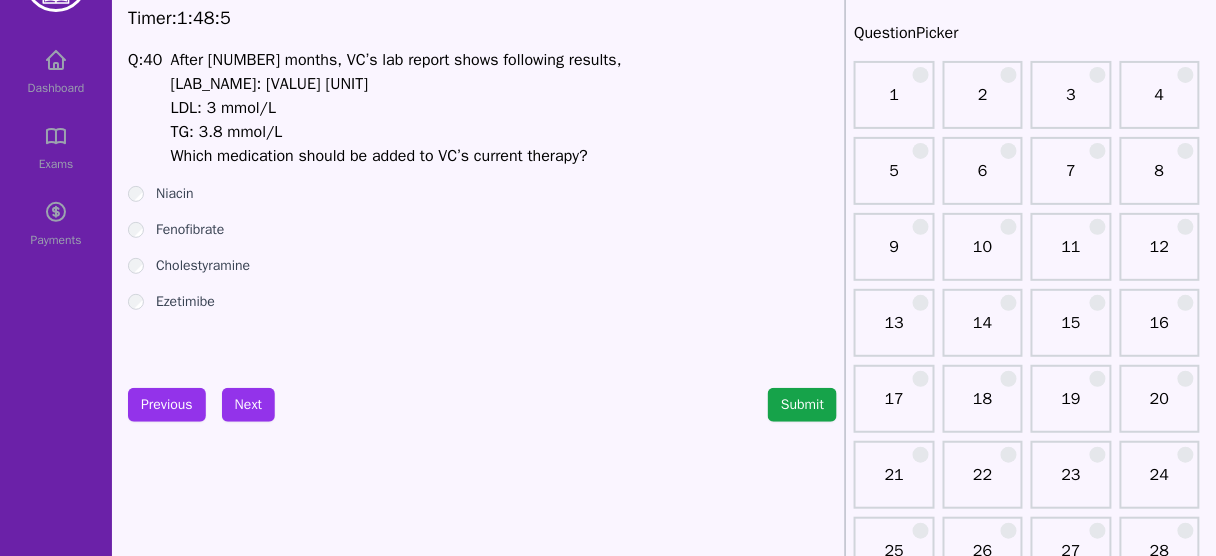 click on "TG: 3.8 mmol/L" at bounding box center (396, 132) 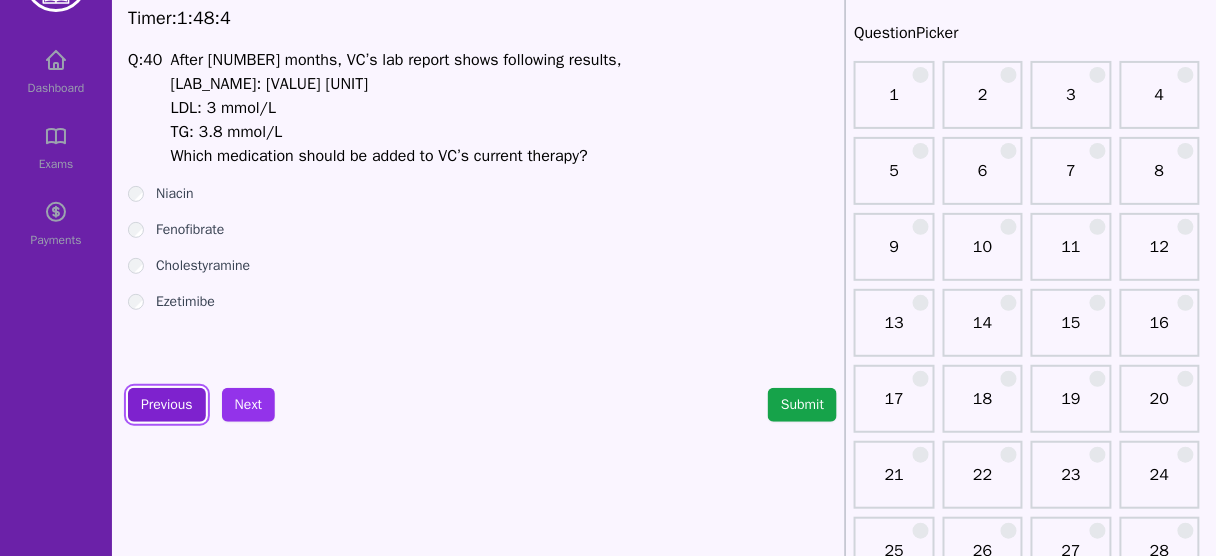 click on "Previous" at bounding box center (167, 405) 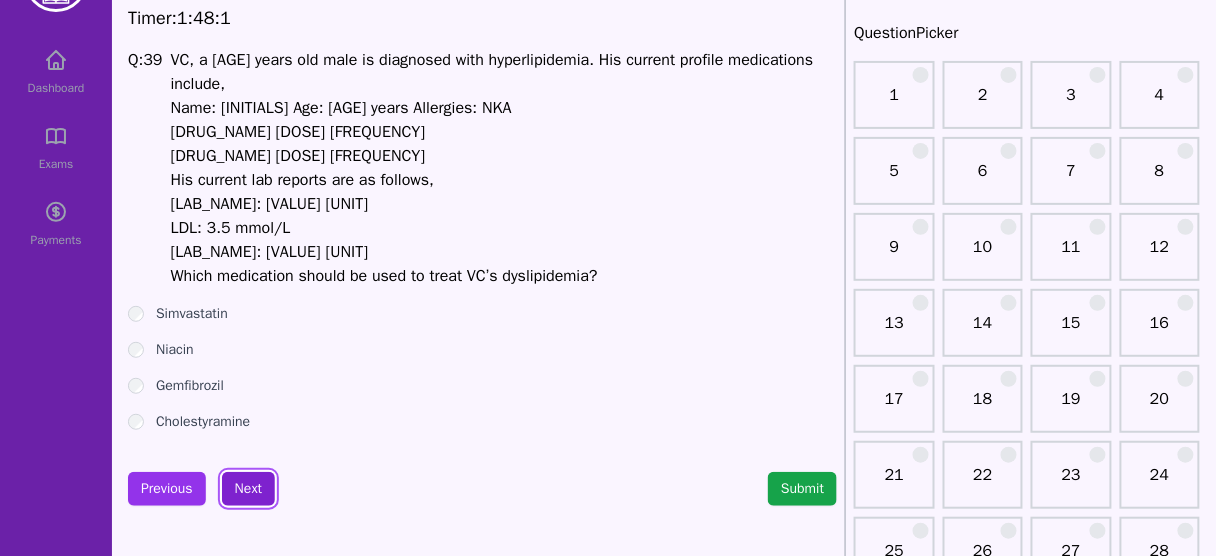 click on "Next" at bounding box center [248, 489] 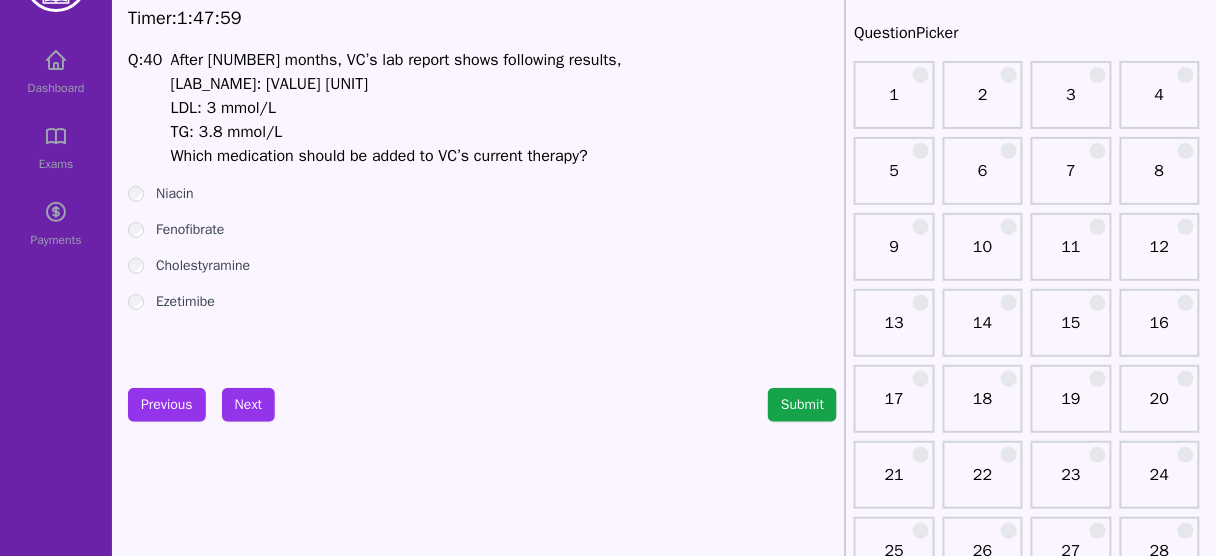 click on "Fenofibrate" at bounding box center [190, 230] 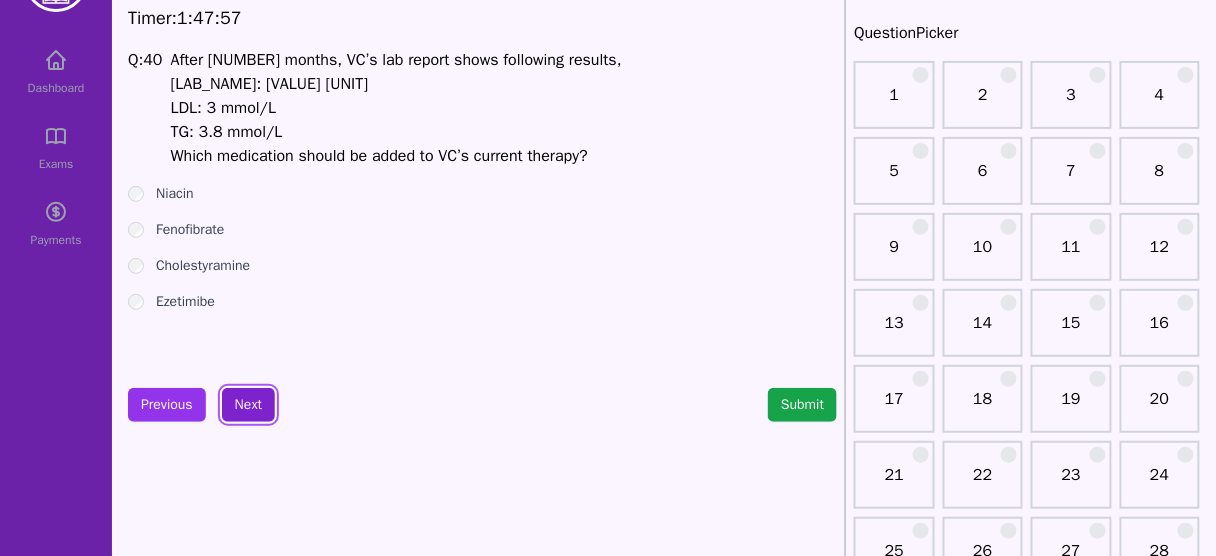 click on "Next" at bounding box center (248, 405) 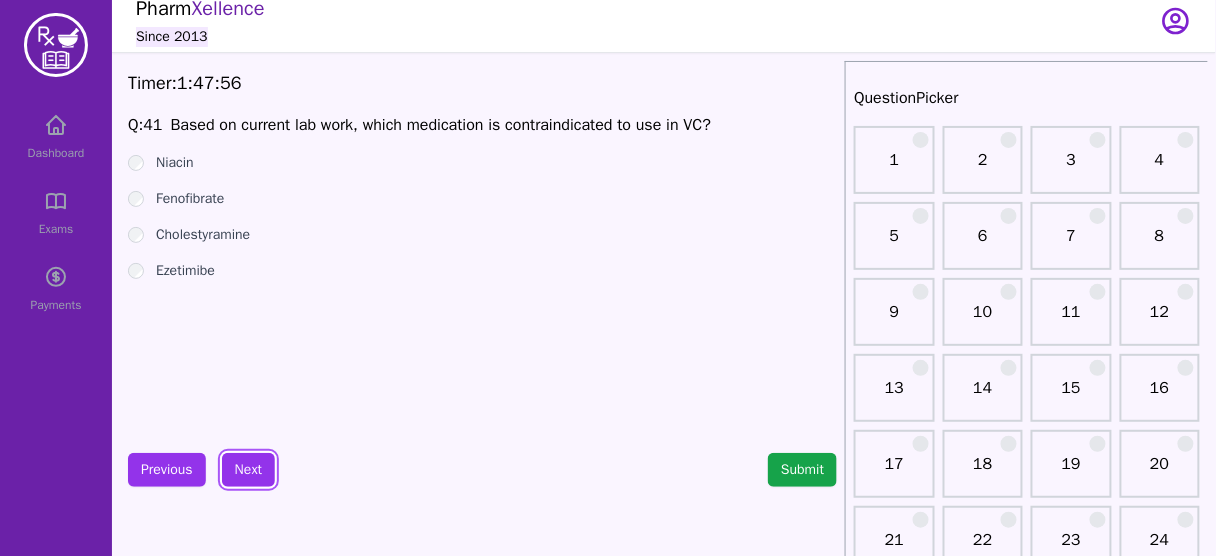 scroll, scrollTop: 10, scrollLeft: 0, axis: vertical 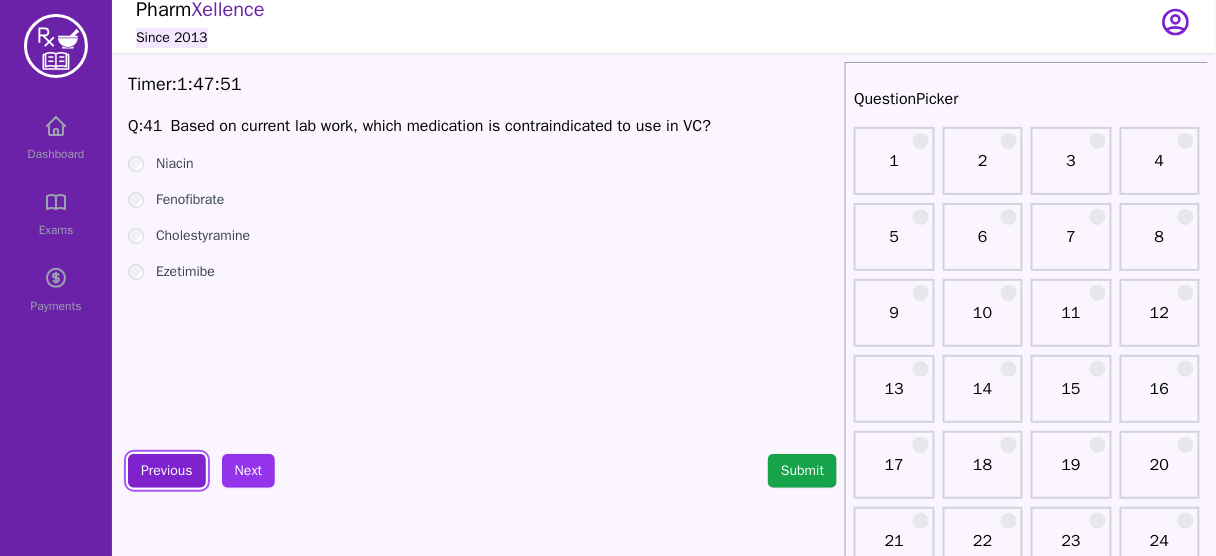 click on "Previous" at bounding box center [167, 471] 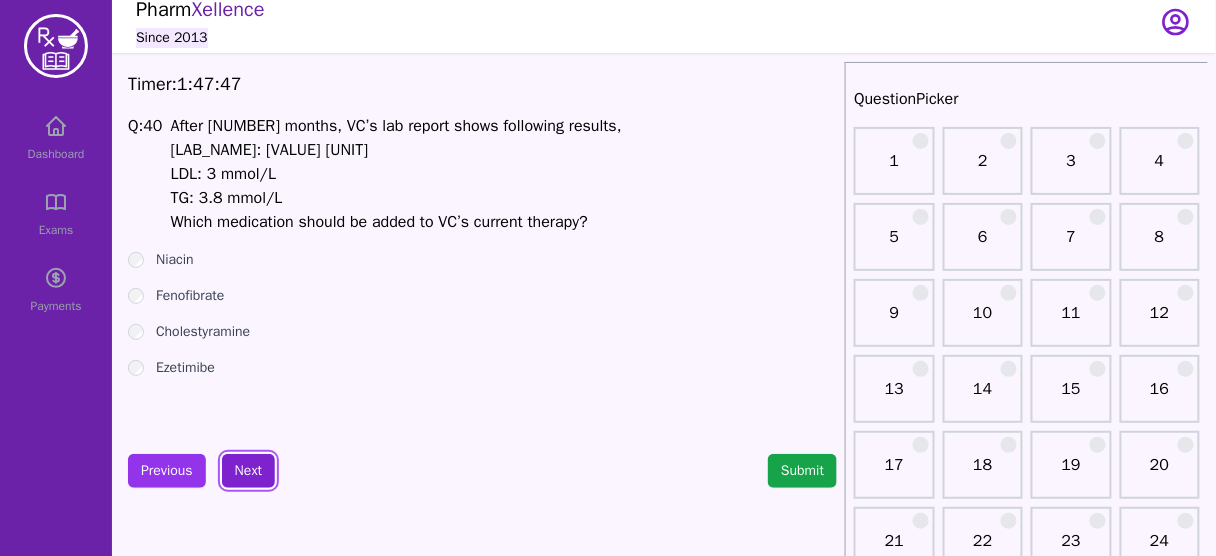 click on "Next" at bounding box center [248, 471] 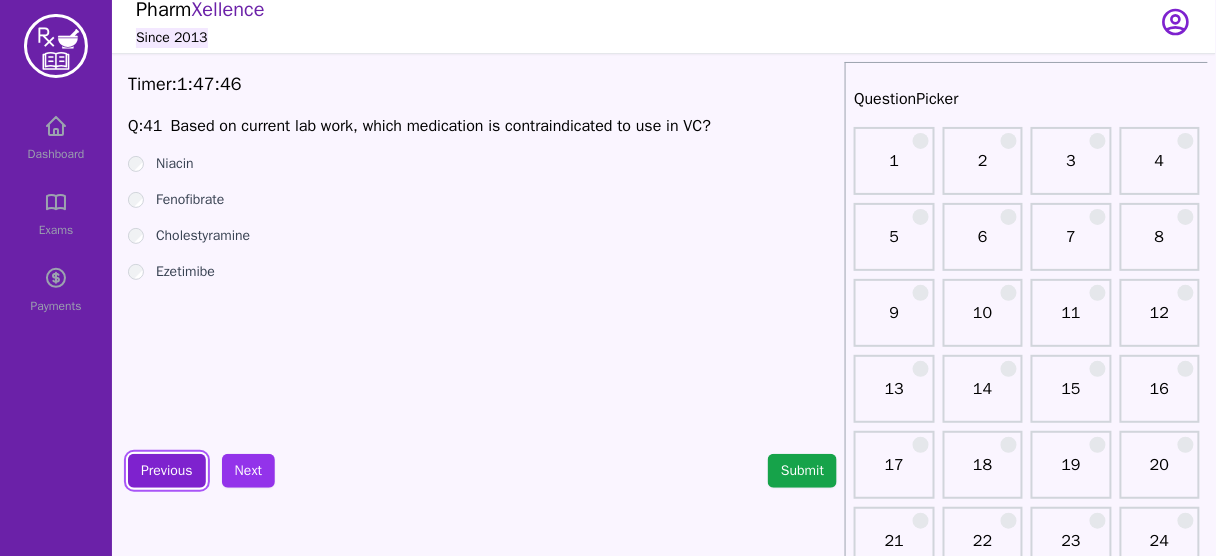 click on "Previous" at bounding box center [167, 471] 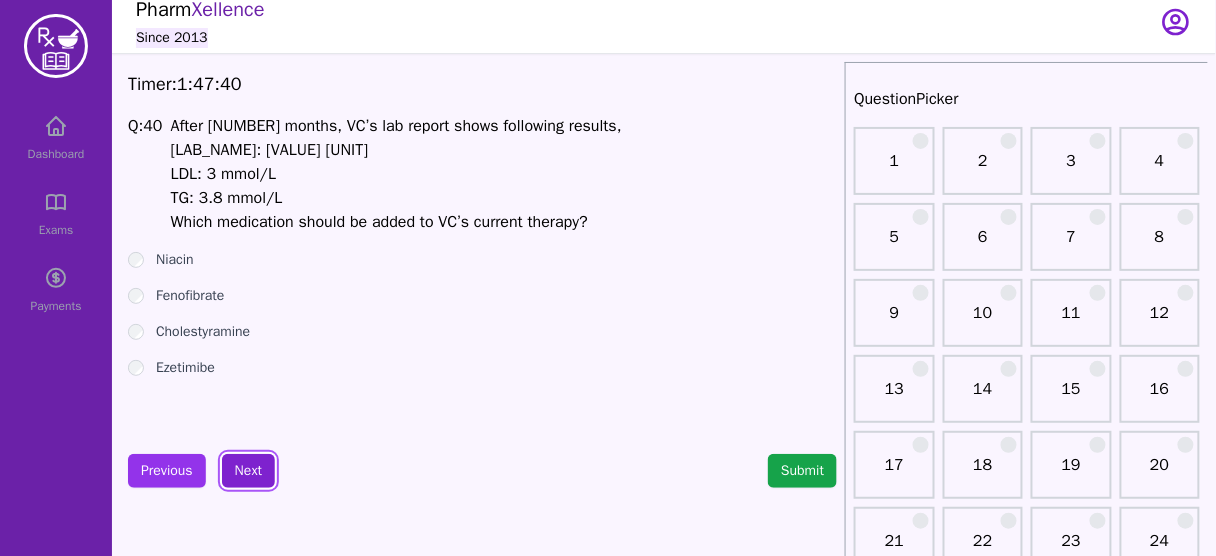 click on "Next" at bounding box center [248, 471] 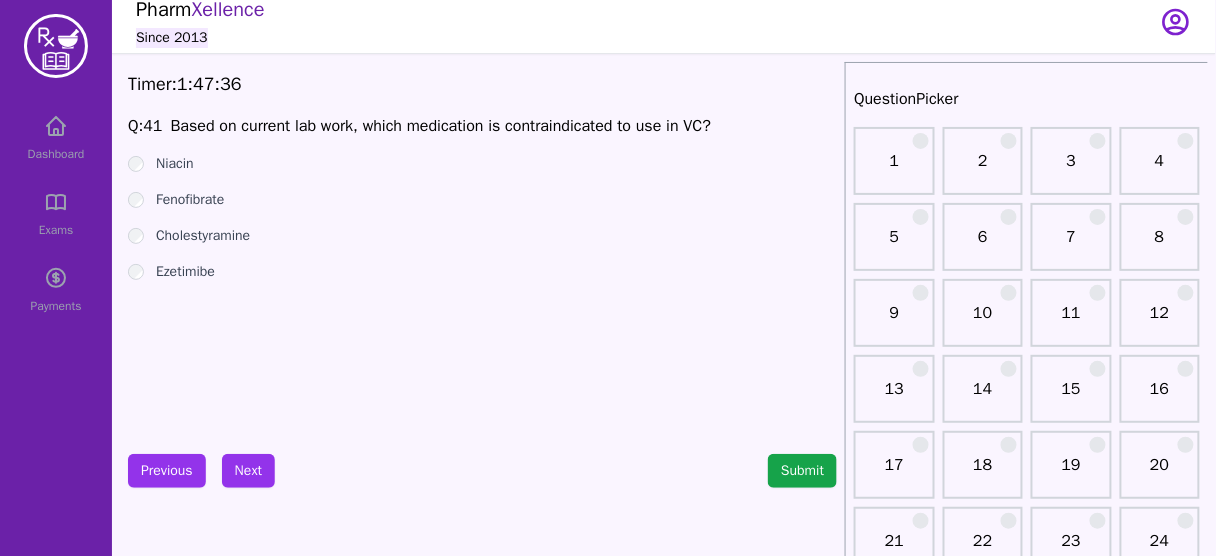 click on "Niacin" at bounding box center [175, 164] 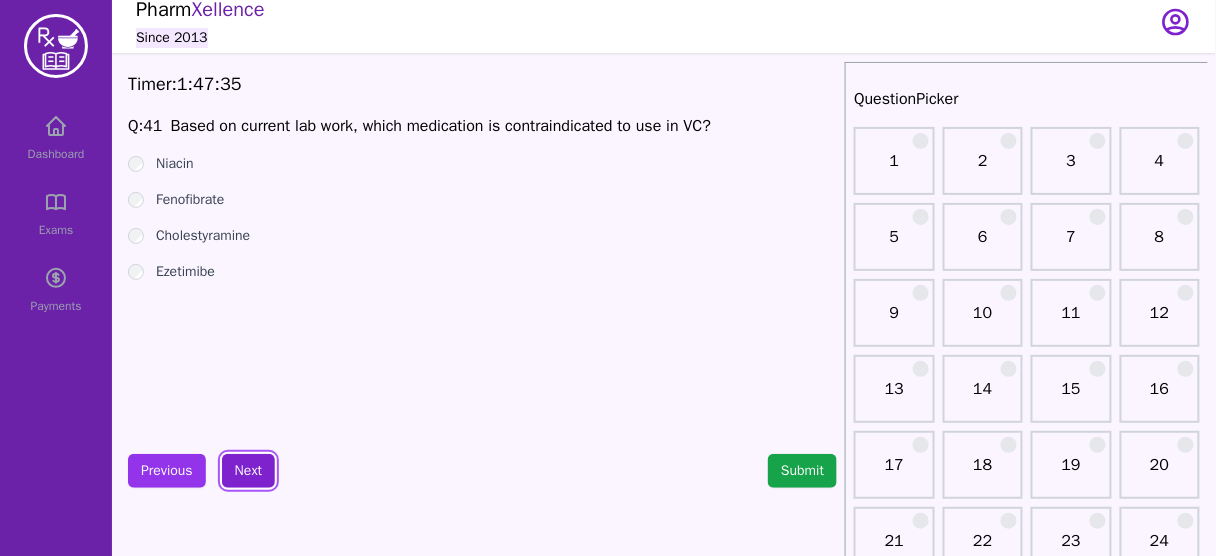 click on "Next" at bounding box center (248, 471) 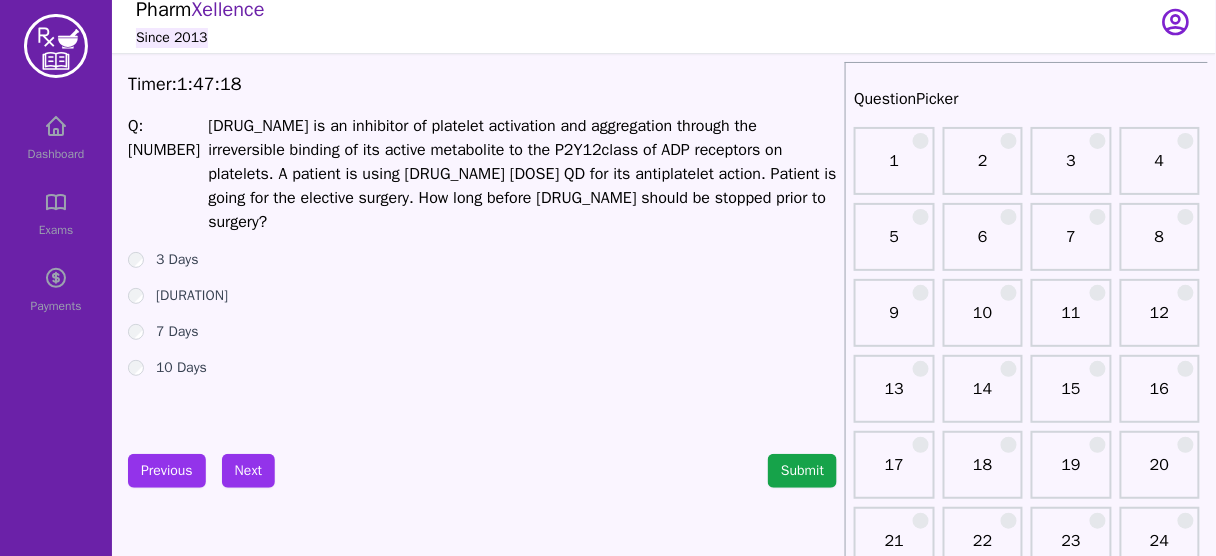 click on "7 Days" at bounding box center [177, 332] 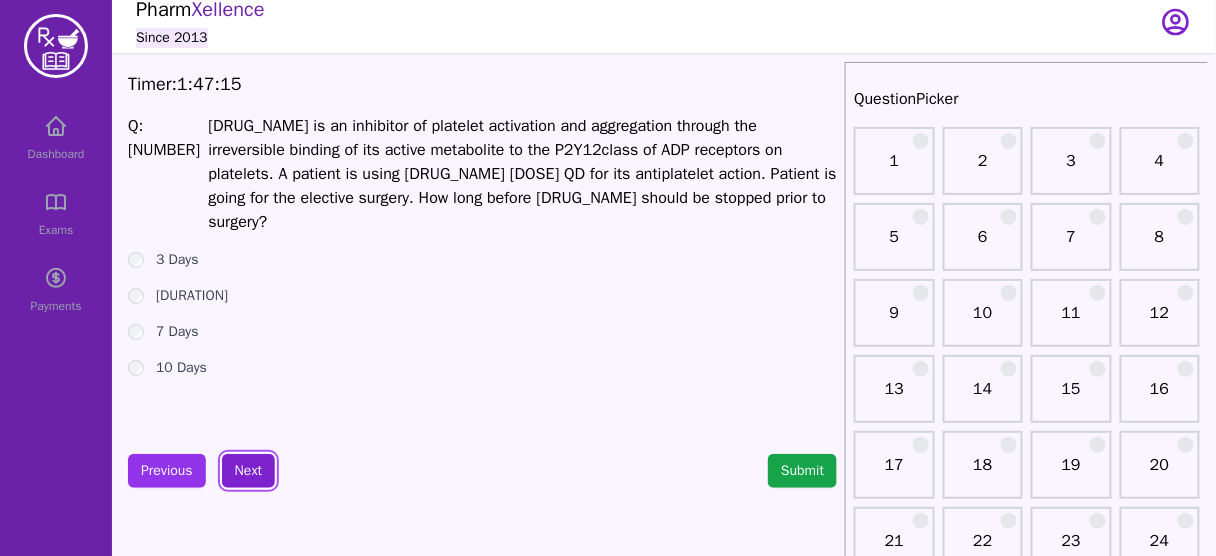 click on "Next" at bounding box center (248, 471) 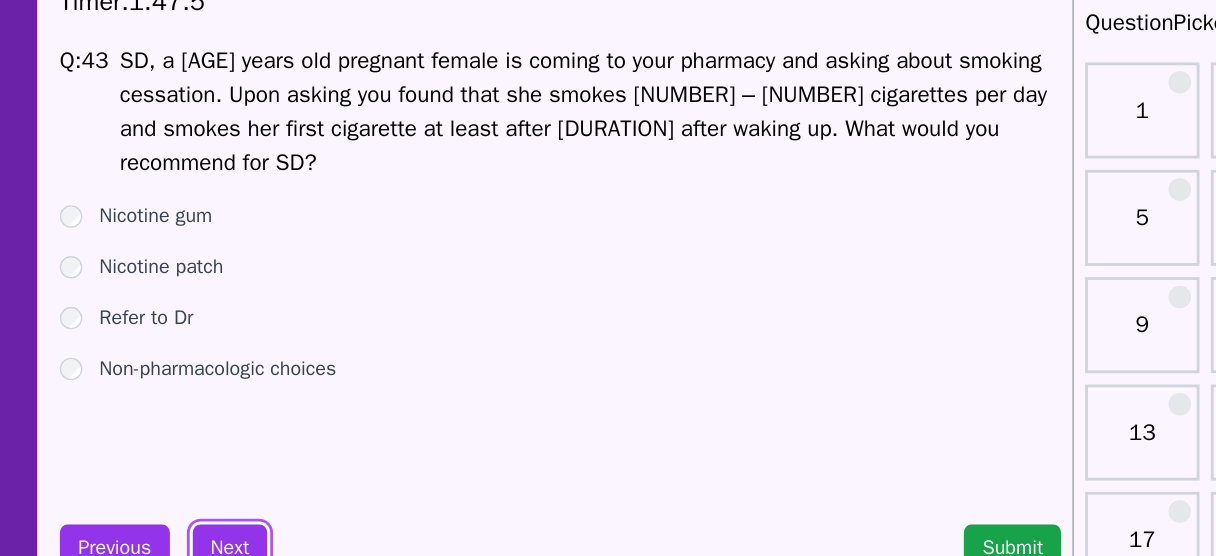 scroll, scrollTop: 10, scrollLeft: 0, axis: vertical 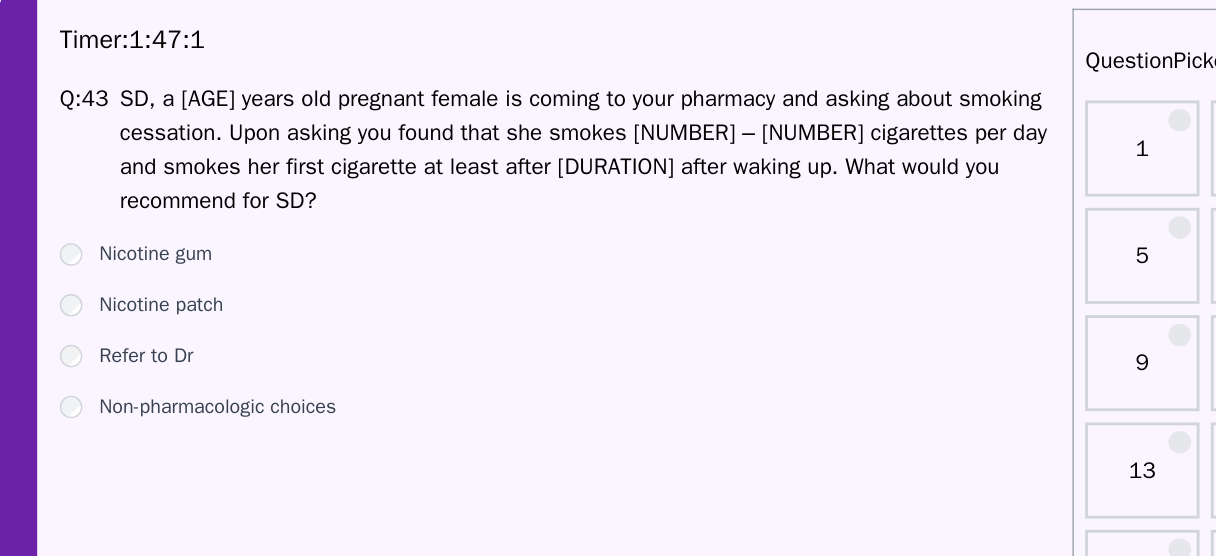 click on "Refer to Dr" at bounding box center [189, 308] 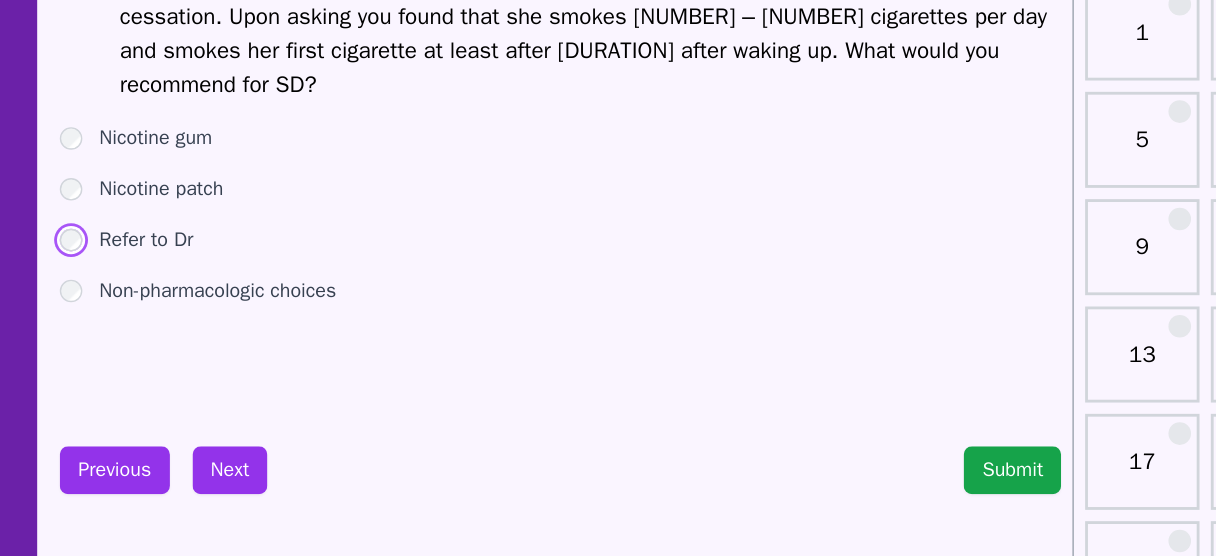 scroll, scrollTop: 10, scrollLeft: 0, axis: vertical 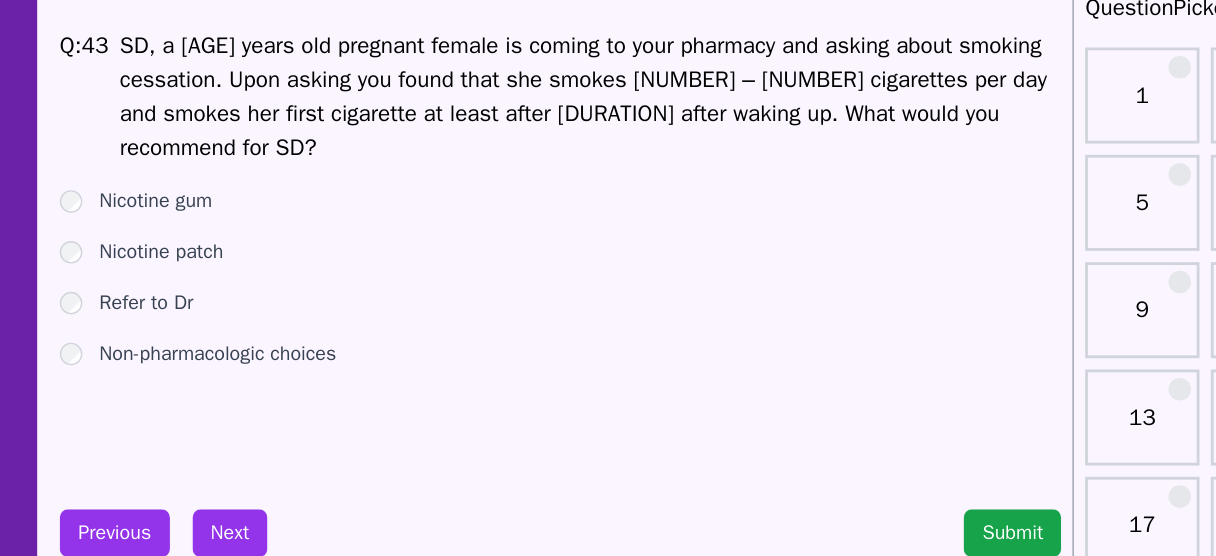 click on "Q: 43 SD, a 30 years old pregnant female is coming to your pharmacy and asking about smoking cessation. Upon asking you found that she smokes 4 – 5 cigarettes per day and smokes her first cigarette at least after 2 – 3 hours after waking up. What would you recommend for SD? Nicotine gum Nicotine patch Refer to Dr Non-pharmacologic choices" at bounding box center [482, 264] 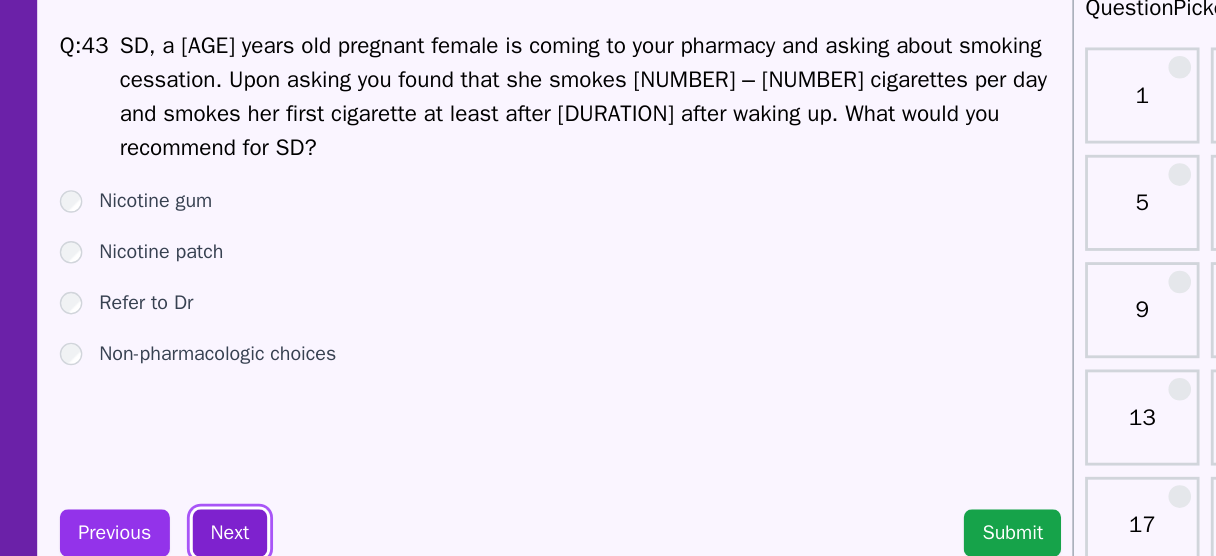 click on "Next" at bounding box center (248, 471) 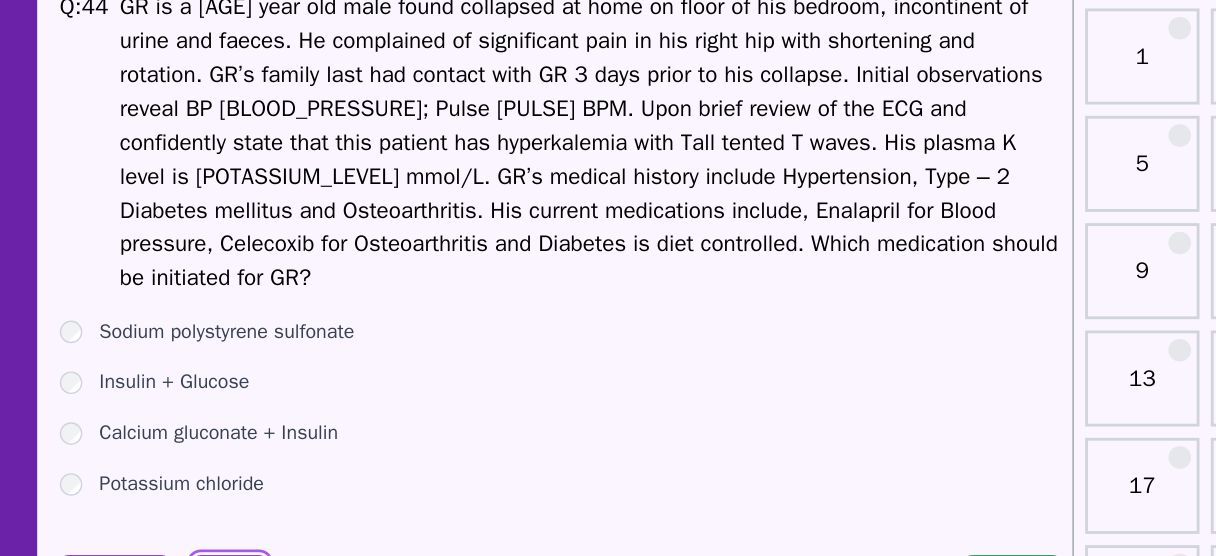scroll, scrollTop: 10, scrollLeft: 0, axis: vertical 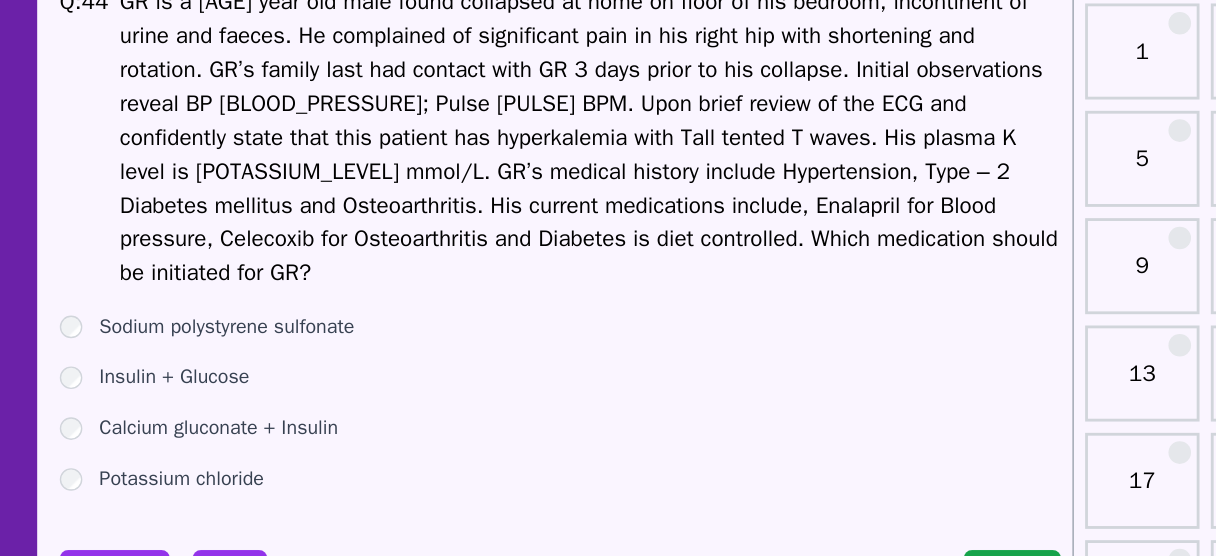 click on "Insulin + Glucose" at bounding box center (209, 392) 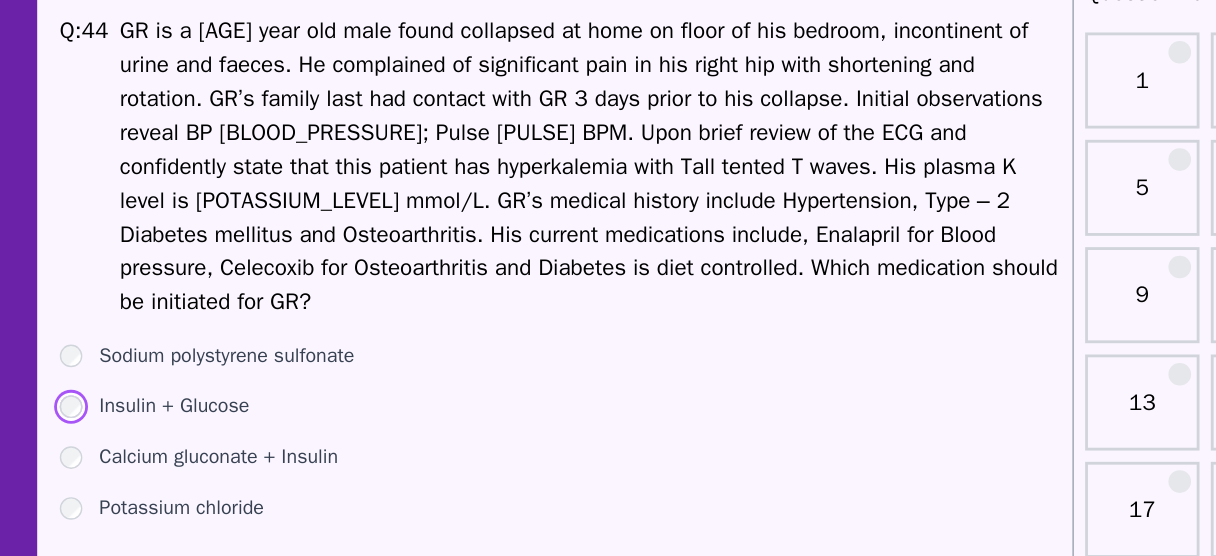 scroll, scrollTop: 10, scrollLeft: 0, axis: vertical 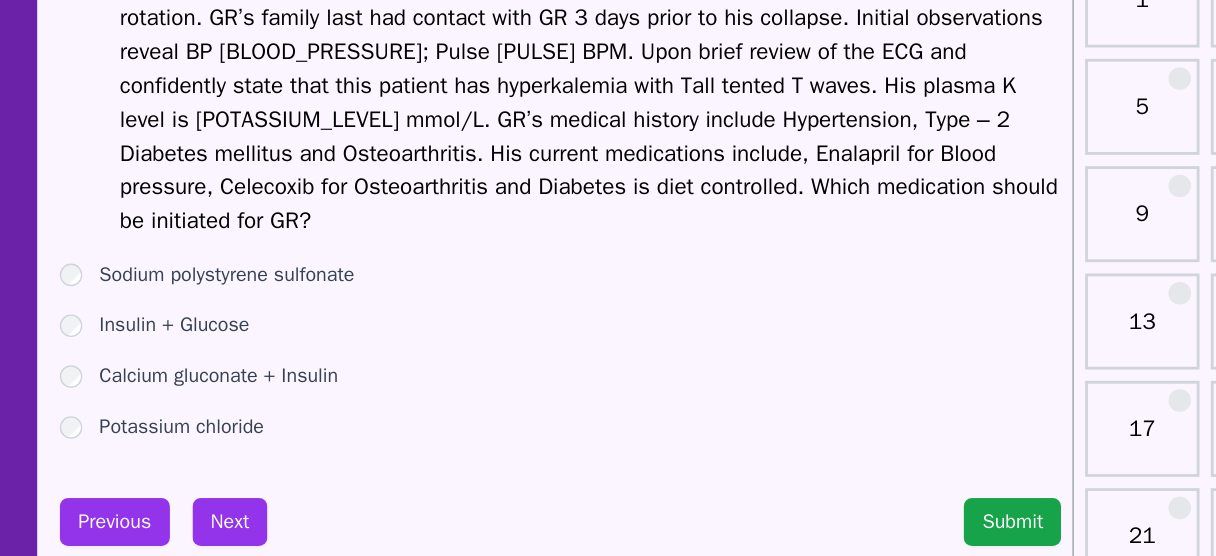 click on "Calcium gluconate + Insulin" at bounding box center (240, 428) 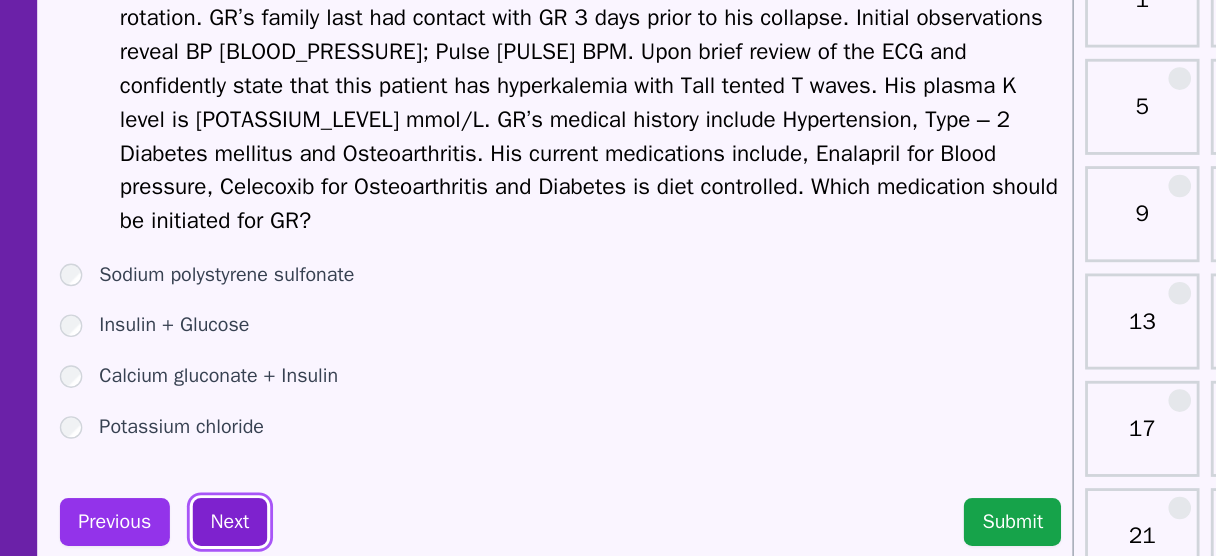 click on "Next" at bounding box center [248, 531] 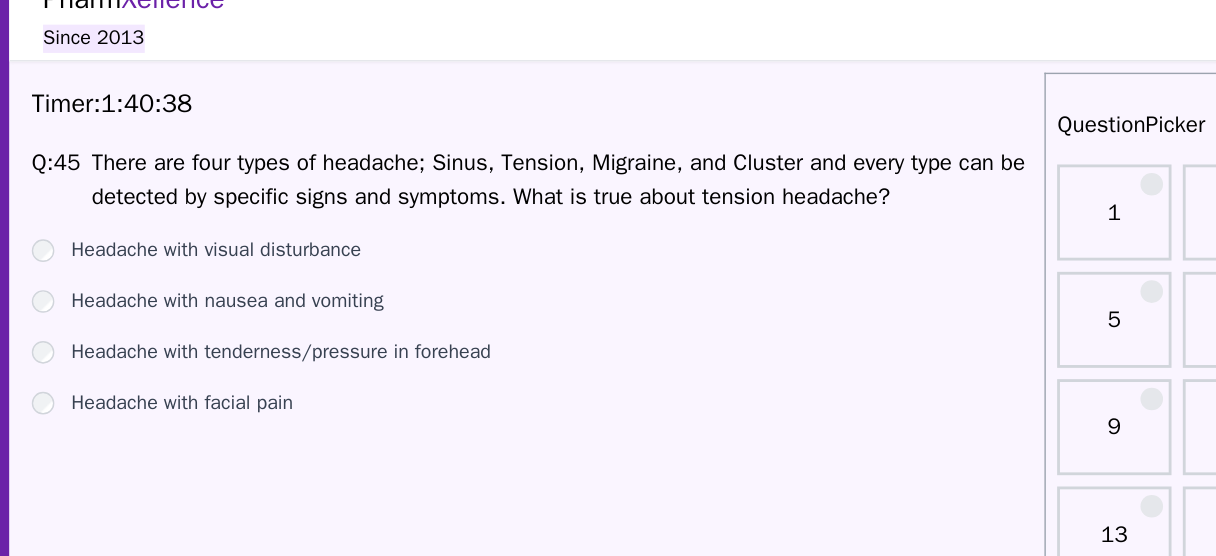 scroll, scrollTop: 10, scrollLeft: 0, axis: vertical 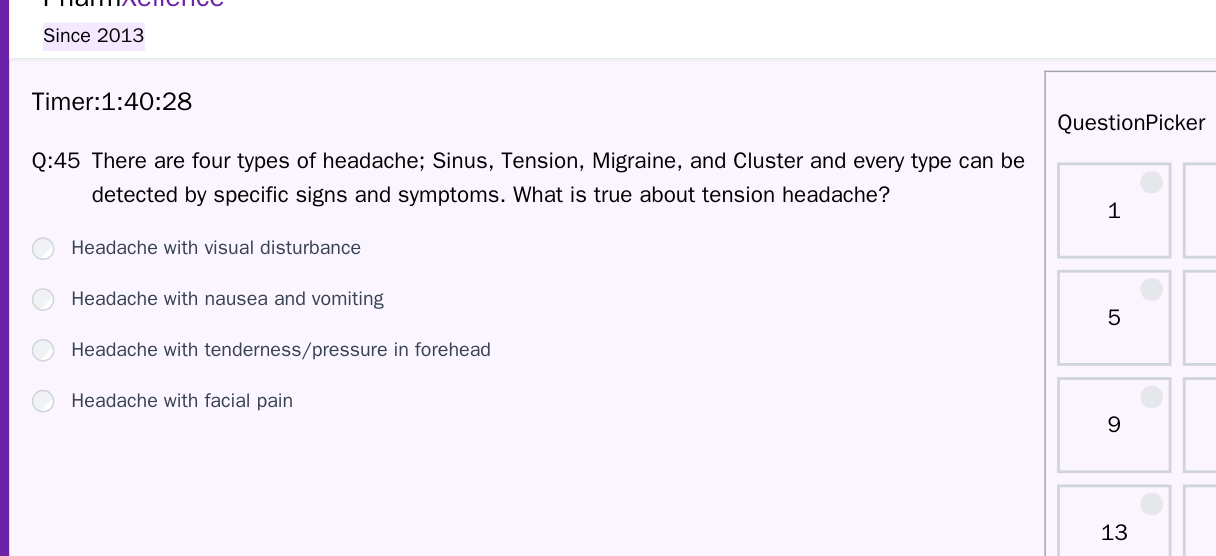 click on "Headache with tenderness/pressure in forehead" at bounding box center [304, 260] 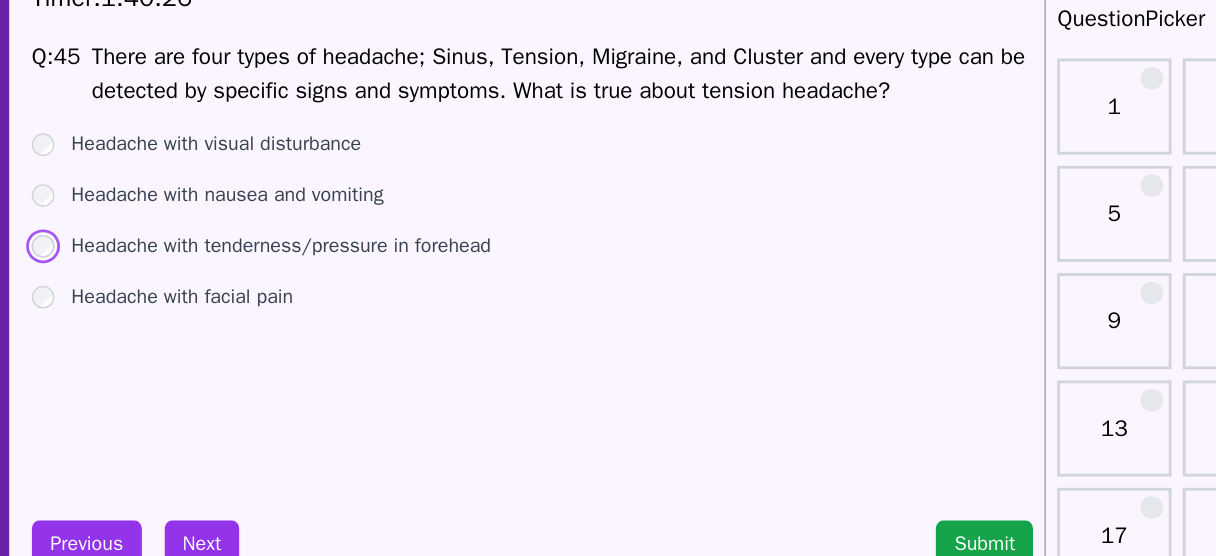 scroll, scrollTop: 10, scrollLeft: 0, axis: vertical 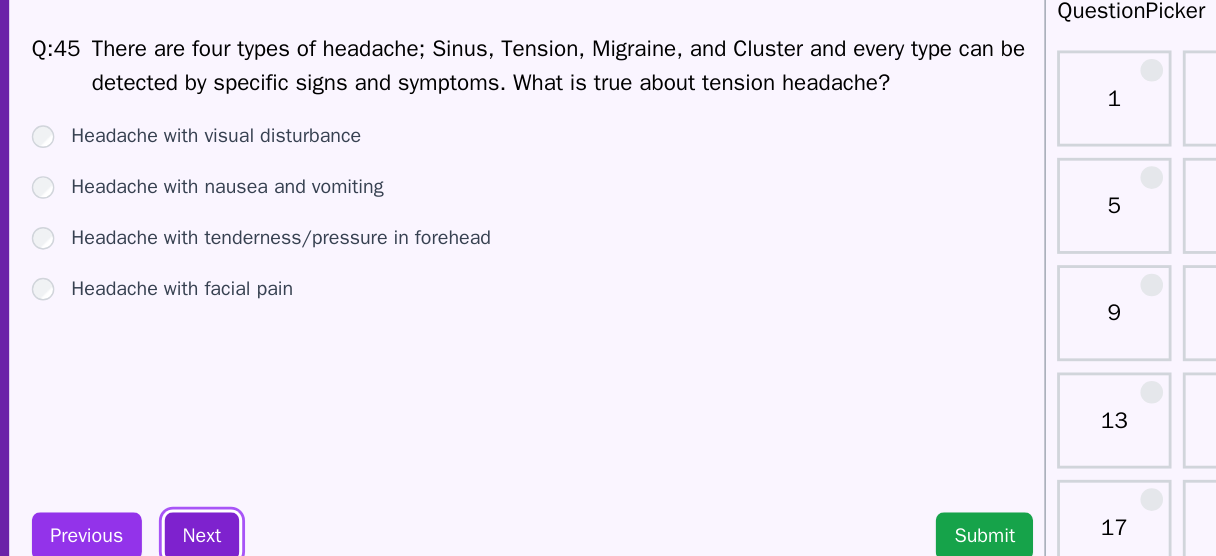 click on "Next" at bounding box center (248, 471) 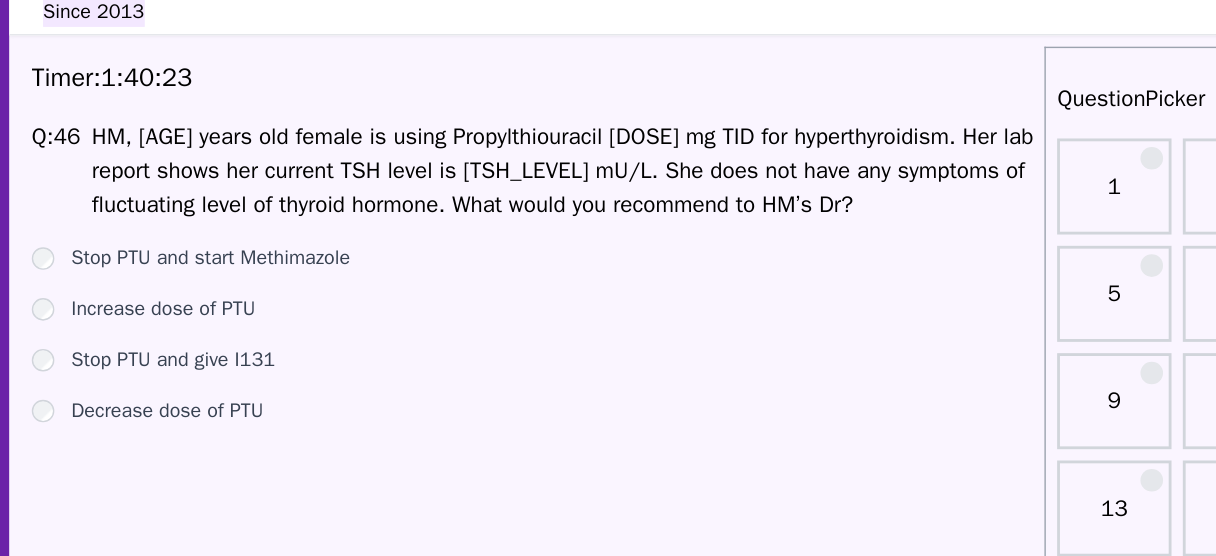 scroll, scrollTop: 10, scrollLeft: 0, axis: vertical 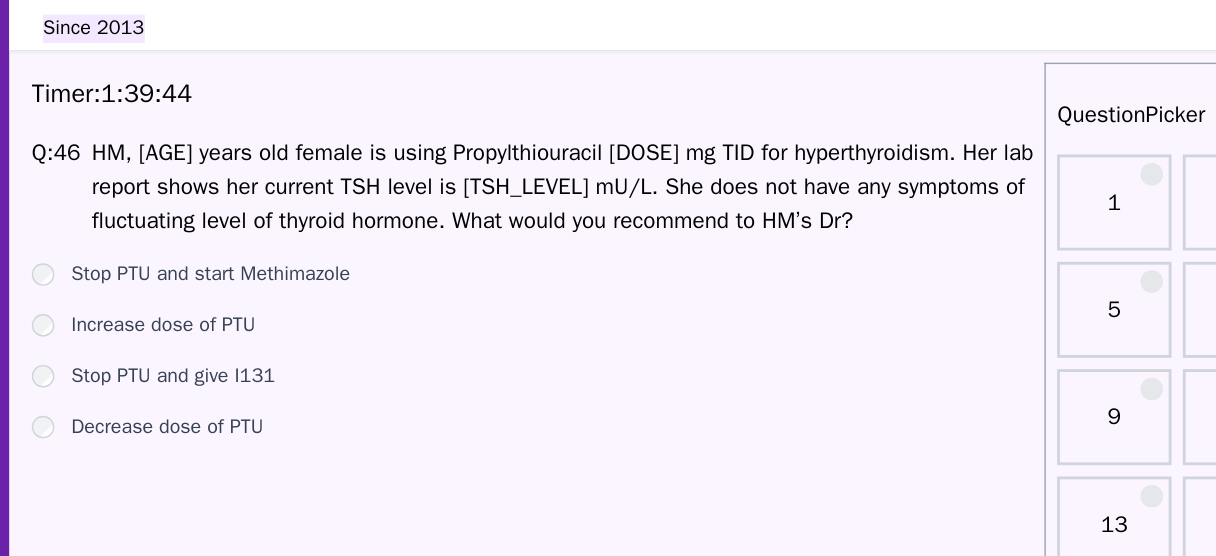 click on "Increase dose of PTU" at bounding box center (221, 248) 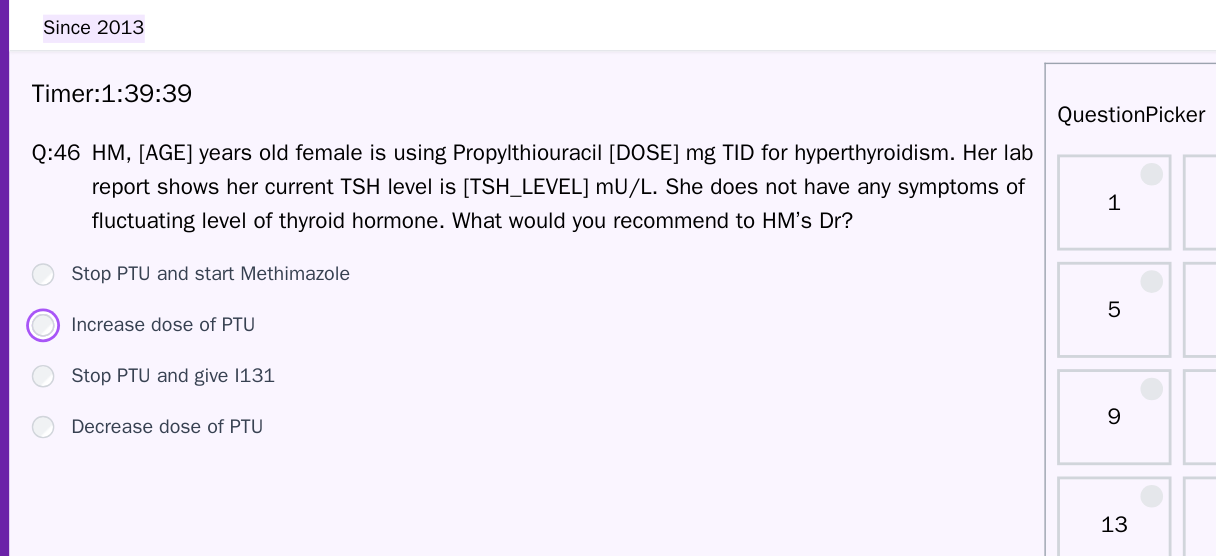 scroll, scrollTop: 10, scrollLeft: 0, axis: vertical 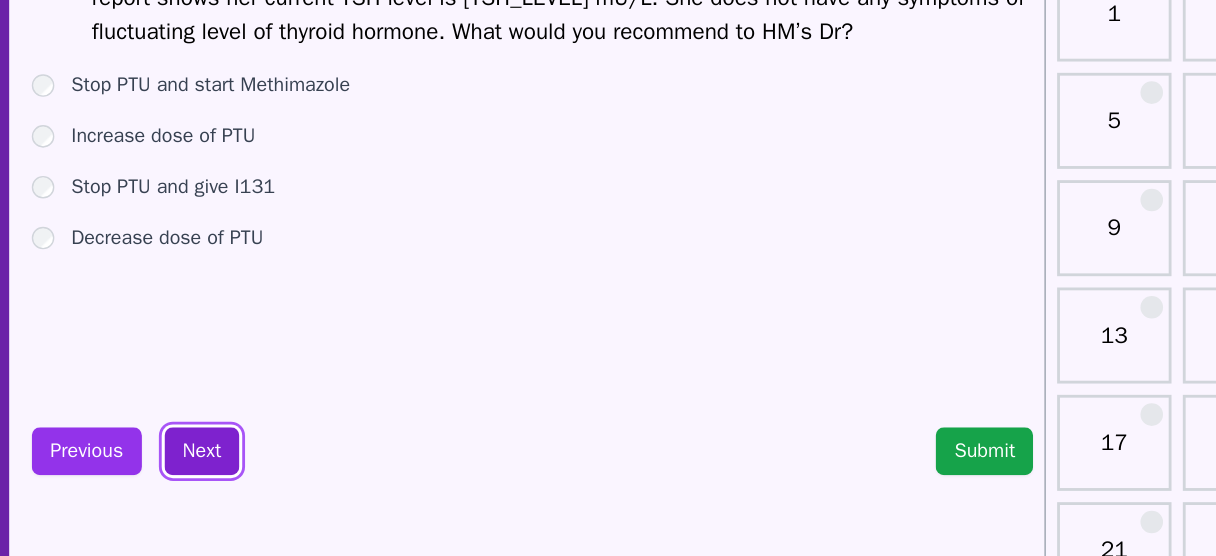 click on "Next" at bounding box center [248, 471] 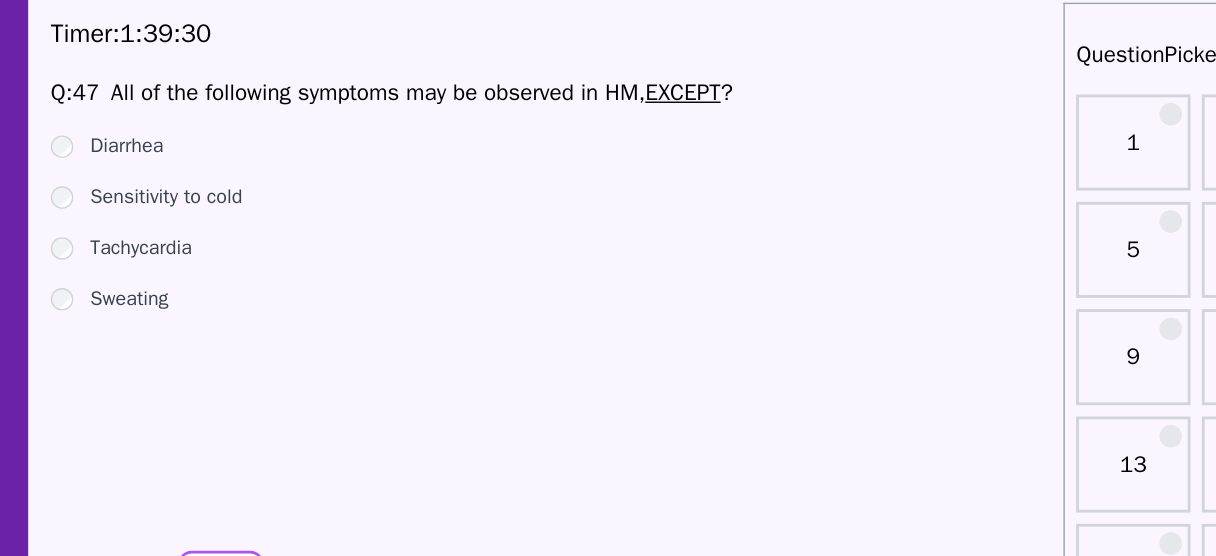 scroll, scrollTop: 10, scrollLeft: 0, axis: vertical 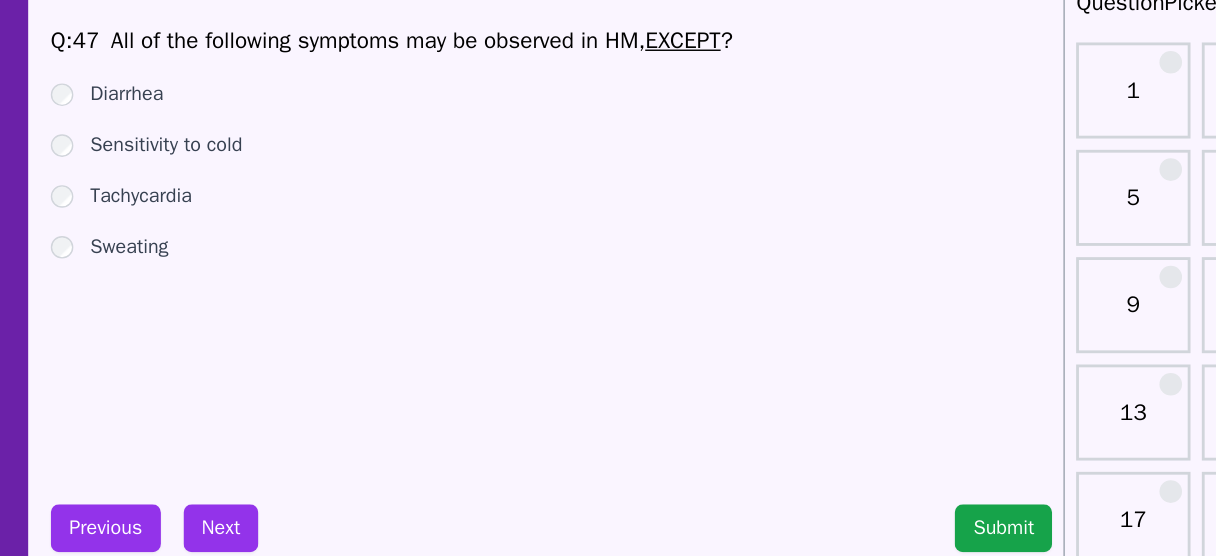 click on "Sensitivity to cold" at bounding box center [210, 200] 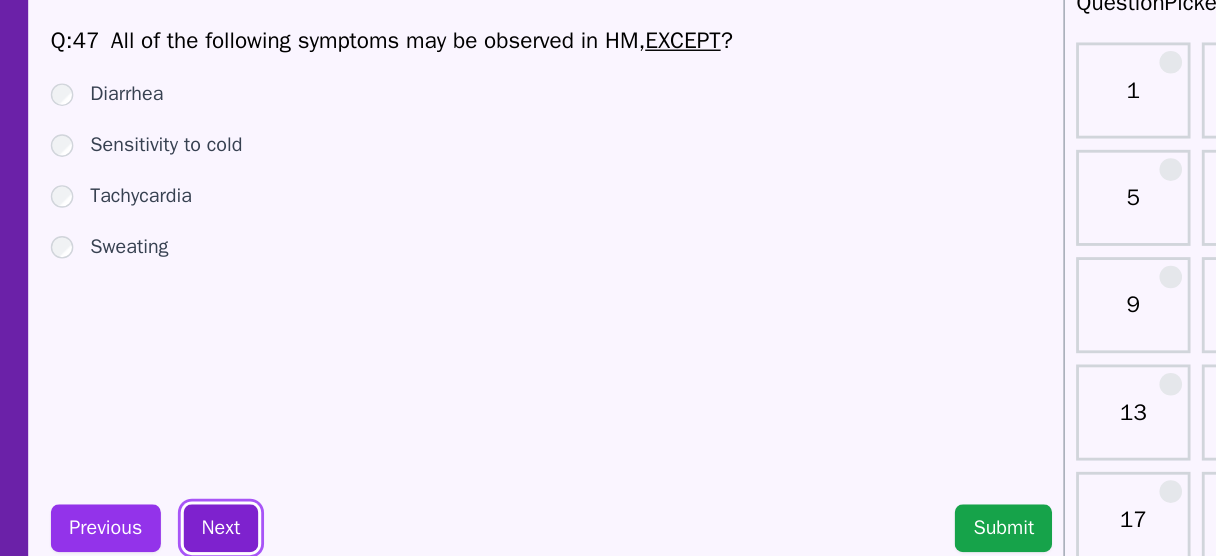 click on "Next" at bounding box center (248, 471) 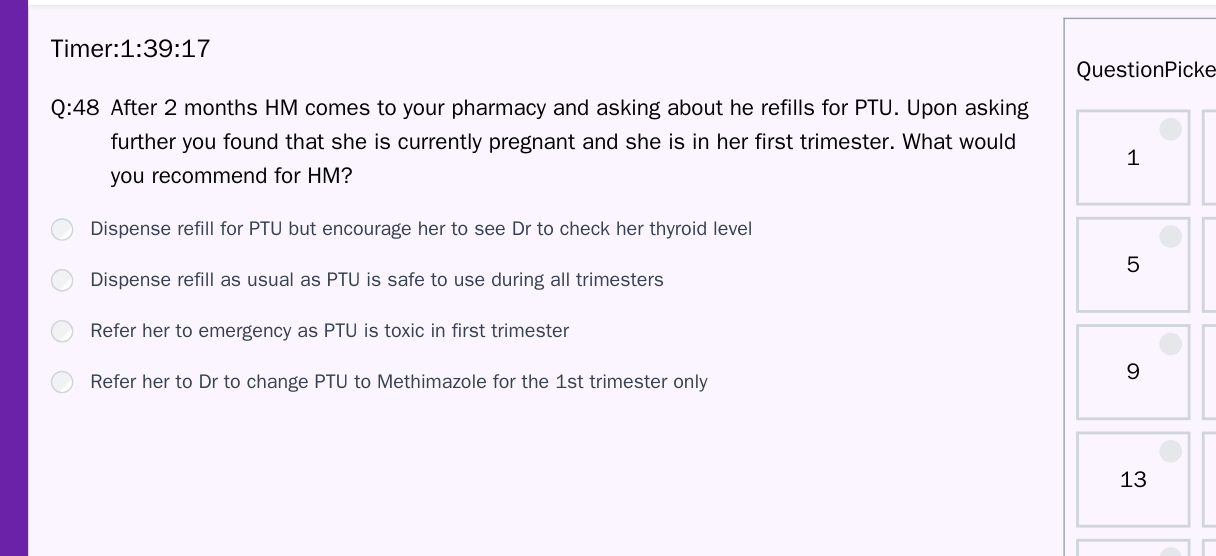 scroll, scrollTop: 10, scrollLeft: 0, axis: vertical 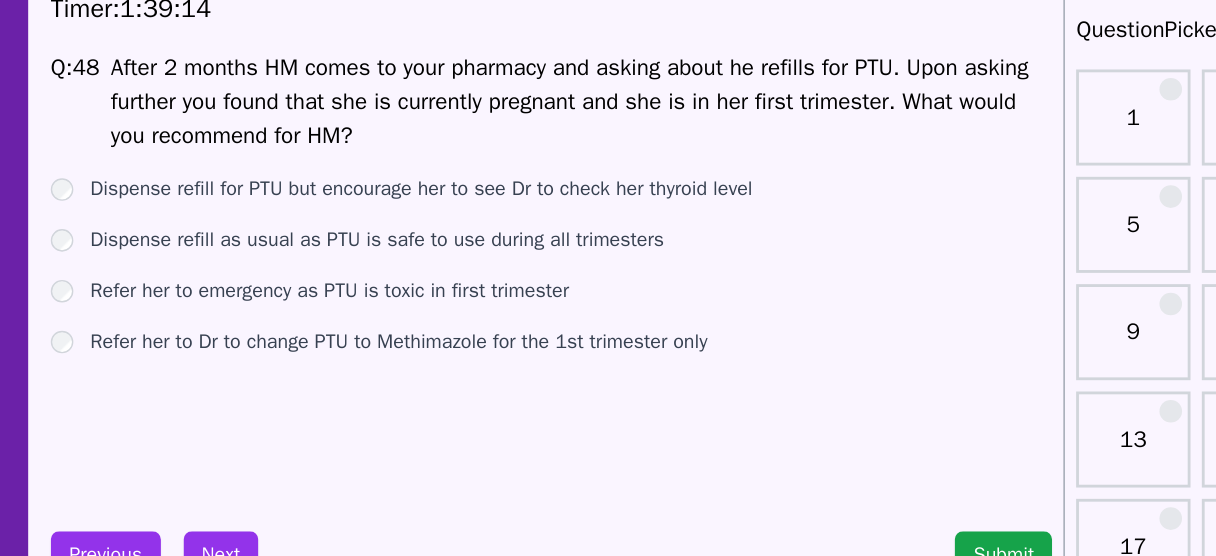 click on "Refer her to Dr to change PTU to Methimazole for the 1st trimester only" at bounding box center (374, 320) 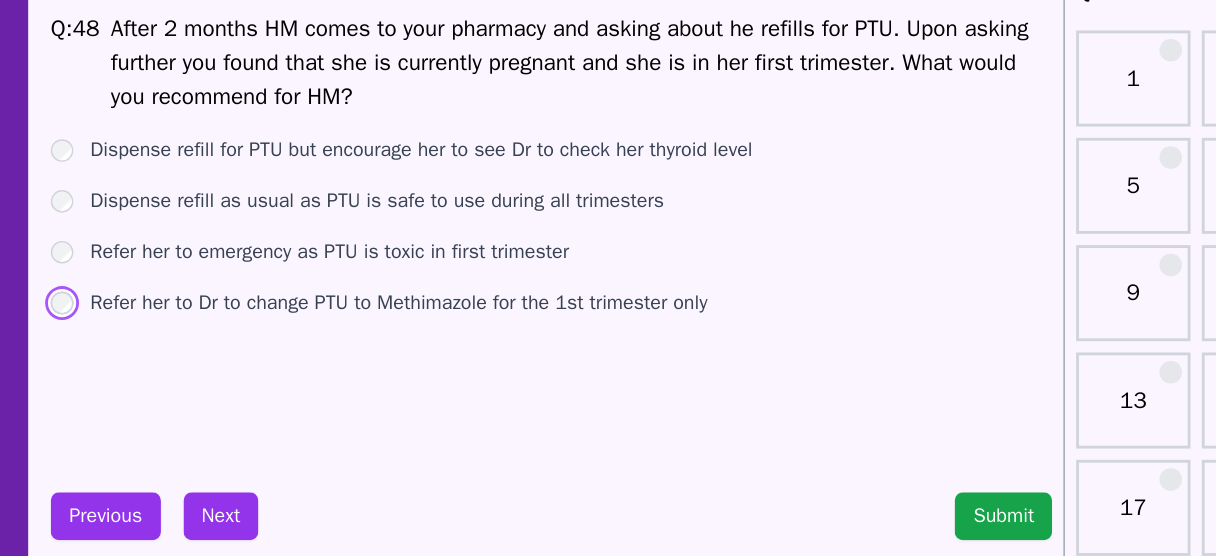 scroll, scrollTop: 10, scrollLeft: 0, axis: vertical 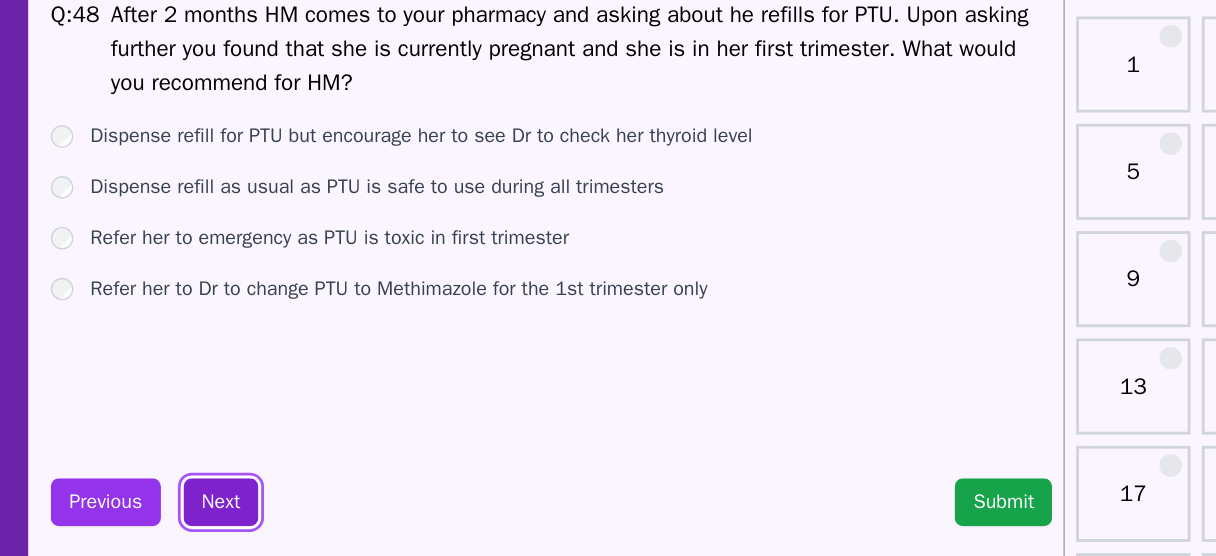 click on "Next" at bounding box center (248, 471) 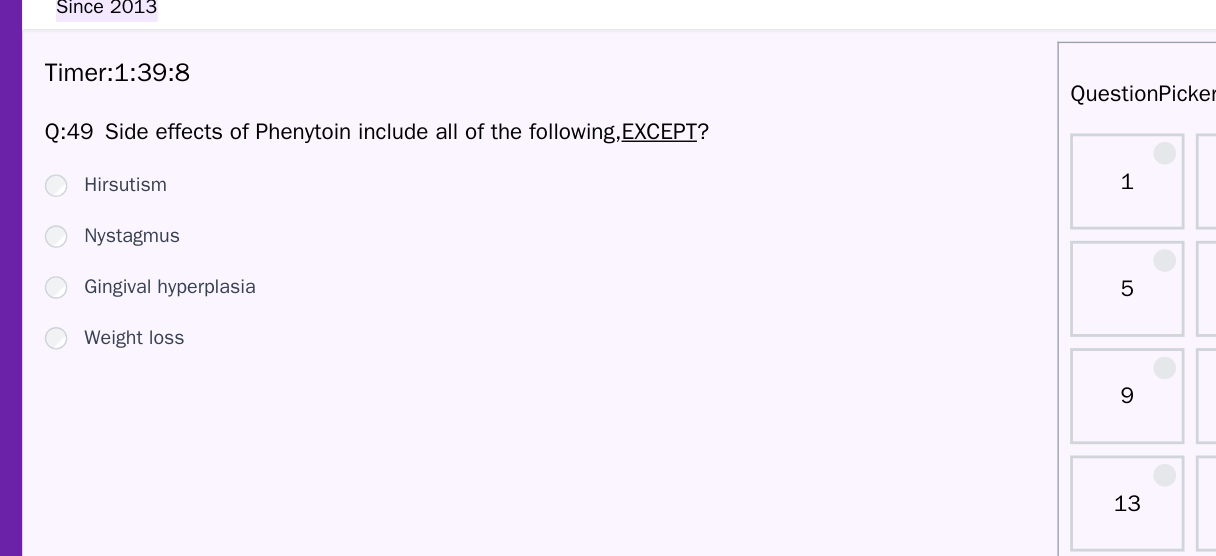 scroll, scrollTop: 10, scrollLeft: 0, axis: vertical 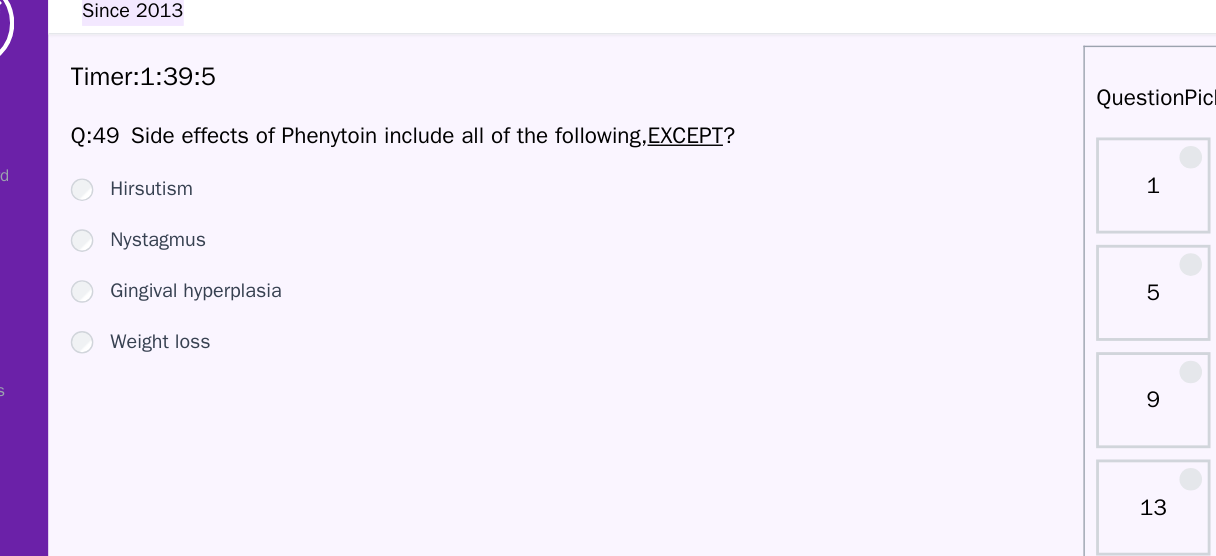 click on "Weight loss" at bounding box center (191, 272) 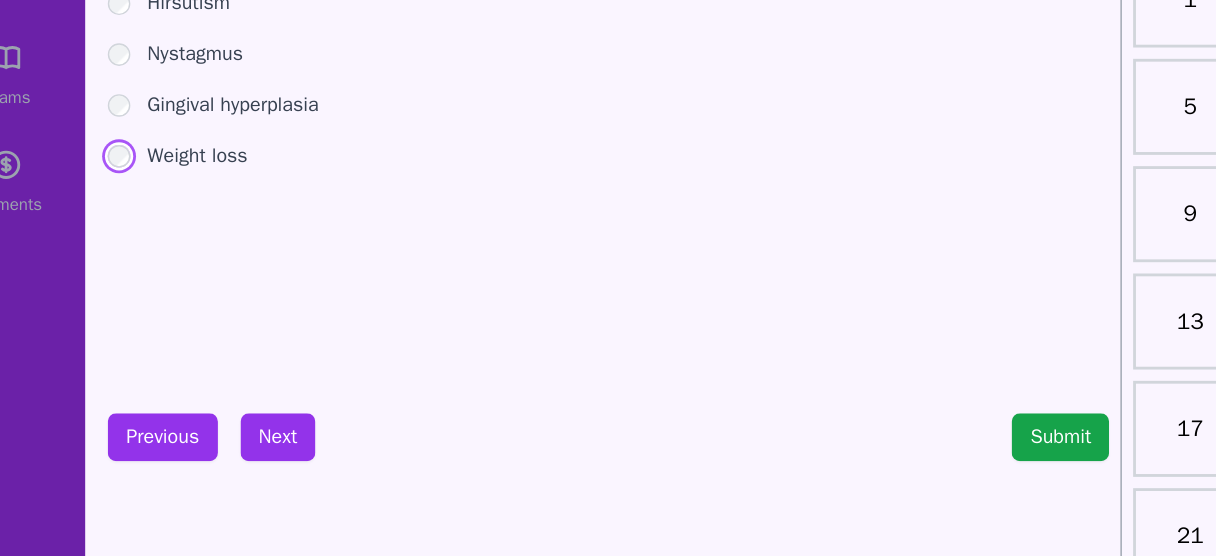 scroll, scrollTop: 12, scrollLeft: 0, axis: vertical 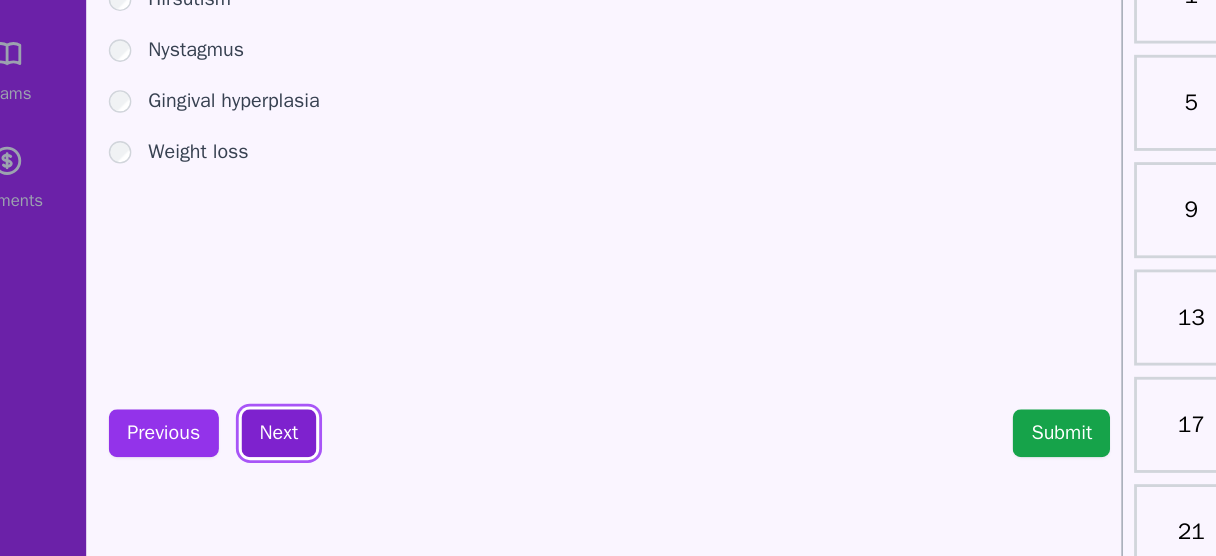 click on "Next" at bounding box center [248, 469] 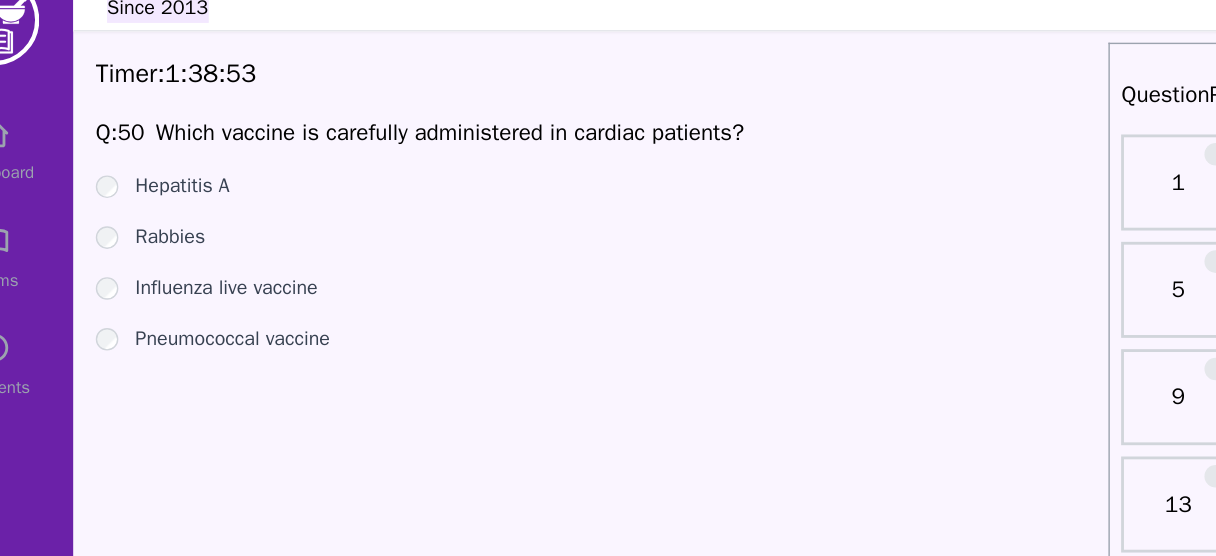 scroll, scrollTop: 12, scrollLeft: 0, axis: vertical 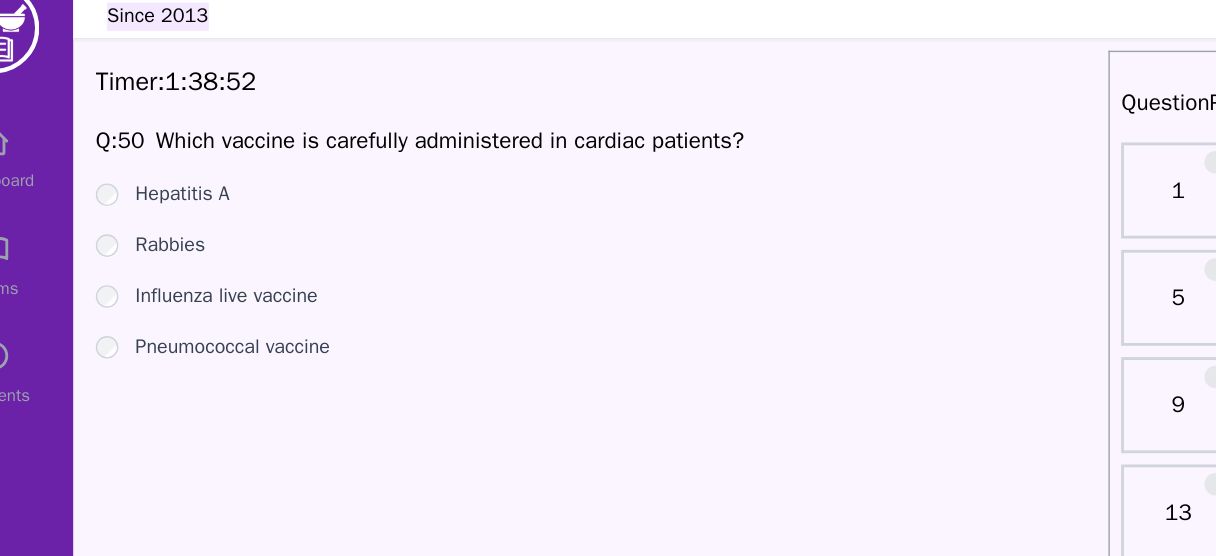 click on "Rabbies" at bounding box center [180, 198] 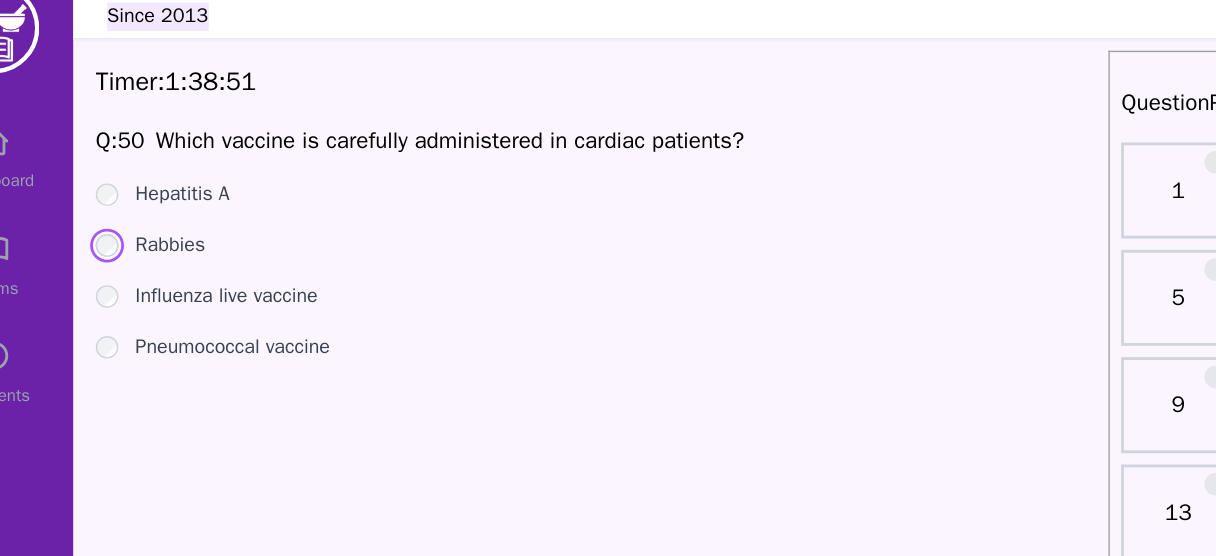 scroll, scrollTop: 12, scrollLeft: 0, axis: vertical 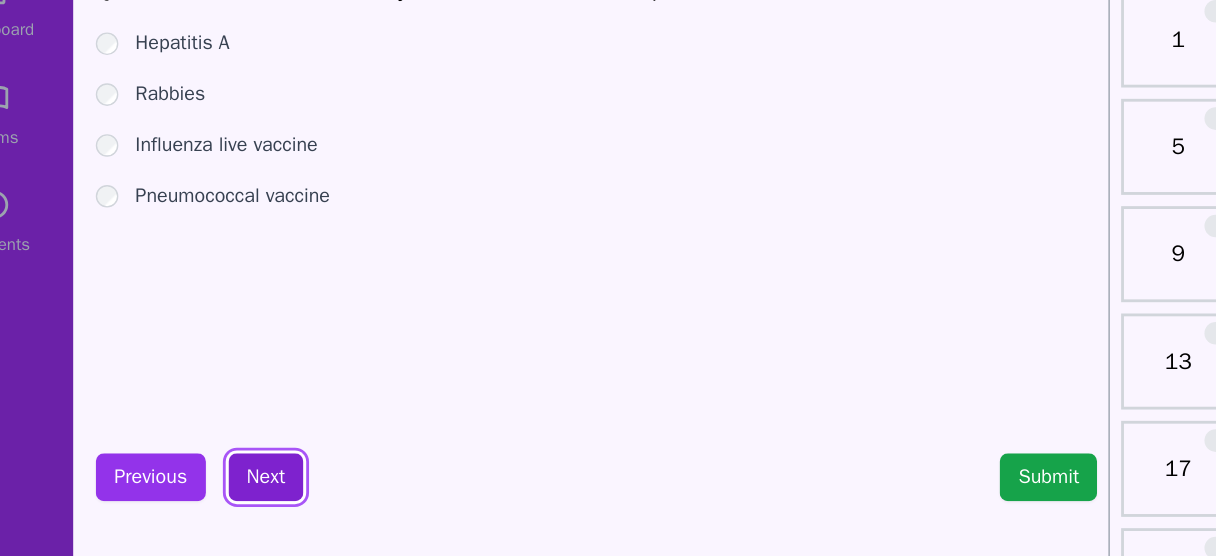 click on "Next" at bounding box center [248, 469] 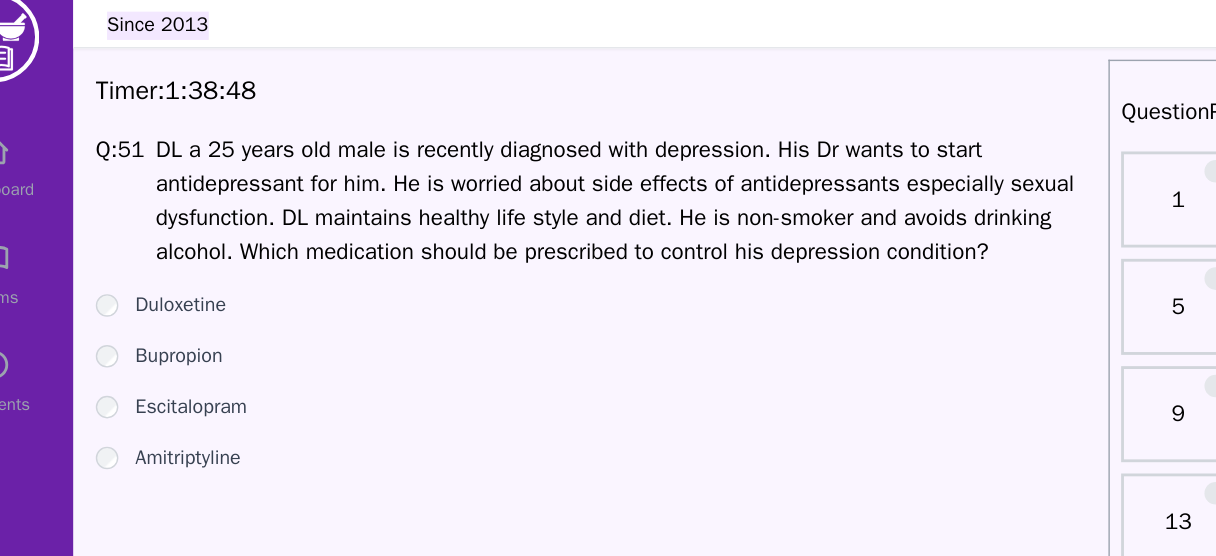 scroll, scrollTop: 12, scrollLeft: 0, axis: vertical 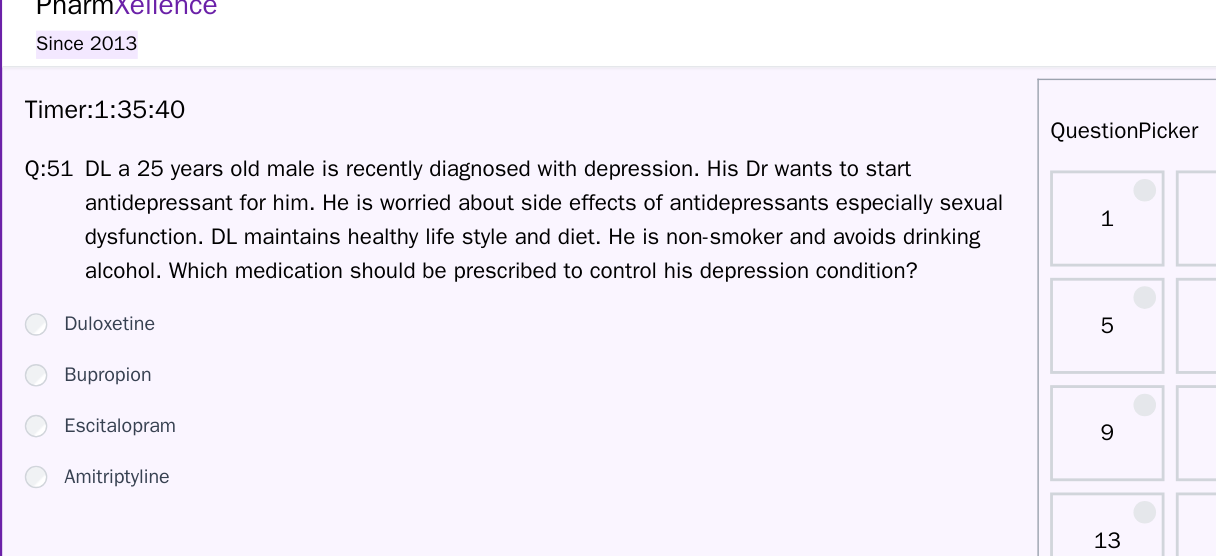 click on "Bupropion" at bounding box center (187, 270) 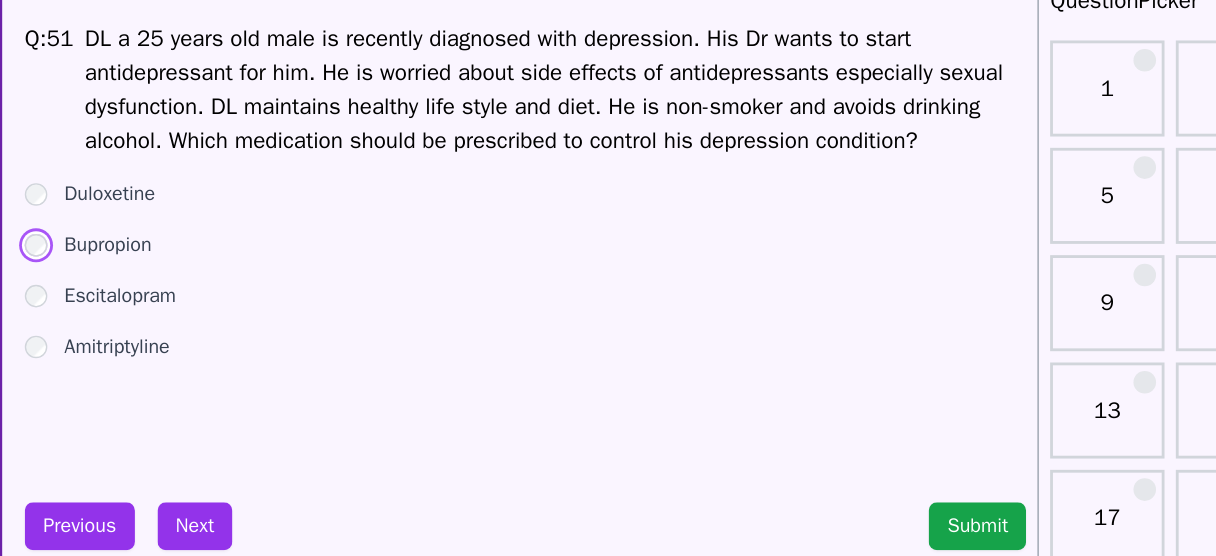 scroll, scrollTop: 12, scrollLeft: 0, axis: vertical 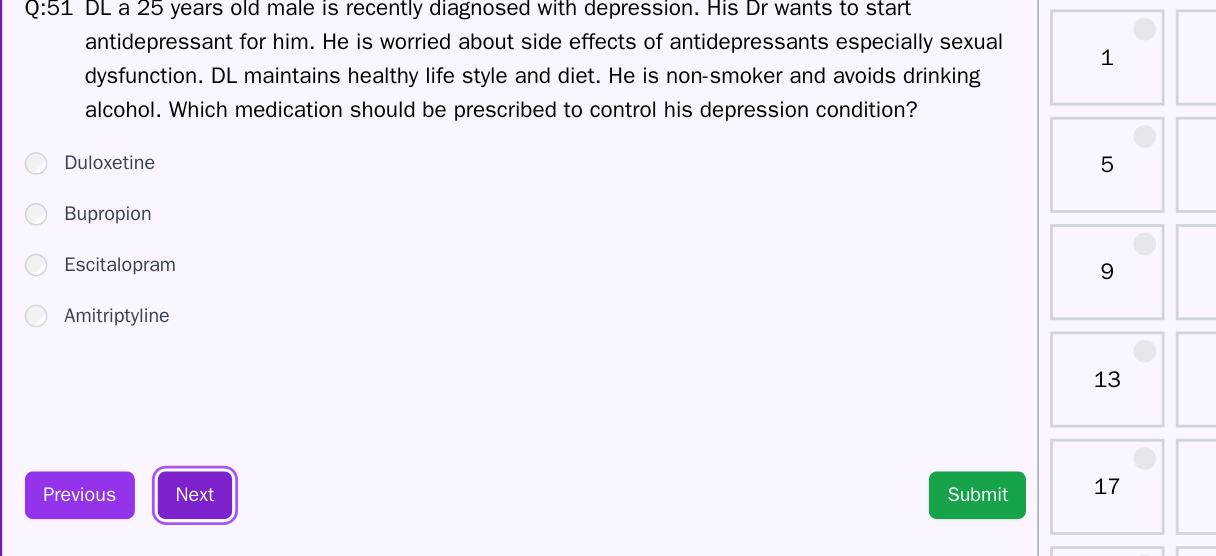click on "Next" at bounding box center (248, 469) 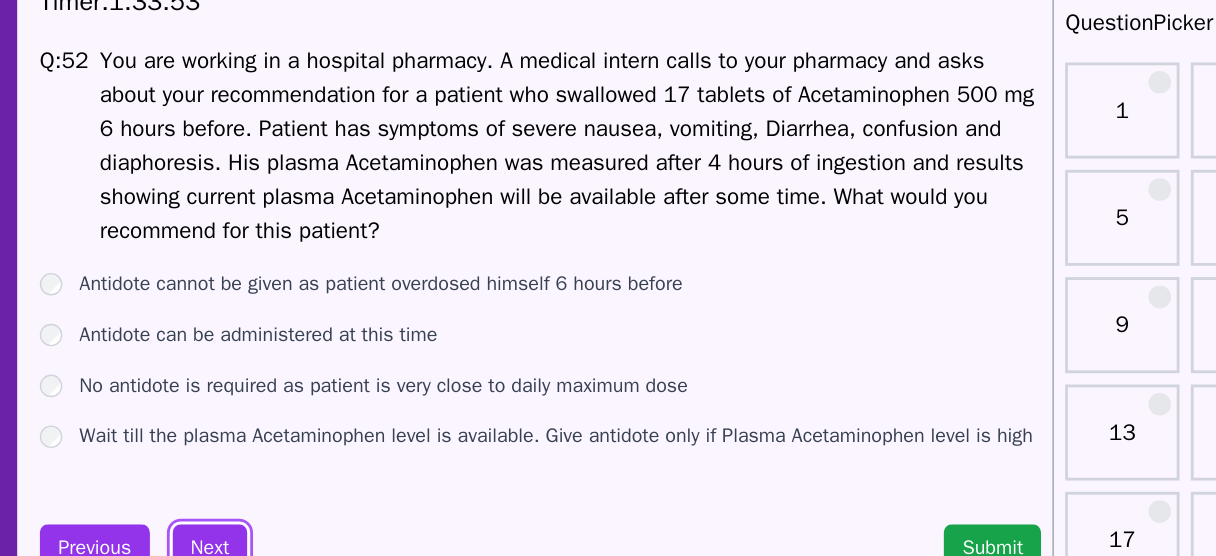 scroll, scrollTop: 12, scrollLeft: 0, axis: vertical 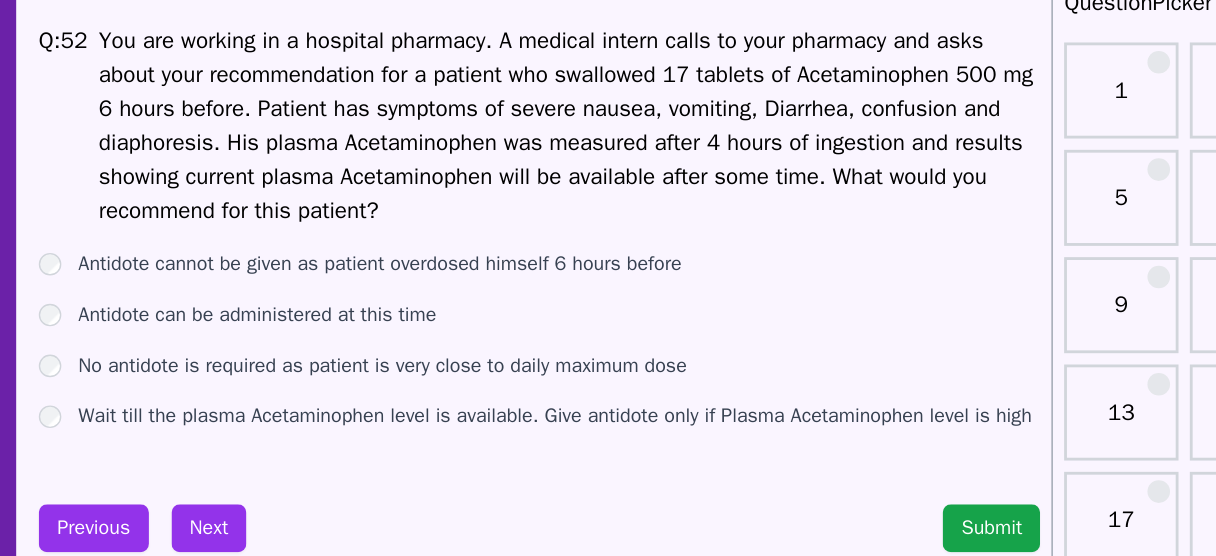 click on "Antidote can be administered at this time" at bounding box center (283, 318) 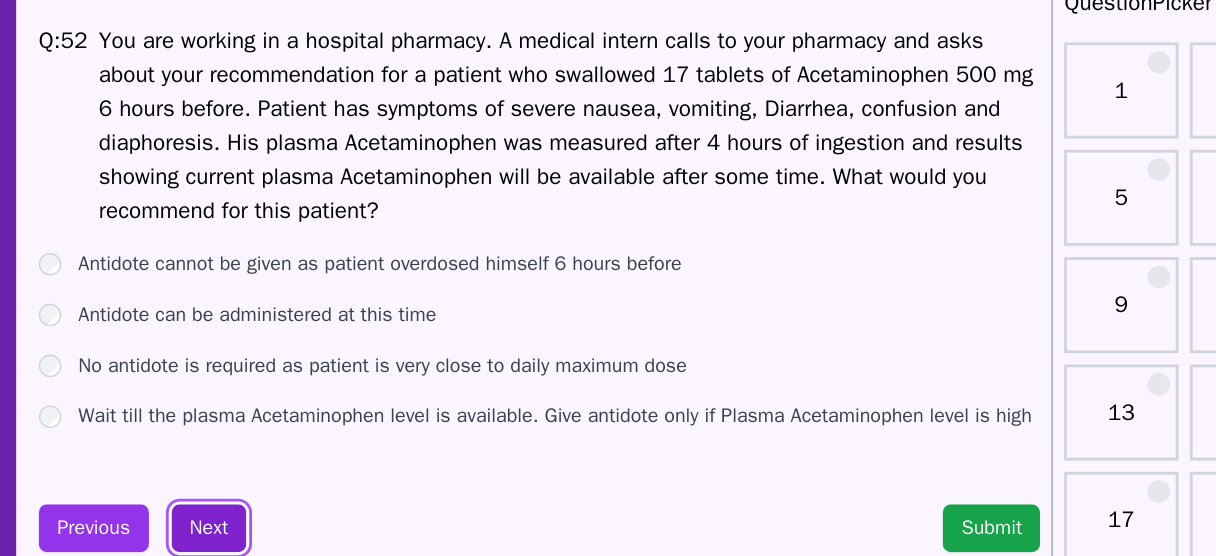 click on "Next" at bounding box center (248, 469) 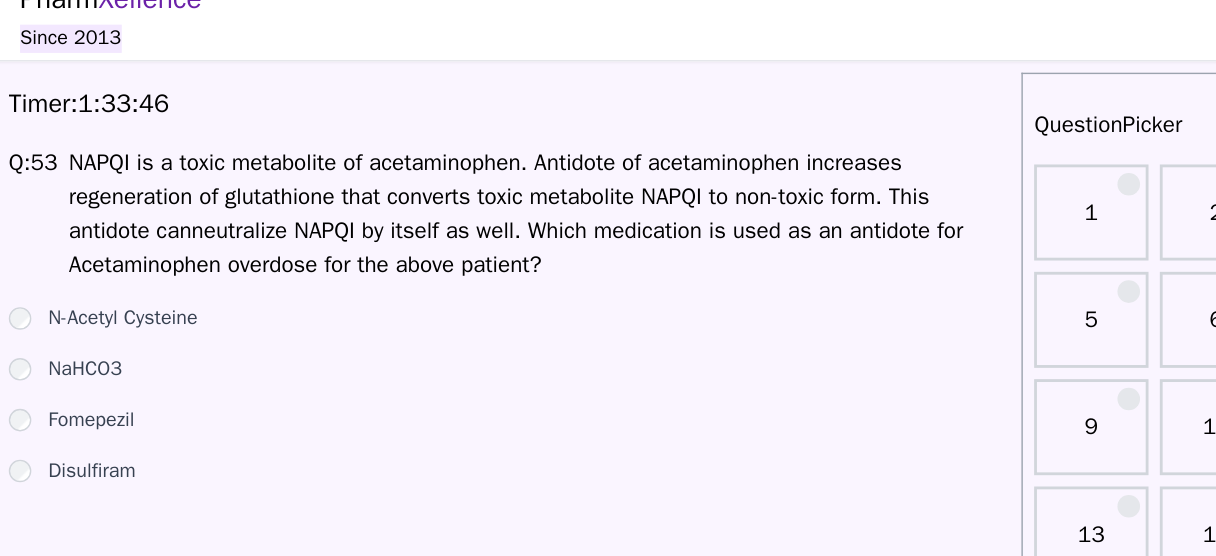 scroll, scrollTop: 12, scrollLeft: 0, axis: vertical 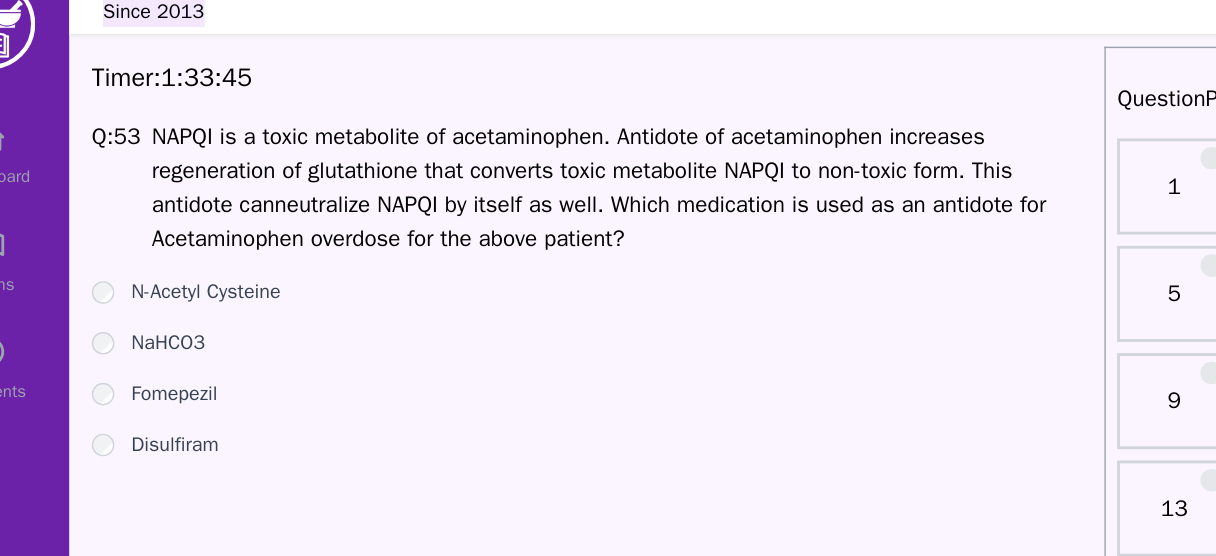 click on "N-Acetyl Cysteine" at bounding box center [209, 234] 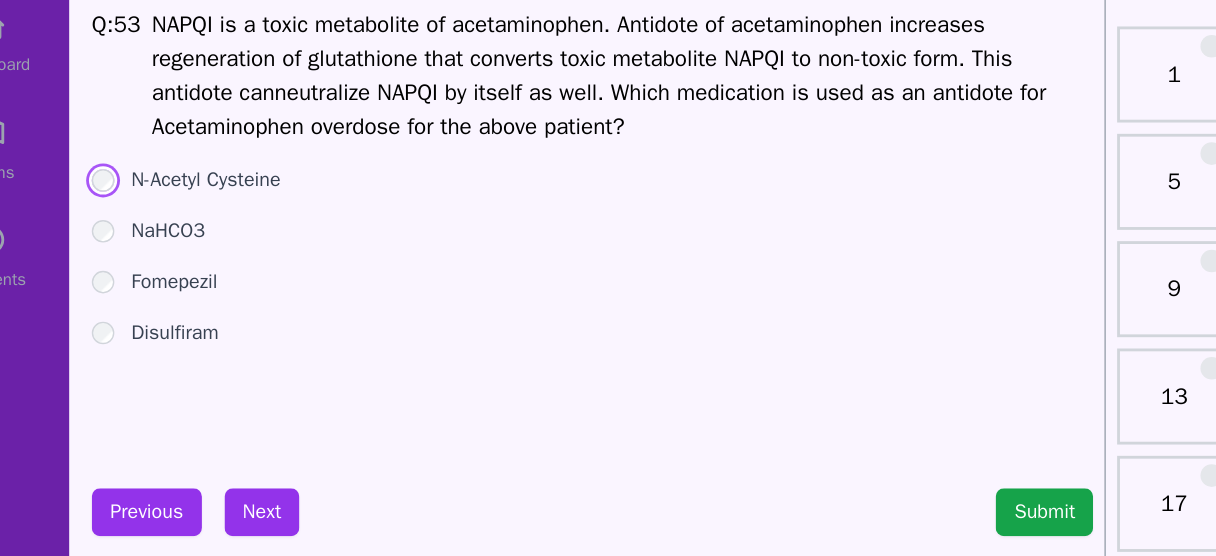 scroll, scrollTop: 12, scrollLeft: 0, axis: vertical 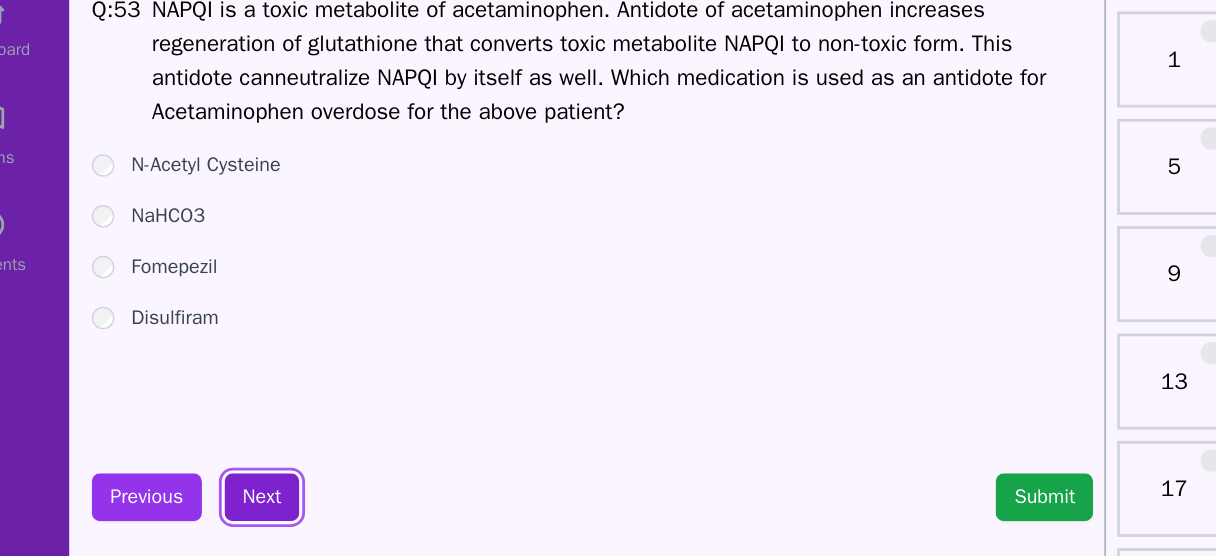 click on "Next" at bounding box center [248, 469] 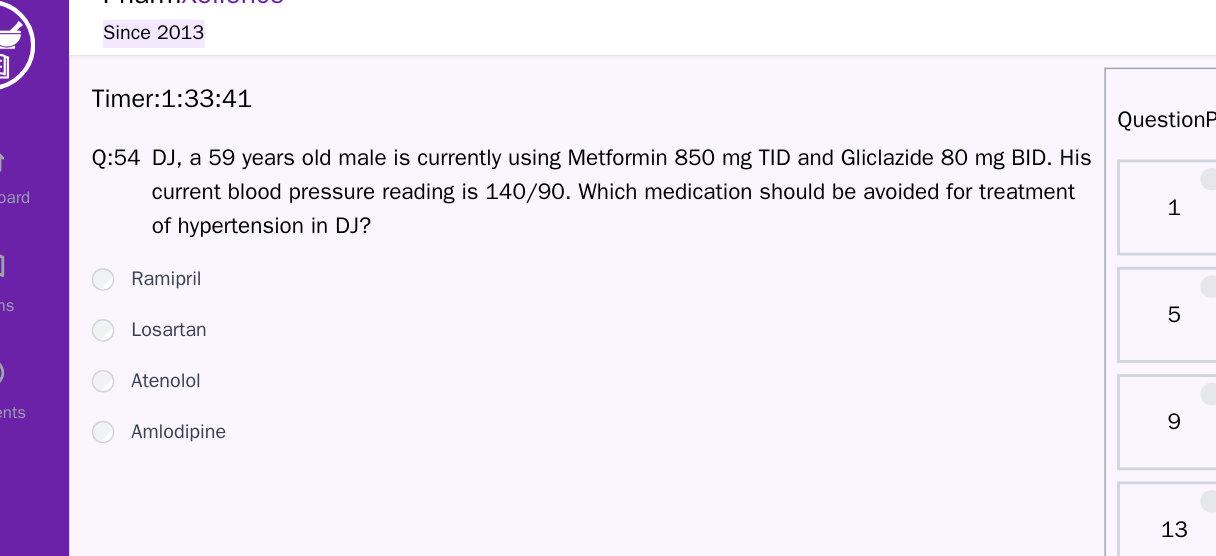 scroll, scrollTop: 12, scrollLeft: 0, axis: vertical 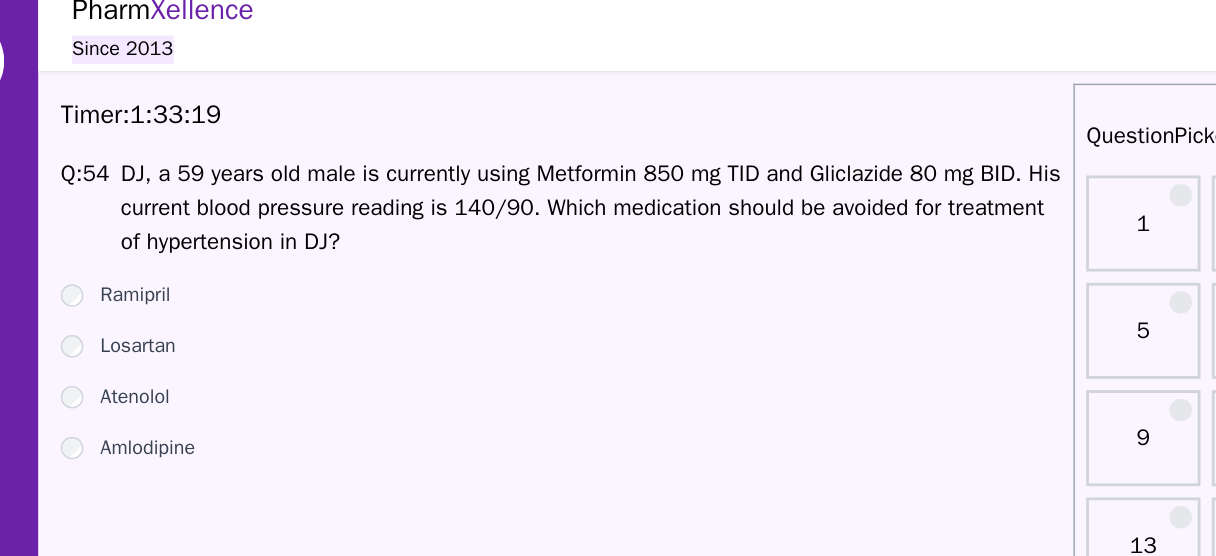 click on "DJ, a 59 years old male is currently using Metformin 850 mg TID and Gliclazide 80 mg BID. His current blood pressure reading is 140/90. Which medication should be avoided for treatment of hypertension in DJ?" at bounding box center [504, 148] 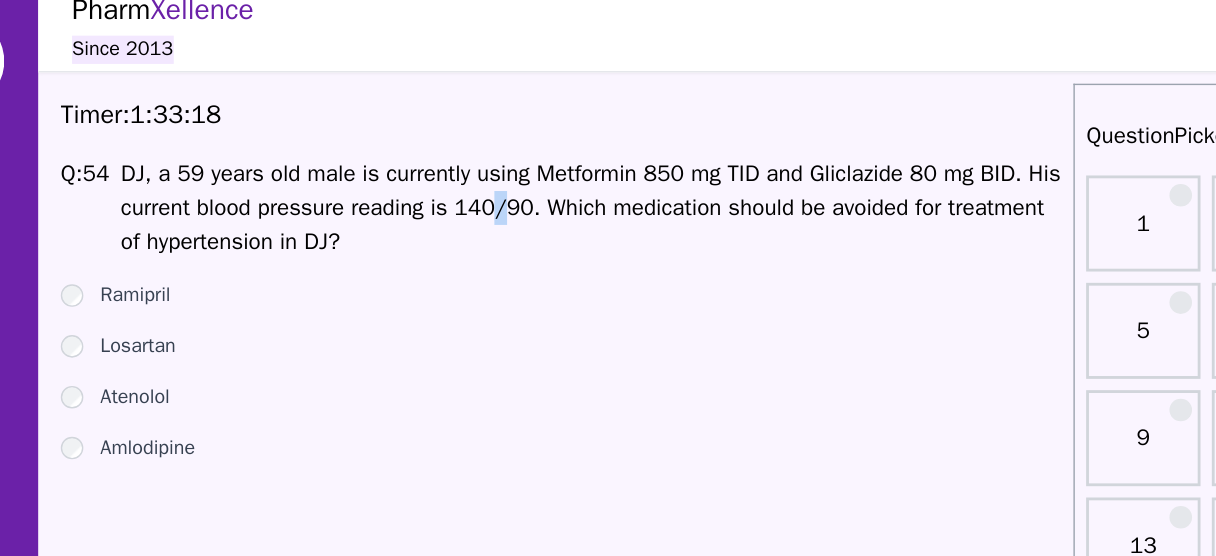 click on "DJ, a 59 years old male is currently using Metformin 850 mg TID and Gliclazide 80 mg BID. His current blood pressure reading is 140/90. Which medication should be avoided for treatment of hypertension in DJ?" at bounding box center (504, 148) 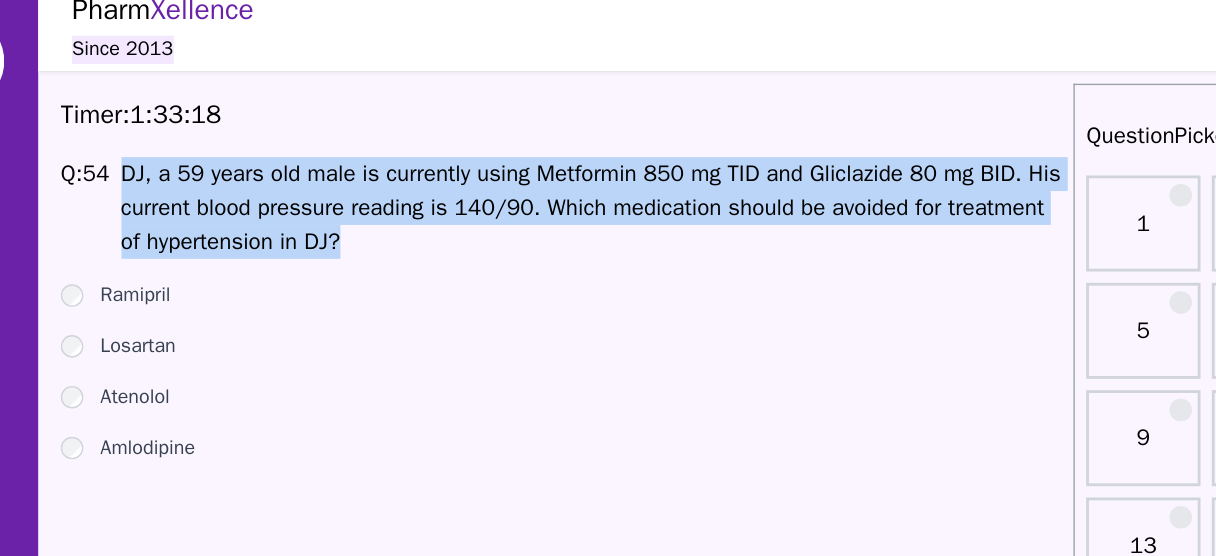 click on "DJ, a 59 years old male is currently using Metformin 850 mg TID and Gliclazide 80 mg BID. His current blood pressure reading is 140/90. Which medication should be avoided for treatment of hypertension in DJ?" at bounding box center (504, 148) 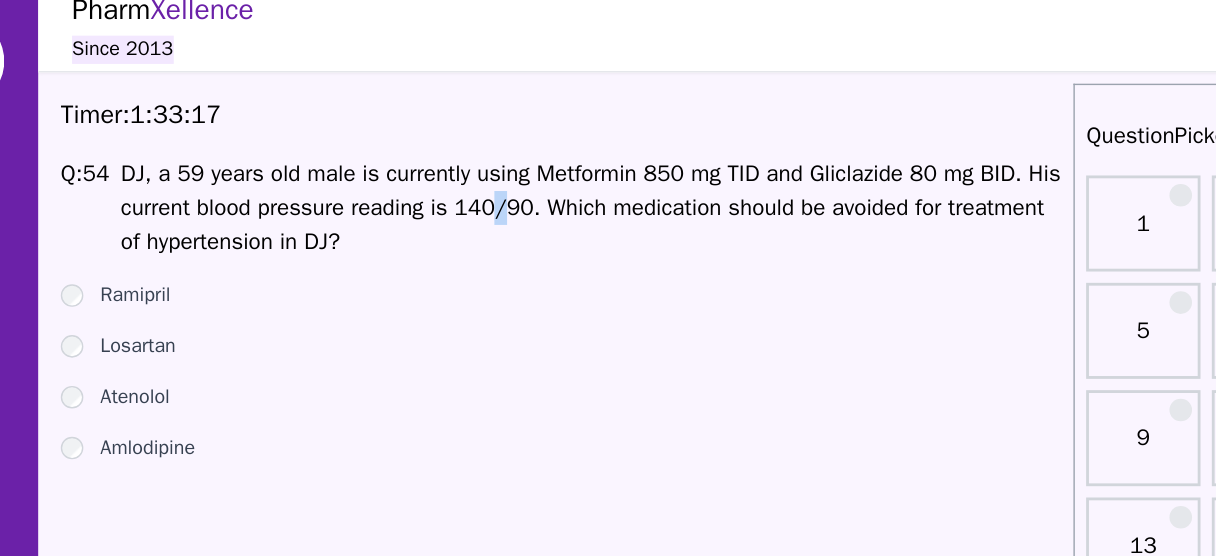 click on "DJ, a 59 years old male is currently using Metformin 850 mg TID and Gliclazide 80 mg BID. His current blood pressure reading is 140/90. Which medication should be avoided for treatment of hypertension in DJ?" at bounding box center (504, 148) 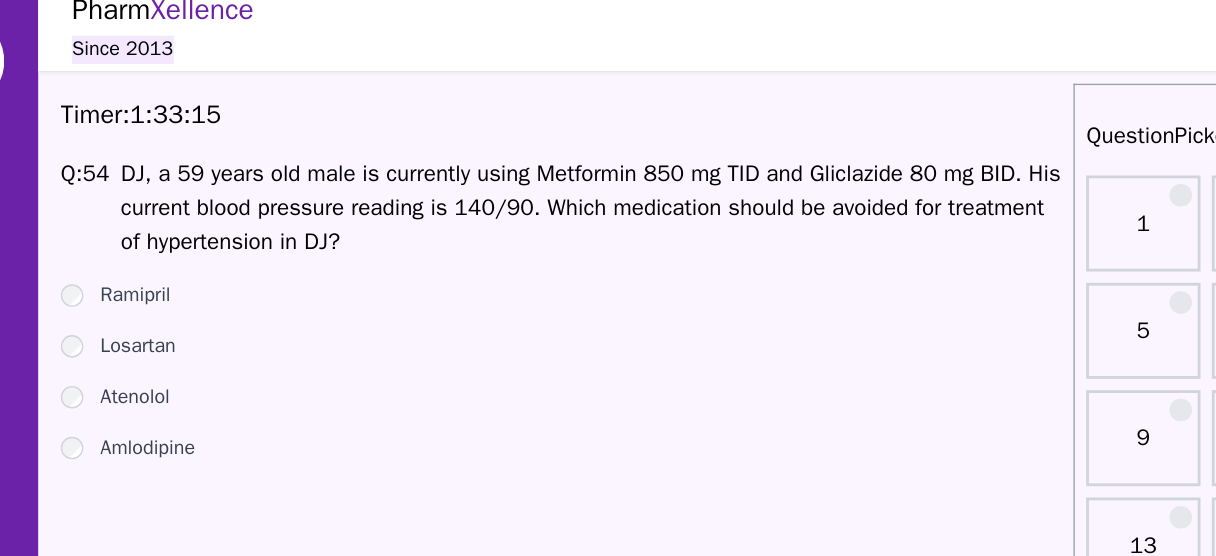 click on "DJ, a 59 years old male is currently using Metformin 850 mg TID and Gliclazide 80 mg BID. His current blood pressure reading is 140/90. Which medication should be avoided for treatment of hypertension in DJ?" at bounding box center (504, 148) 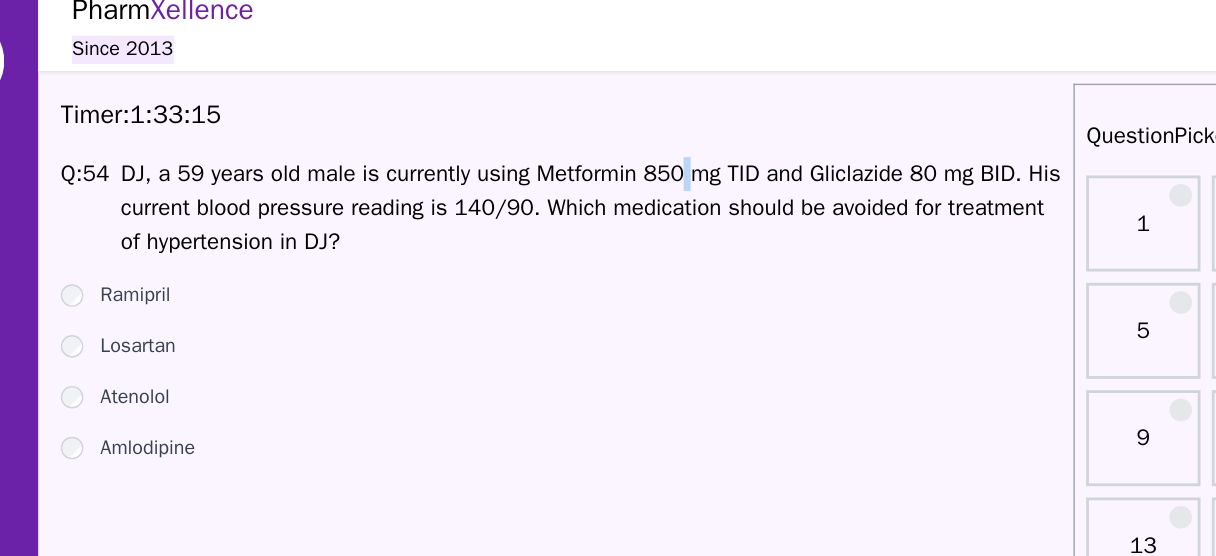 click on "DJ, a 59 years old male is currently using Metformin 850 mg TID and Gliclazide 80 mg BID. His current blood pressure reading is 140/90. Which medication should be avoided for treatment of hypertension in DJ?" at bounding box center [504, 148] 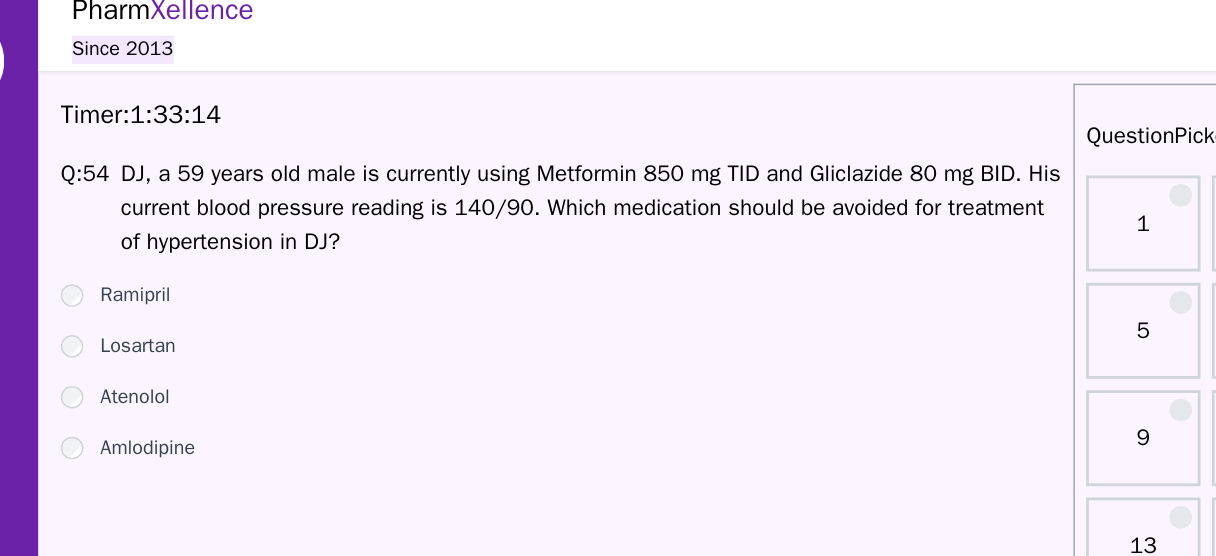 click on "DJ, a 59 years old male is currently using Metformin 850 mg TID and Gliclazide 80 mg BID. His current blood pressure reading is 140/90. Which medication should be avoided for treatment of hypertension in DJ?" at bounding box center (504, 148) 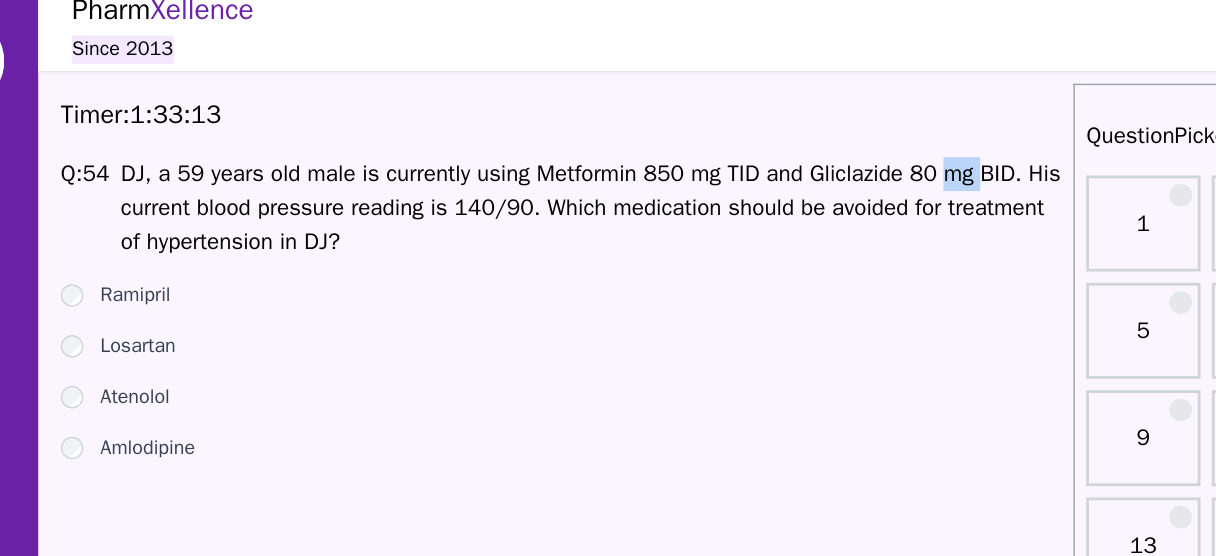 click on "DJ, a 59 years old male is currently using Metformin 850 mg TID and Gliclazide 80 mg BID. His current blood pressure reading is 140/90. Which medication should be avoided for treatment of hypertension in DJ?" at bounding box center (504, 148) 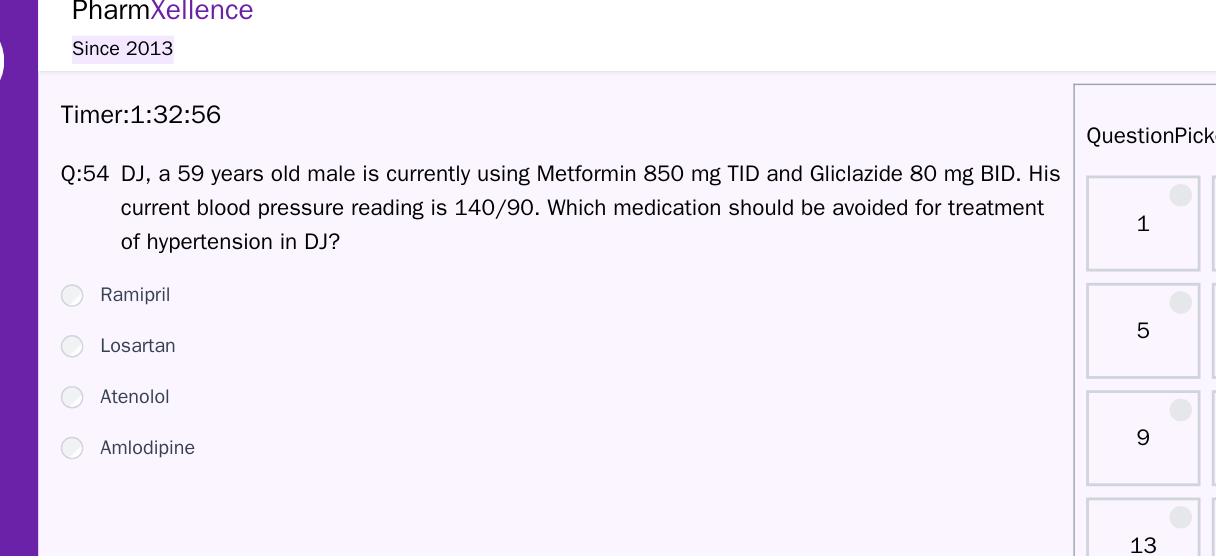 click on "Atenolol" at bounding box center [180, 282] 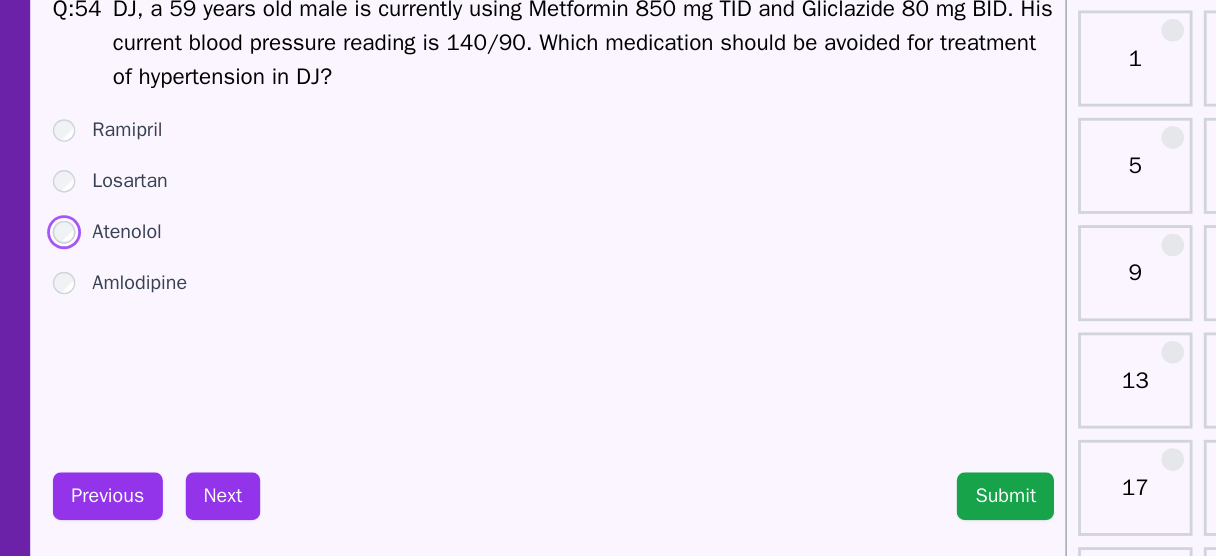 scroll, scrollTop: 12, scrollLeft: 0, axis: vertical 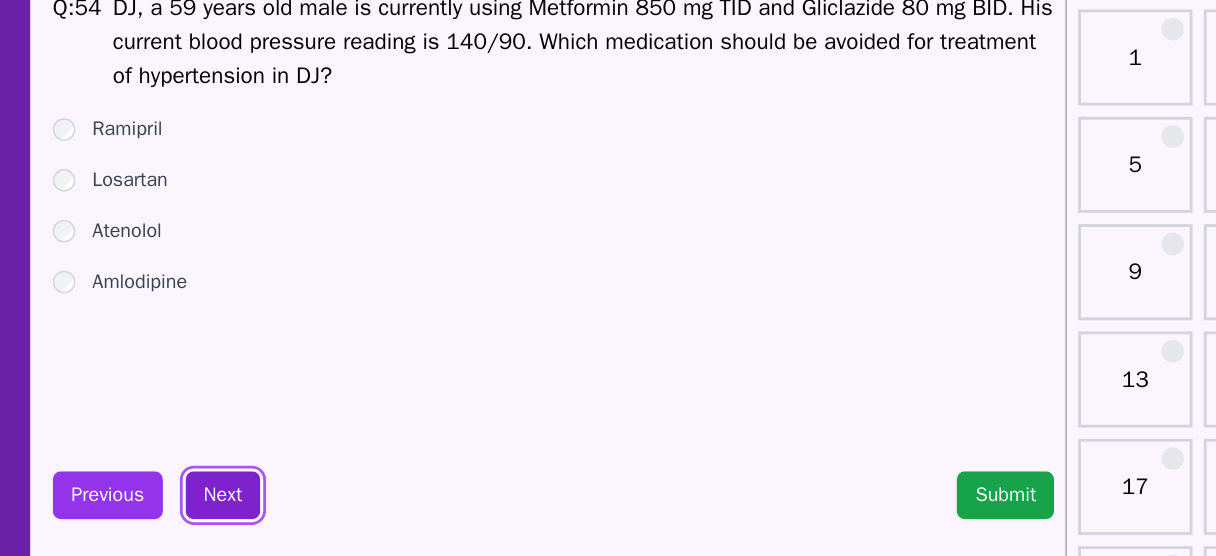 click on "Next" at bounding box center [248, 469] 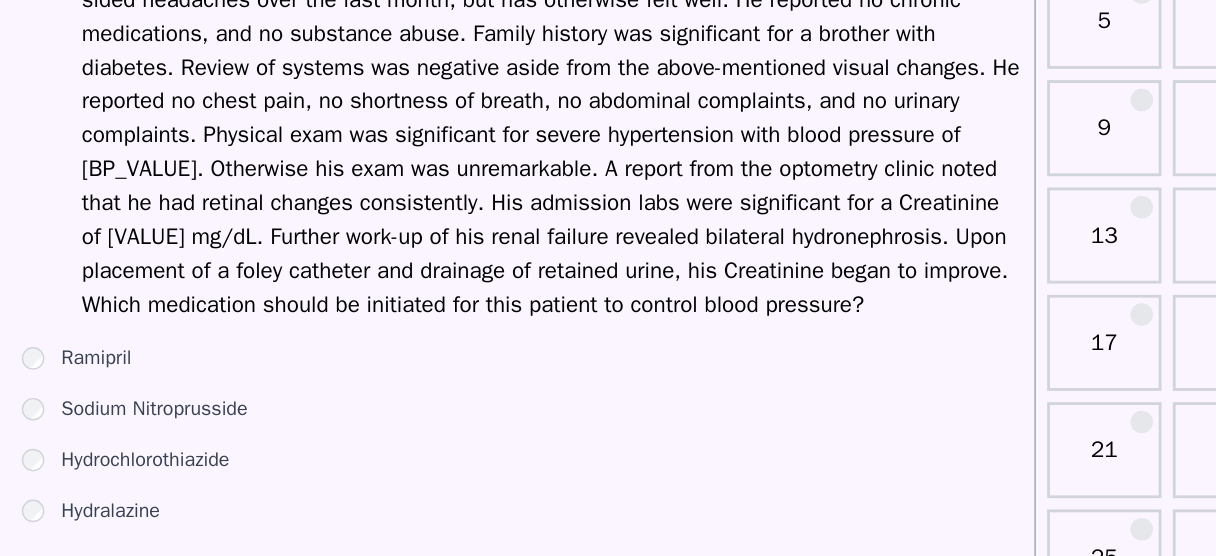 scroll, scrollTop: 71, scrollLeft: 0, axis: vertical 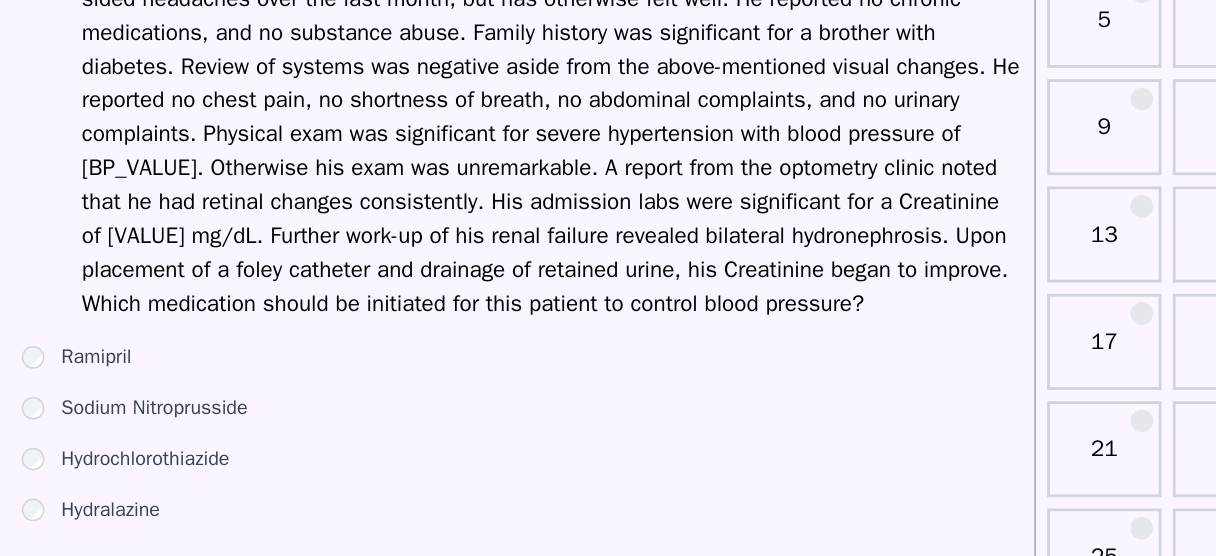 click at bounding box center [504, 221] 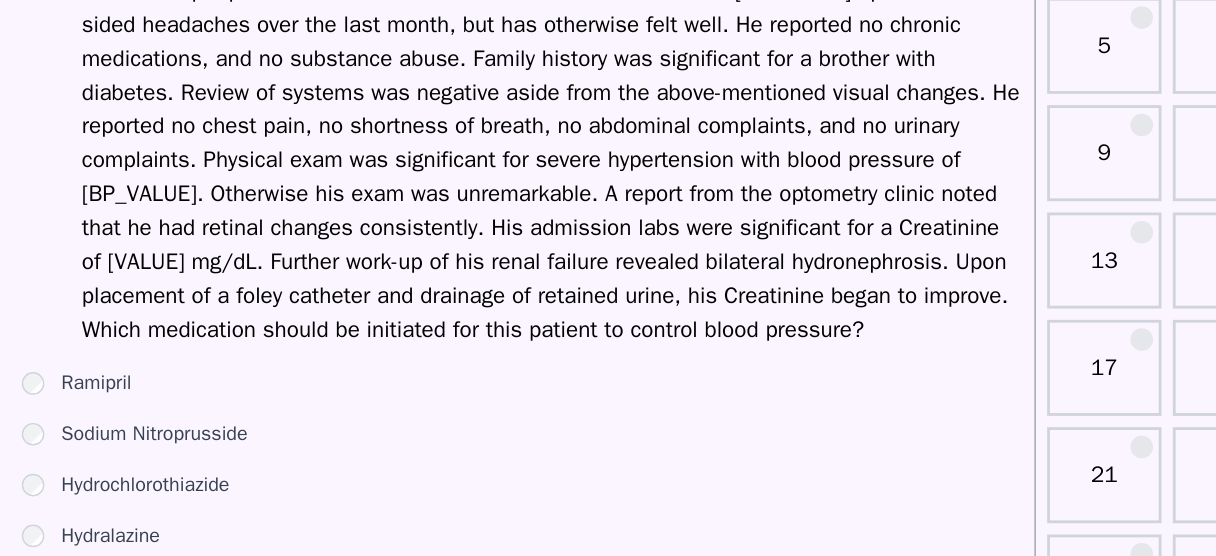 scroll, scrollTop: 92, scrollLeft: 0, axis: vertical 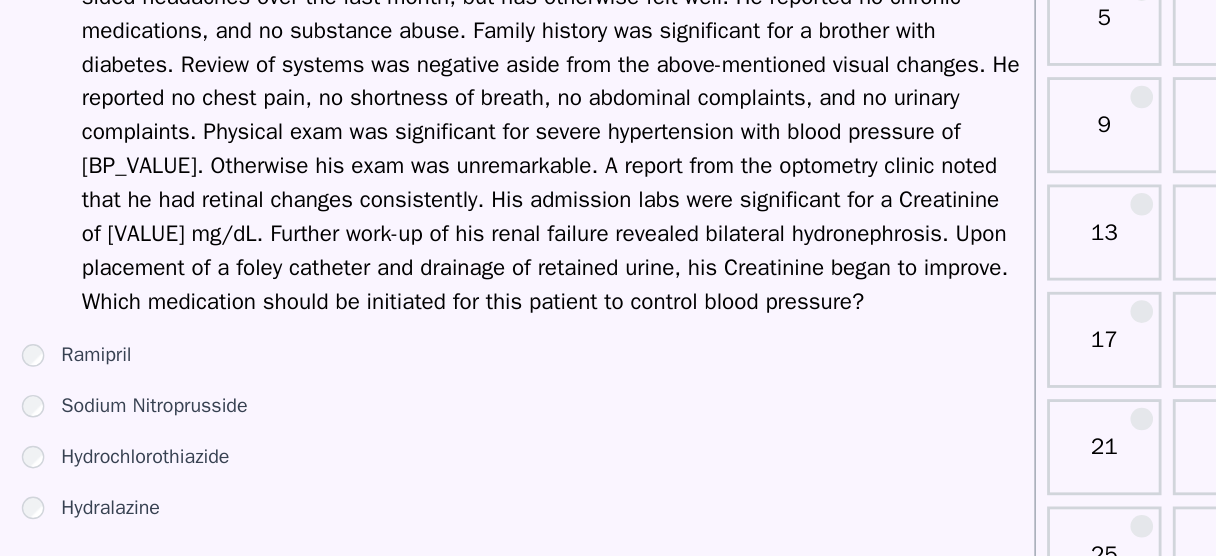 click on "Hydrochlorothiazide" at bounding box center [215, 466] 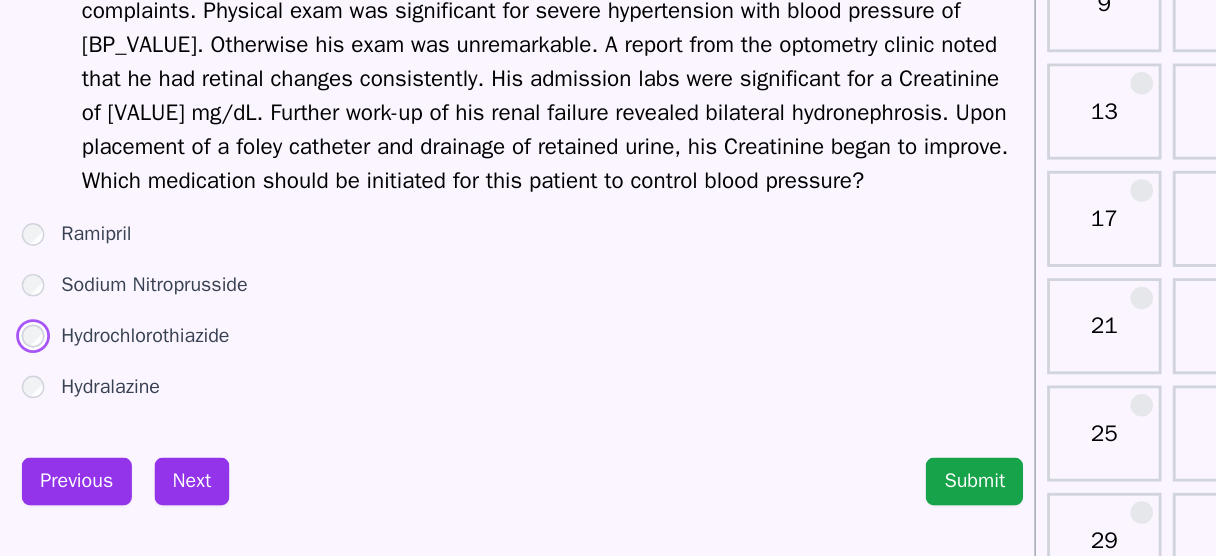 scroll, scrollTop: 159, scrollLeft: 0, axis: vertical 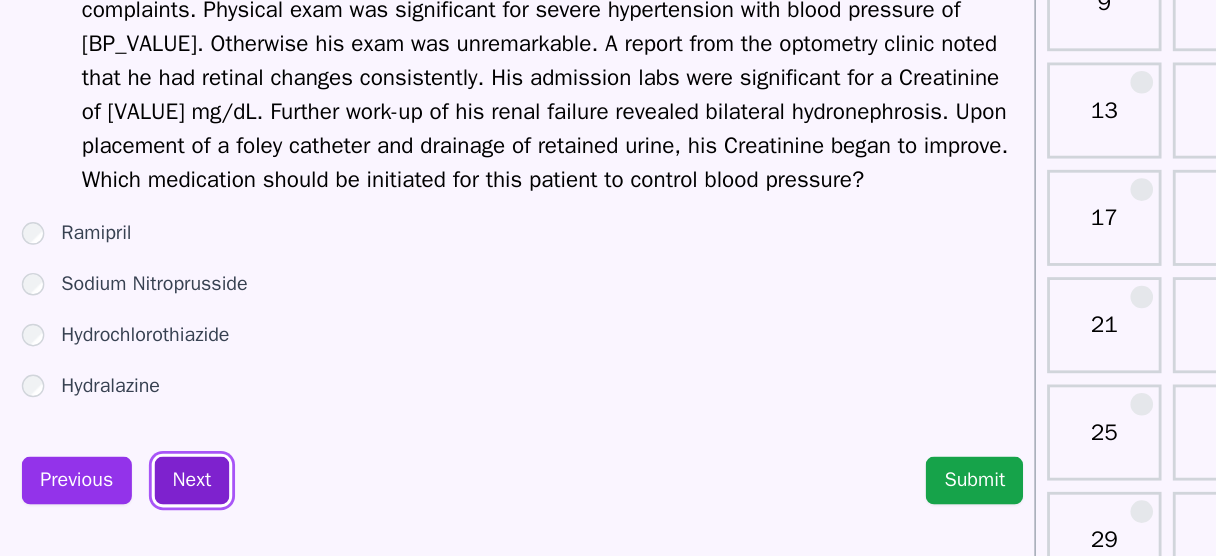 click on "Next" at bounding box center (248, 502) 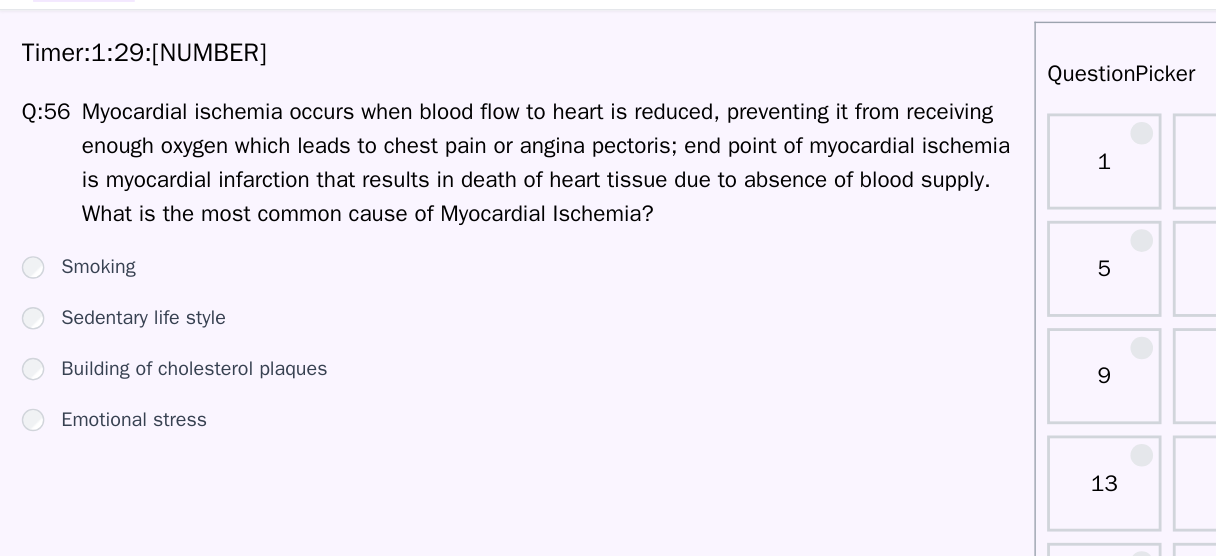 scroll, scrollTop: 33, scrollLeft: 0, axis: vertical 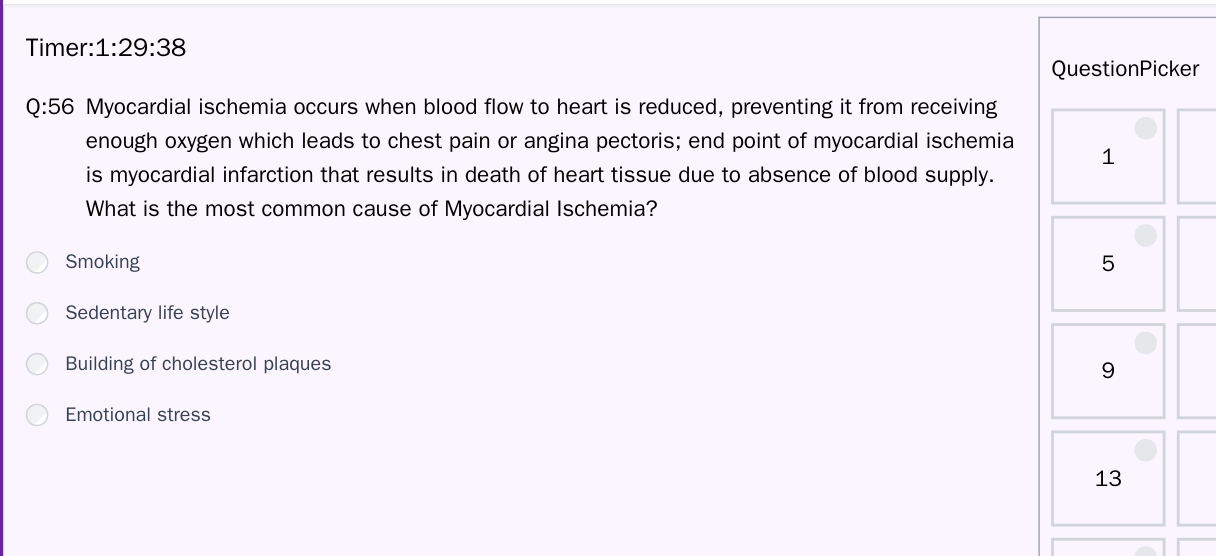 click on "Building of cholesterol plaques" at bounding box center [250, 285] 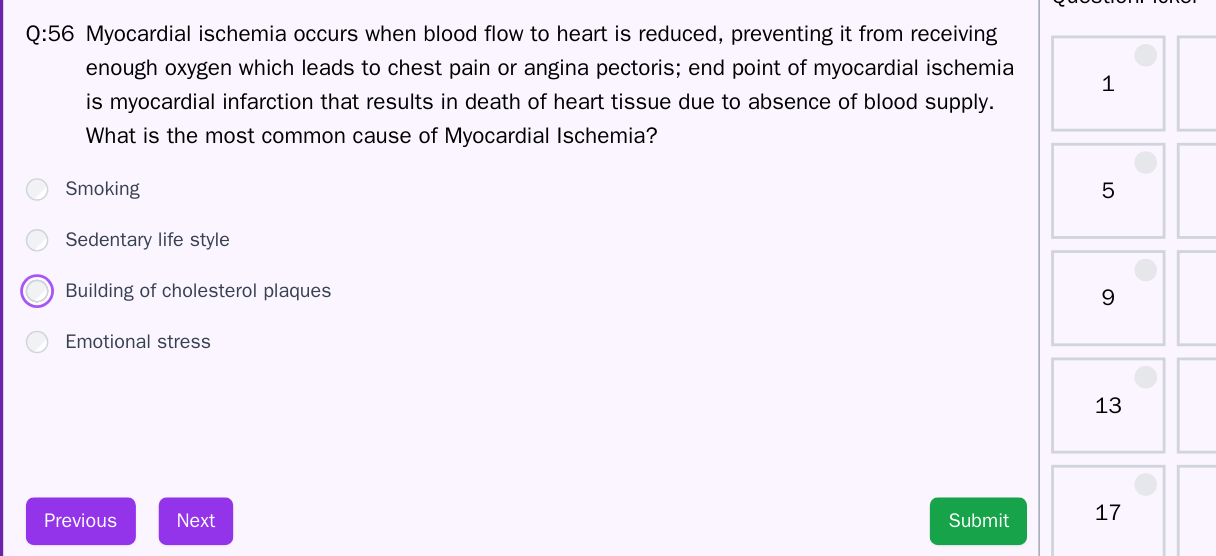 scroll, scrollTop: 33, scrollLeft: 0, axis: vertical 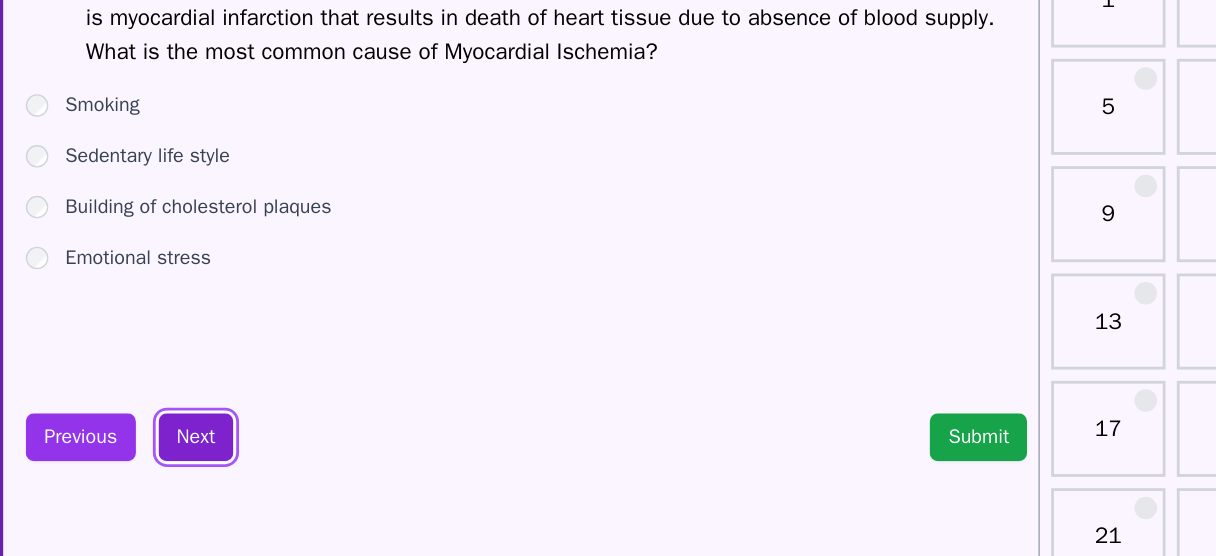 click on "Next" at bounding box center (248, 448) 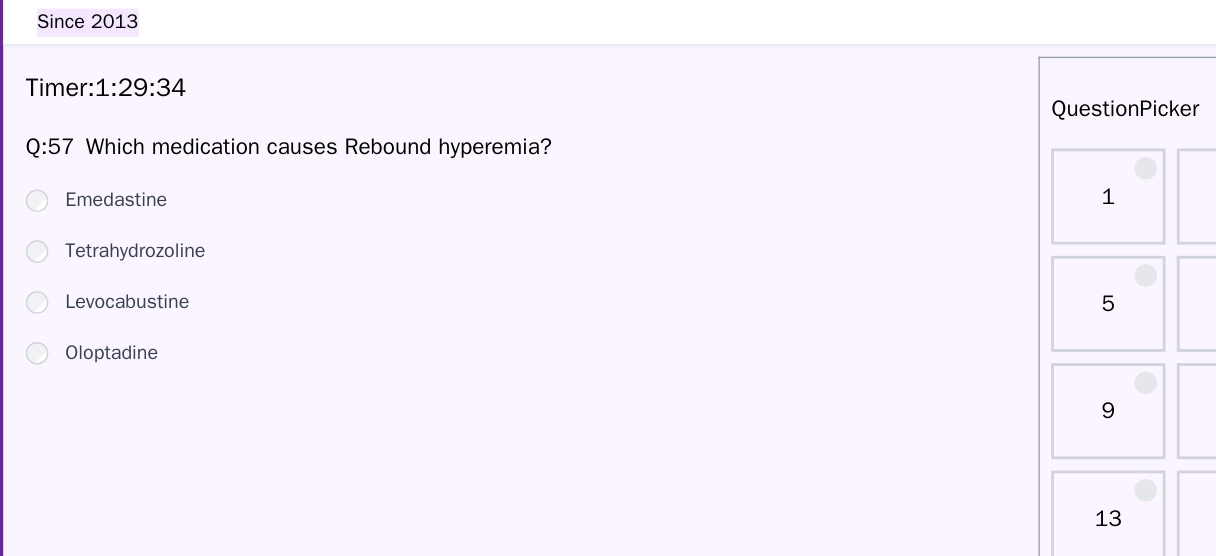 scroll, scrollTop: 29, scrollLeft: 0, axis: vertical 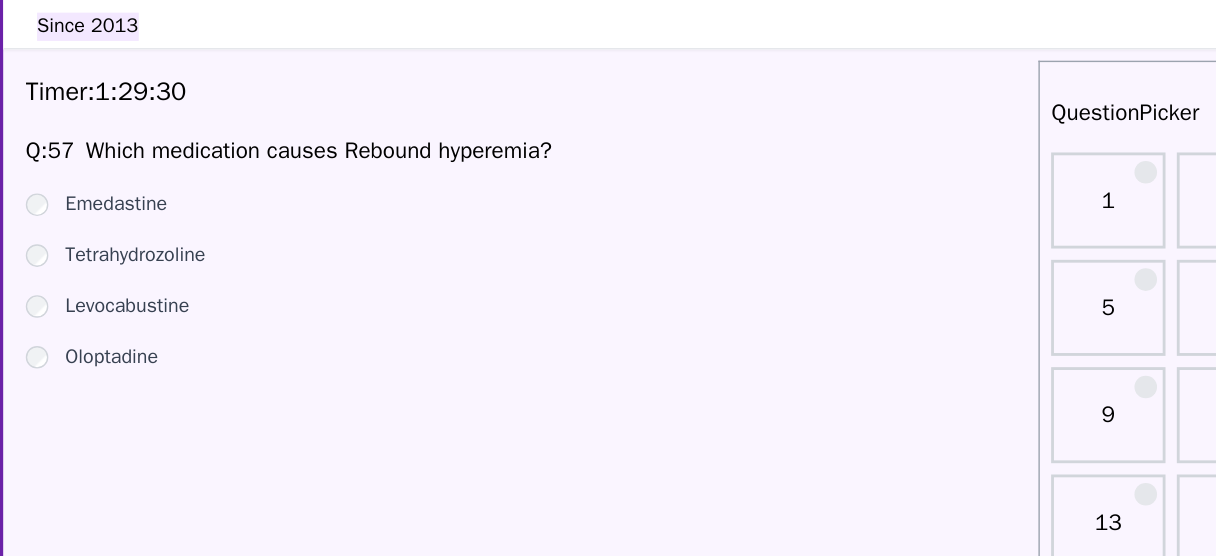 click on "Which medication causes Rebound hyperemia?" at bounding box center (336, 107) 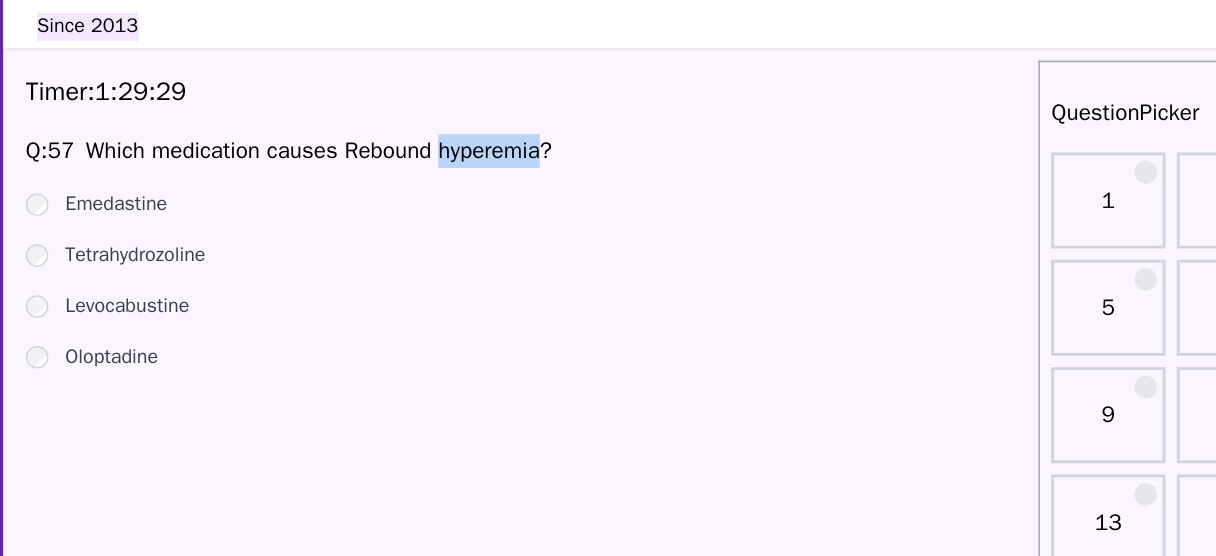 click on "Which medication causes Rebound hyperemia?" at bounding box center (336, 107) 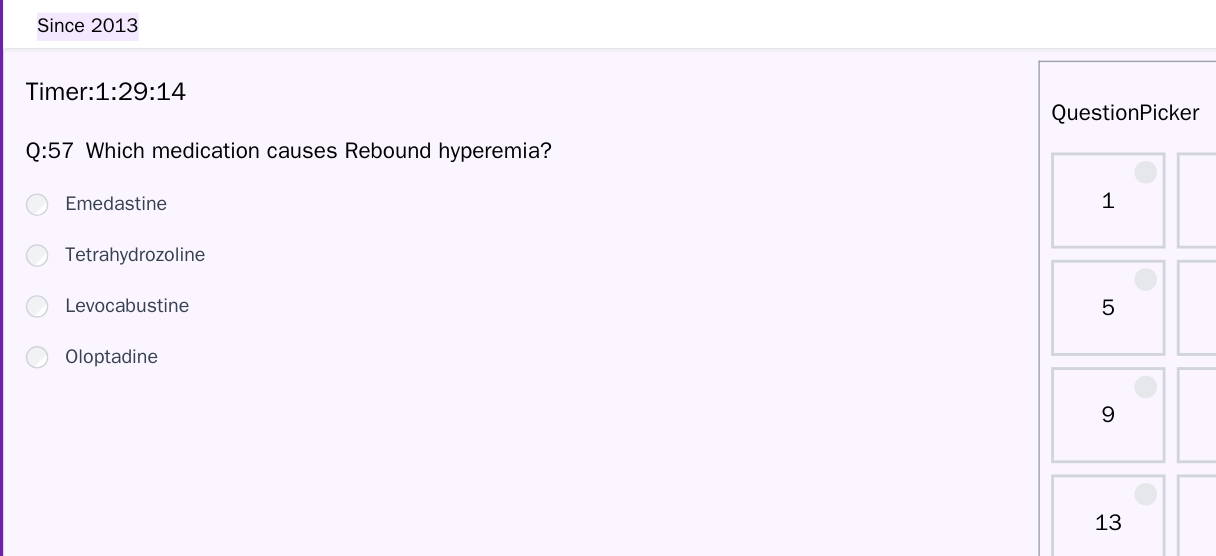 click on "Emedastine" at bounding box center [192, 145] 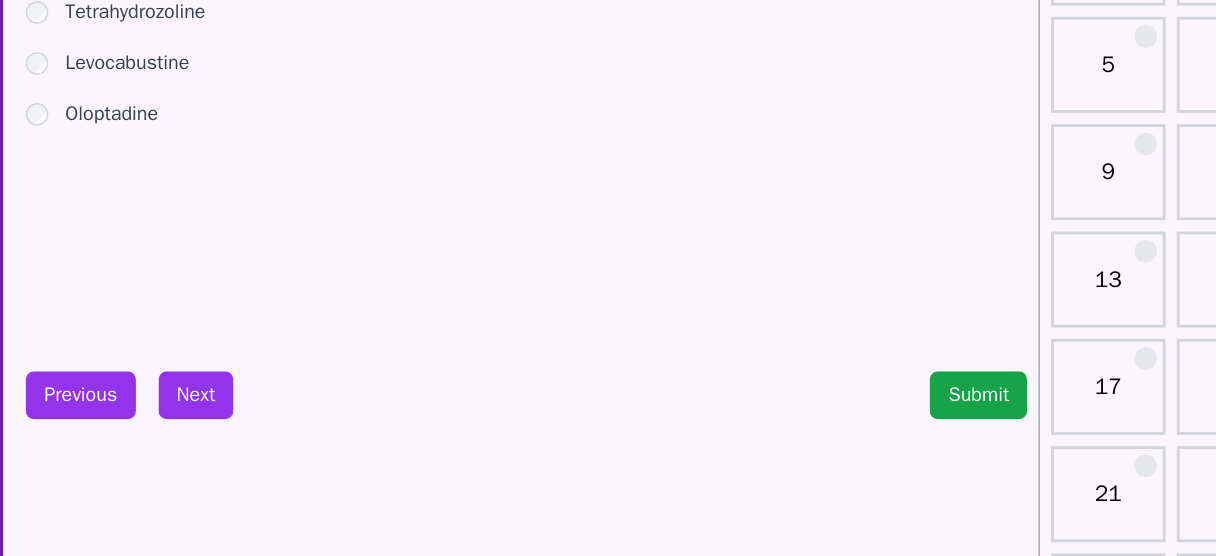 scroll, scrollTop: 41, scrollLeft: 0, axis: vertical 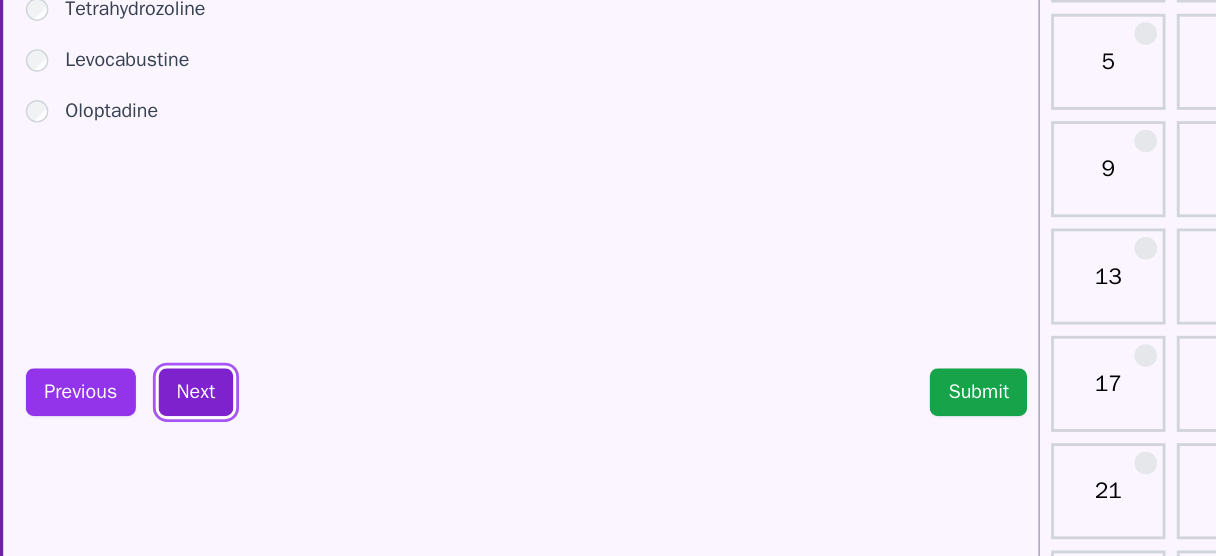 click on "Next" at bounding box center [248, 440] 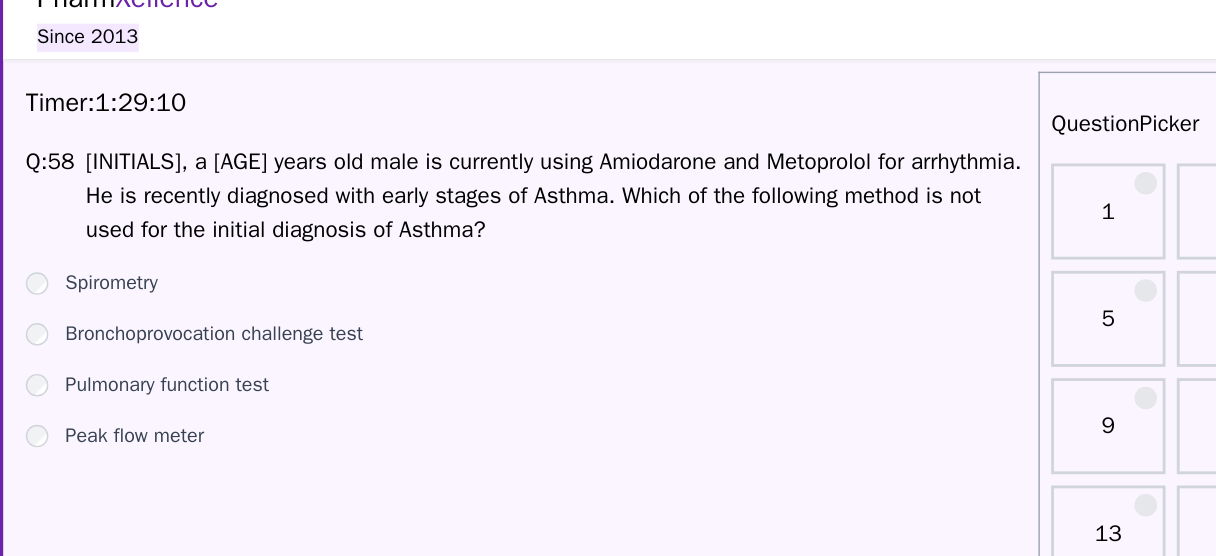scroll, scrollTop: 19, scrollLeft: 0, axis: vertical 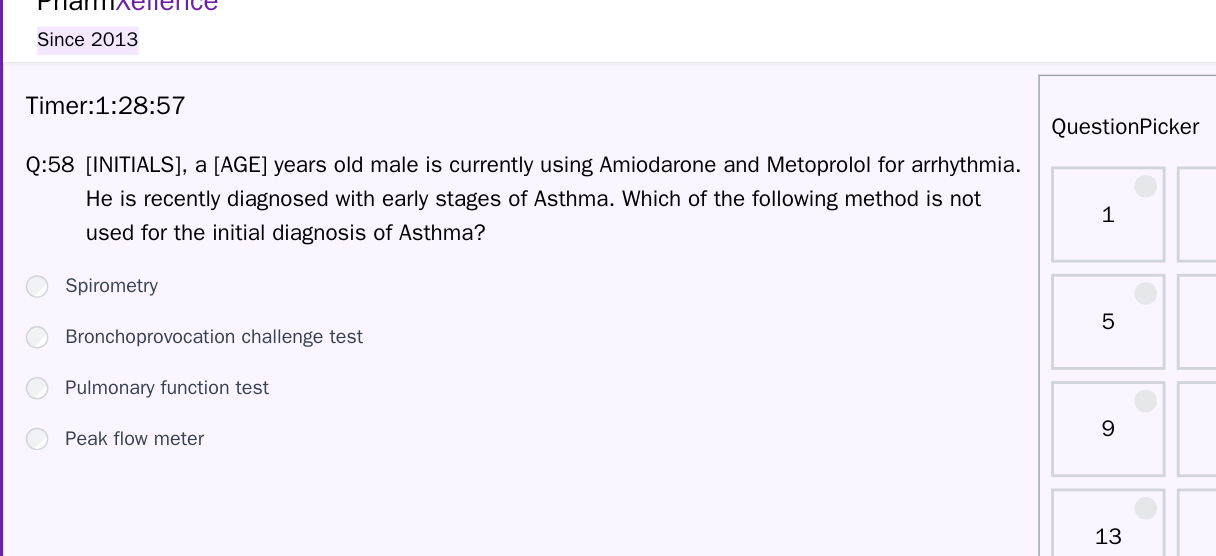 click on "Bronchoprovocation challenge test" at bounding box center [261, 239] 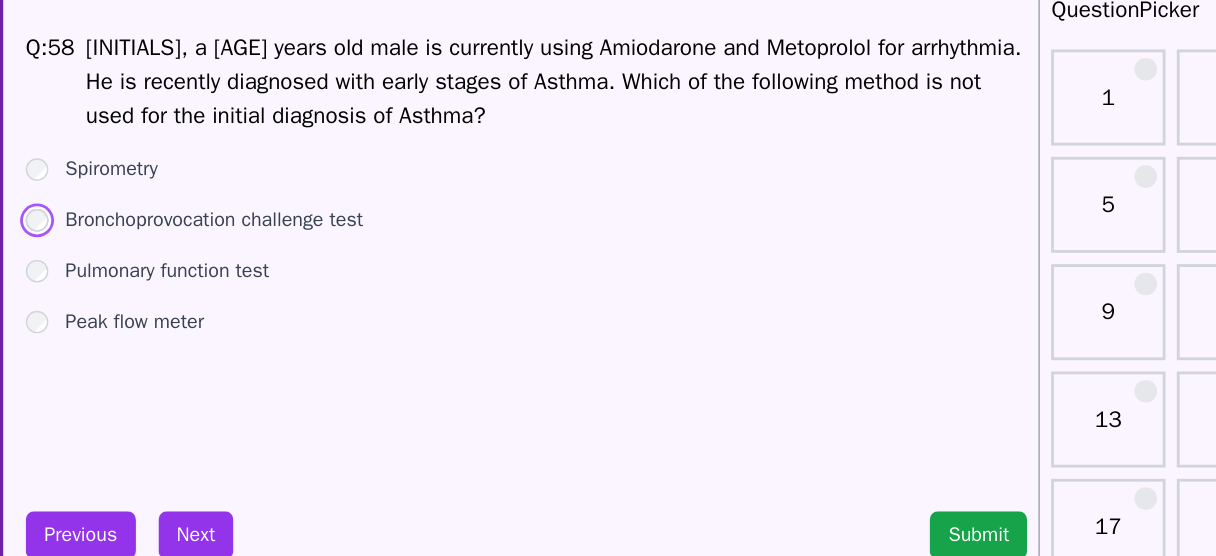 scroll, scrollTop: 19, scrollLeft: 0, axis: vertical 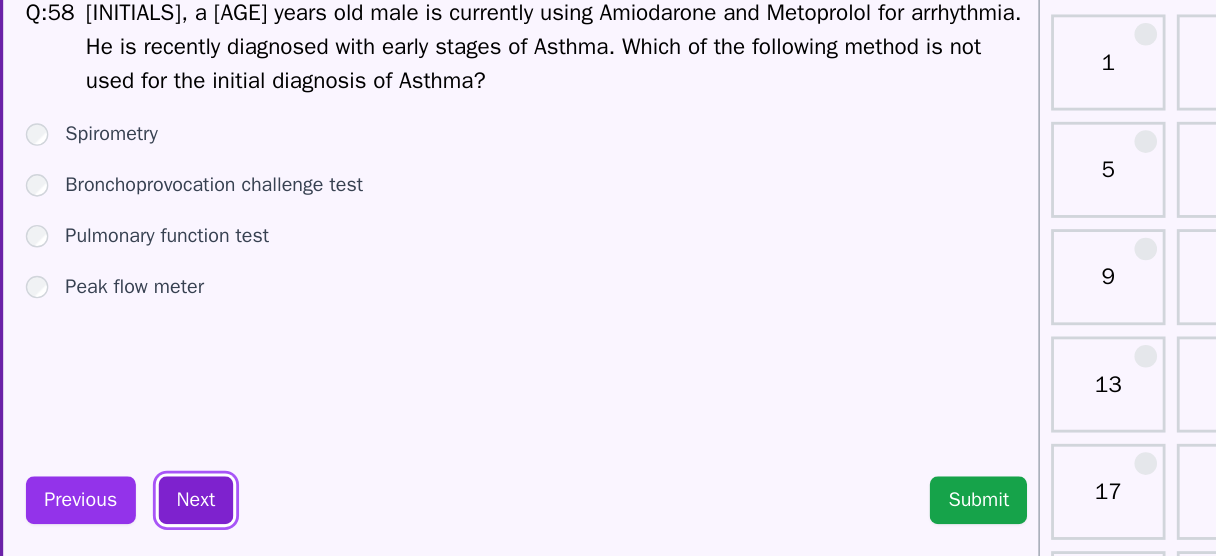 click on "Next" at bounding box center (248, 462) 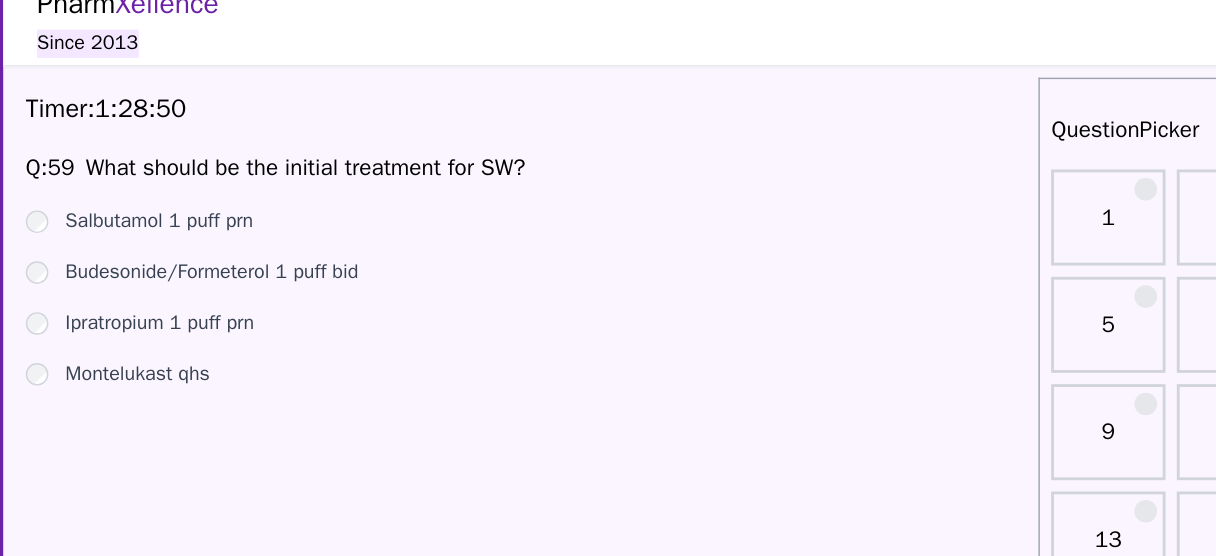 scroll, scrollTop: 0, scrollLeft: 0, axis: both 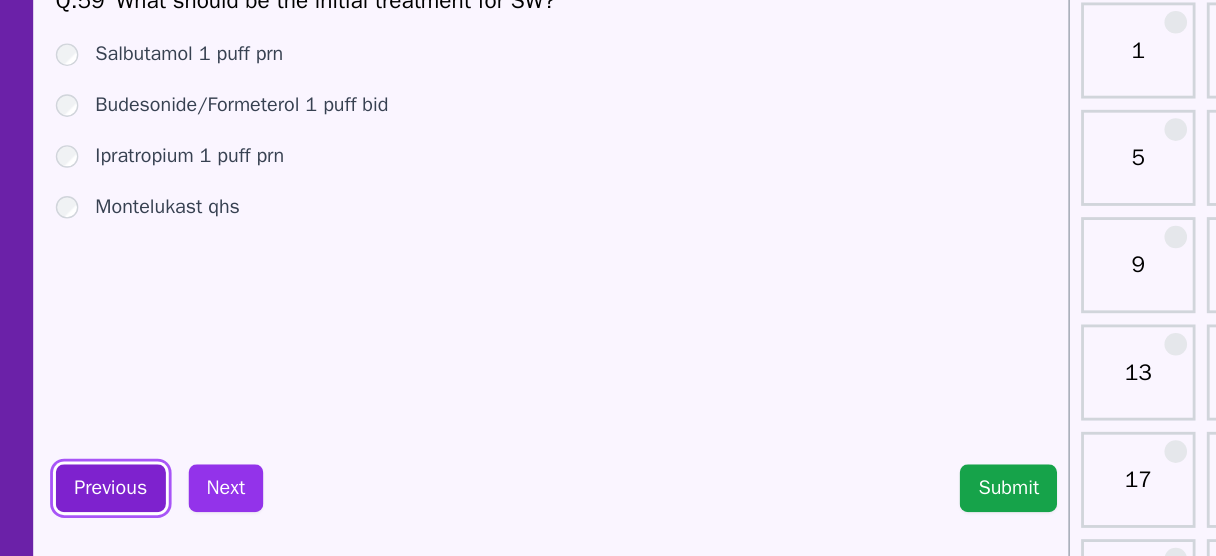 click on "Previous" at bounding box center (167, 481) 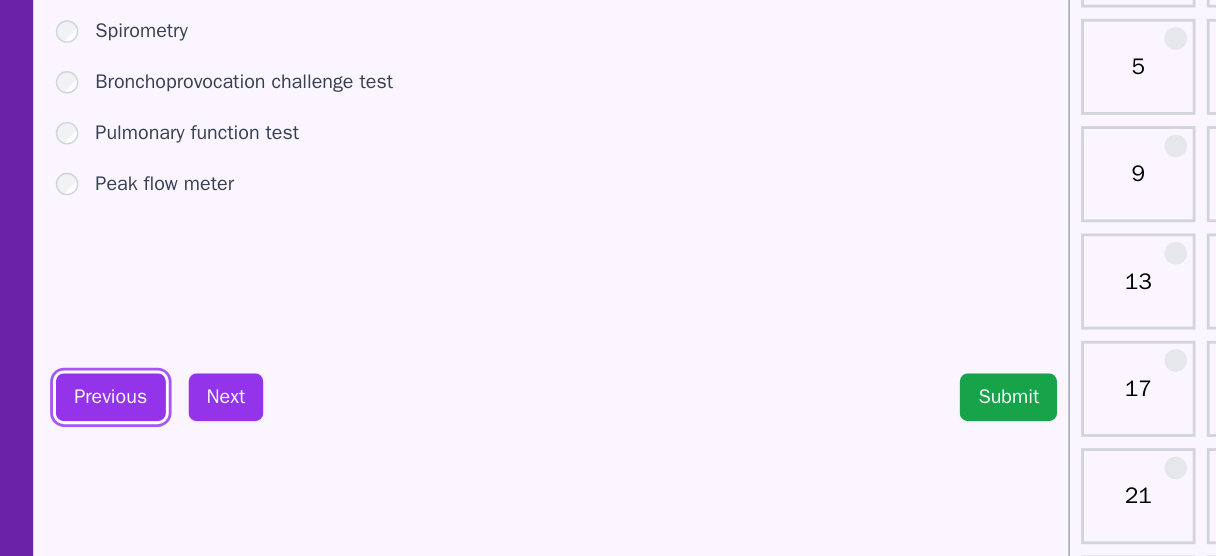 scroll, scrollTop: 39, scrollLeft: 0, axis: vertical 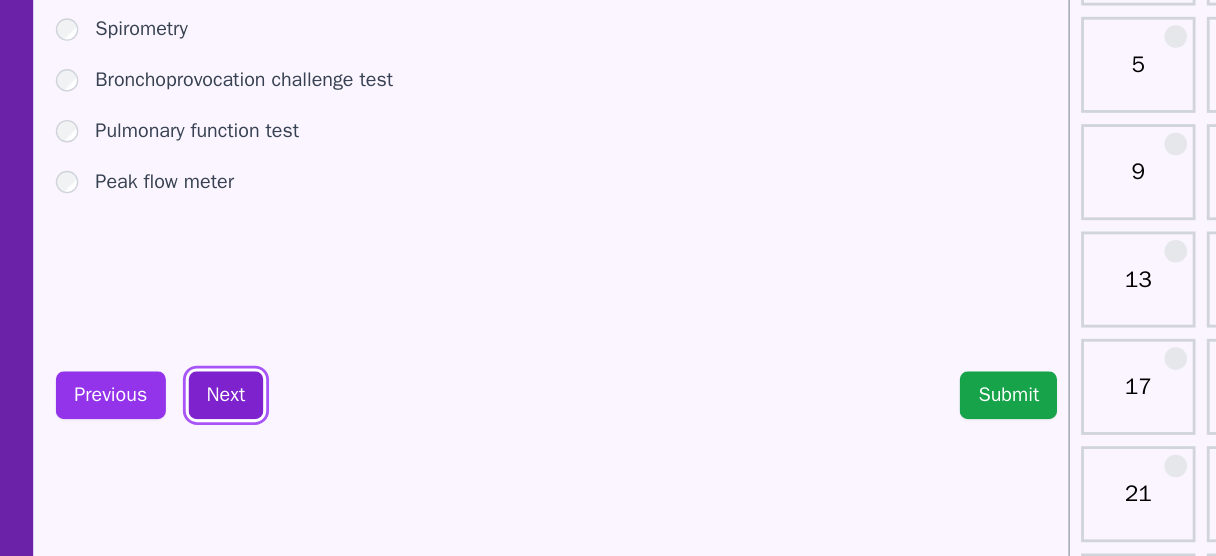 click on "Next" at bounding box center [248, 442] 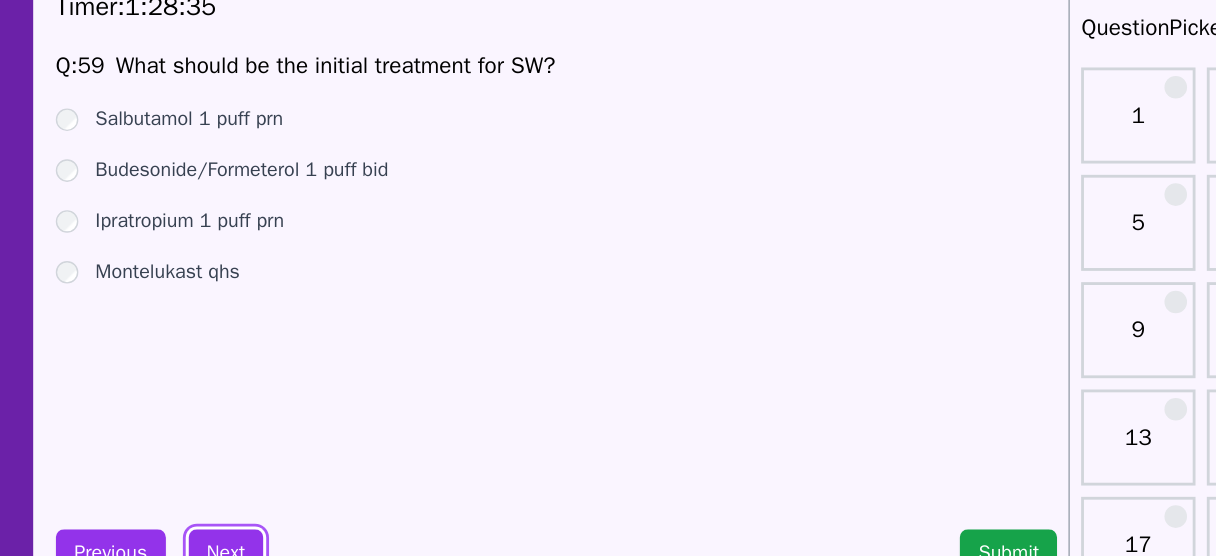 scroll, scrollTop: 39, scrollLeft: 0, axis: vertical 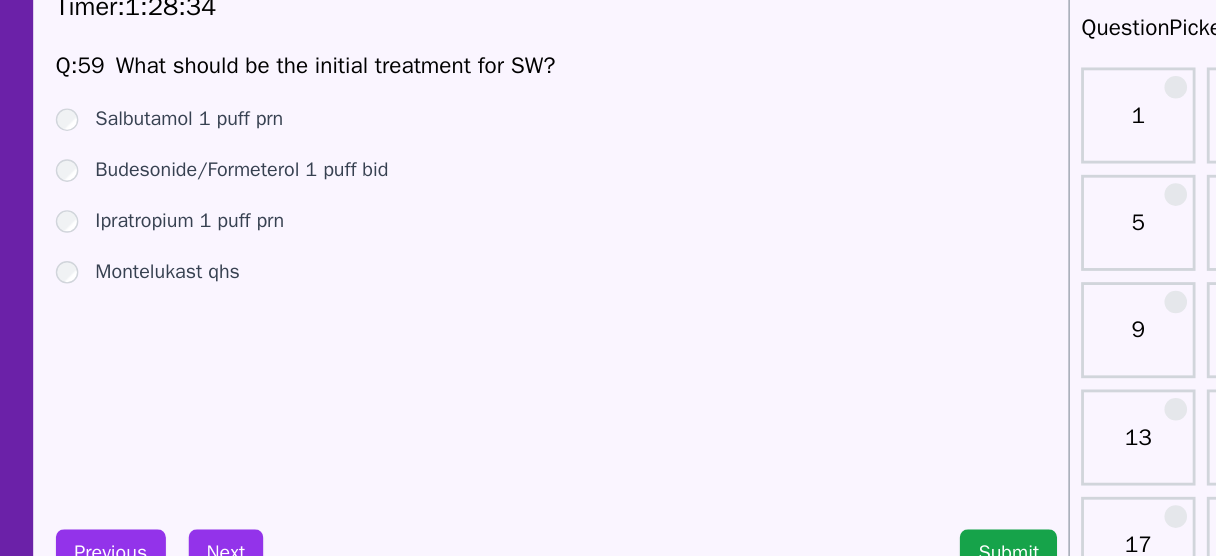 click on "[DRUG_NAME] [DOSE] [FREQUENCY] [DRUG_NAME] [DOSE] [FREQUENCY] [DRUG_NAME] [DOSE] [FREQUENCY] [DRUG_NAME] [FREQUENCY]" at bounding box center [482, 189] 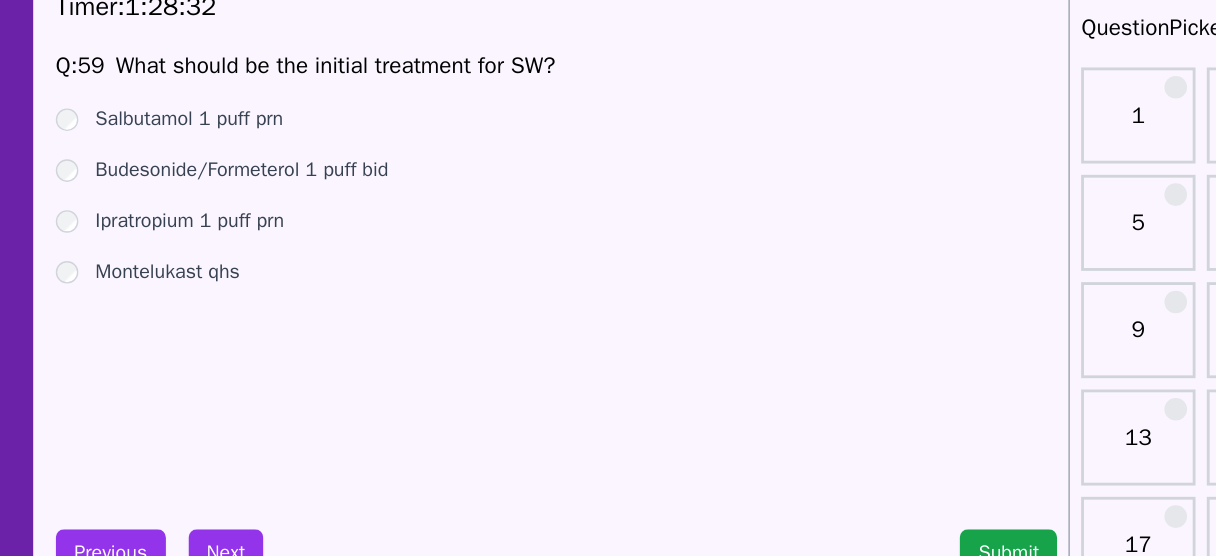 click on "Budesonide/Formeterol 1 puff bid" at bounding box center [259, 171] 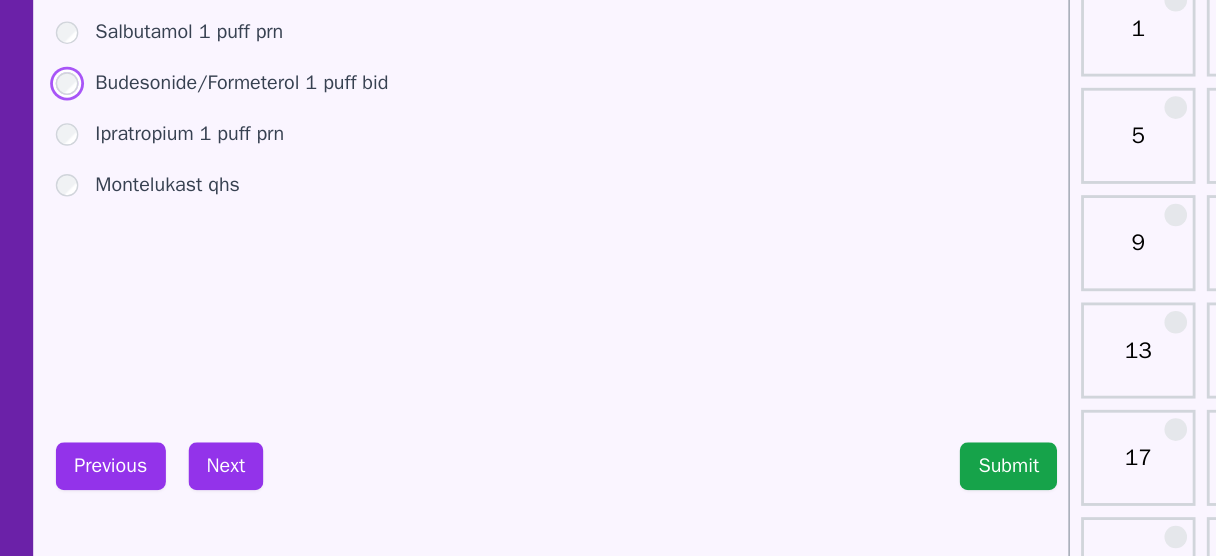 scroll, scrollTop: 39, scrollLeft: 0, axis: vertical 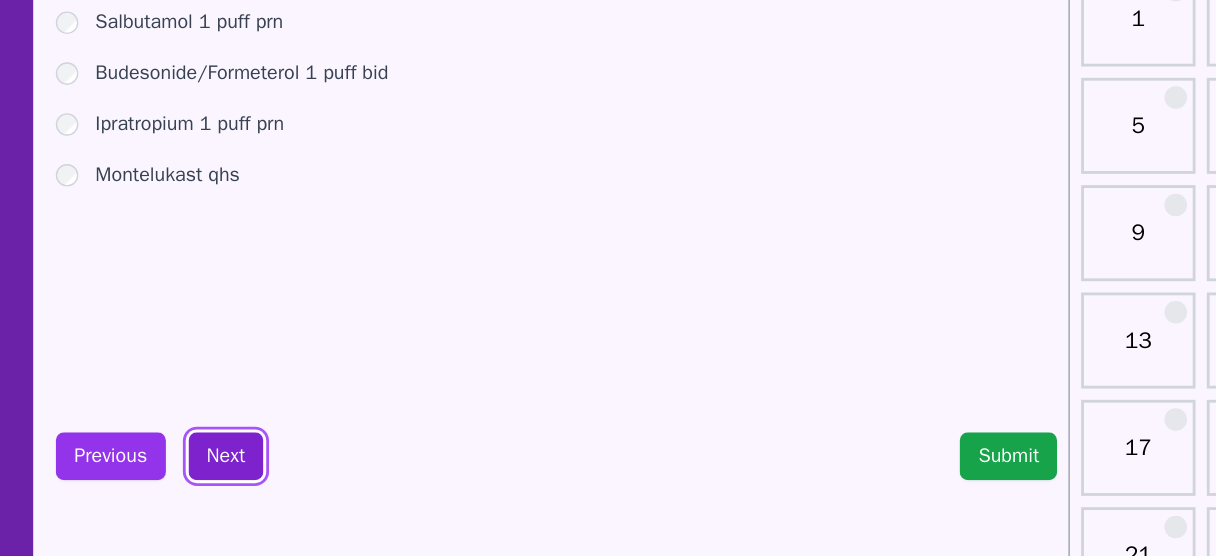 click on "Next" at bounding box center (248, 442) 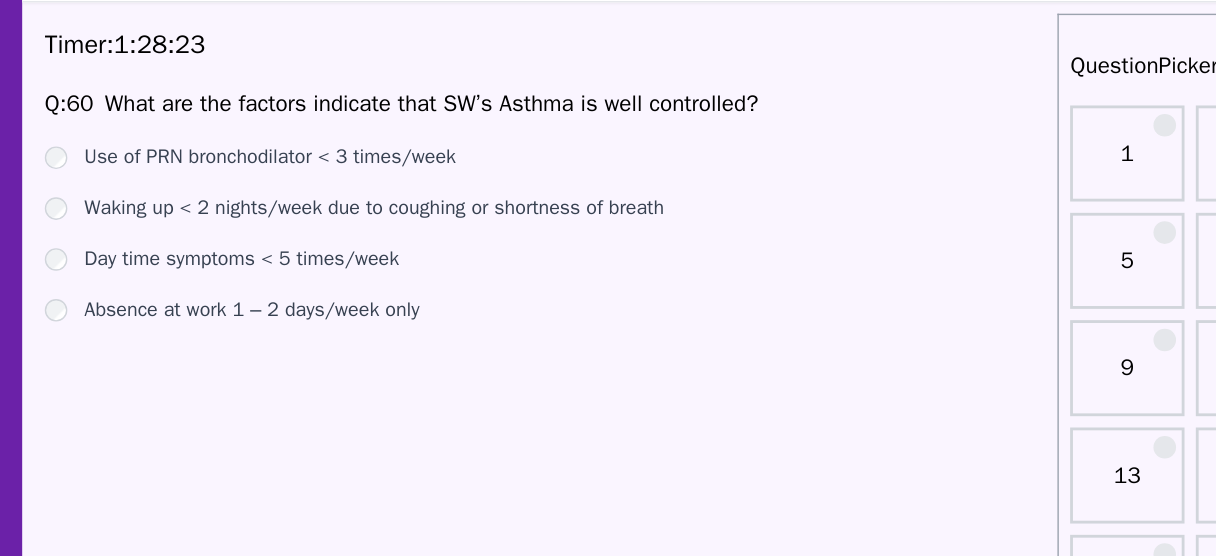 scroll, scrollTop: 39, scrollLeft: 0, axis: vertical 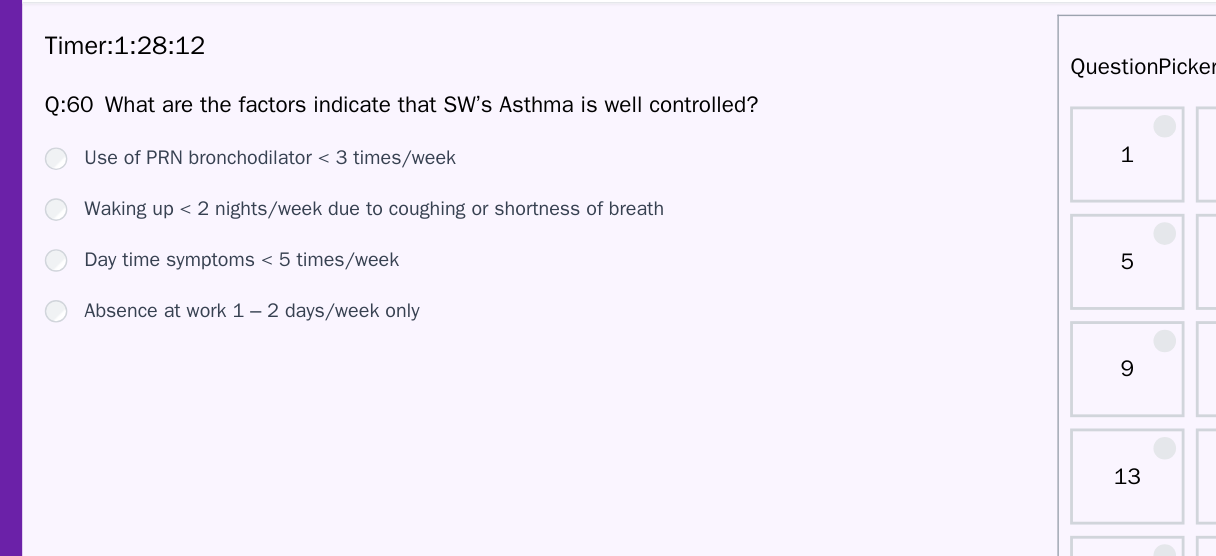 click on "Use of PRN bronchodilator < 3 times/week" at bounding box center (287, 135) 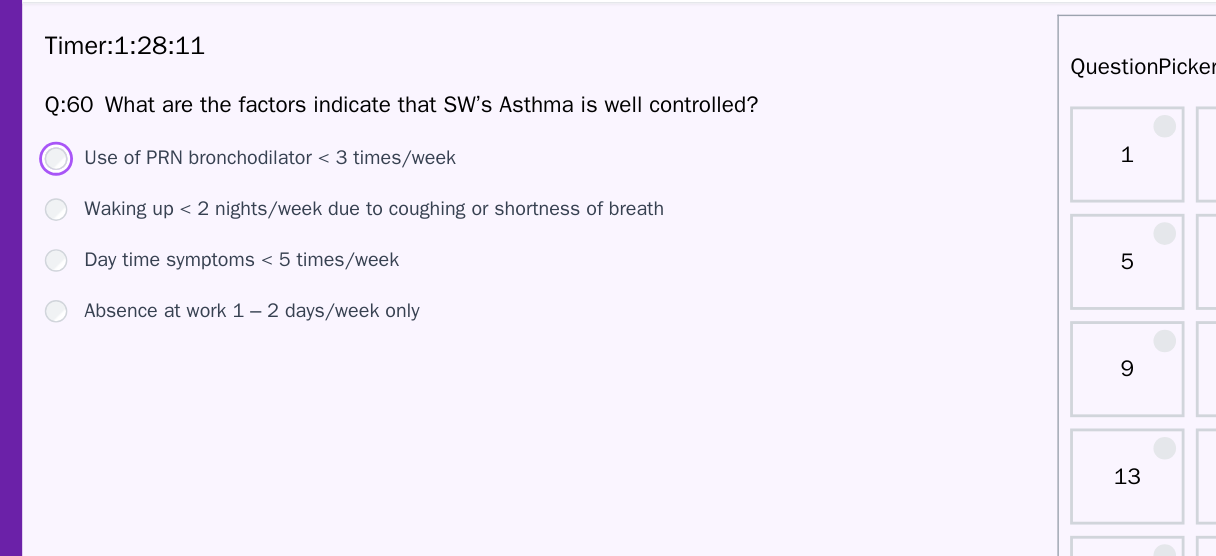 scroll, scrollTop: 39, scrollLeft: 0, axis: vertical 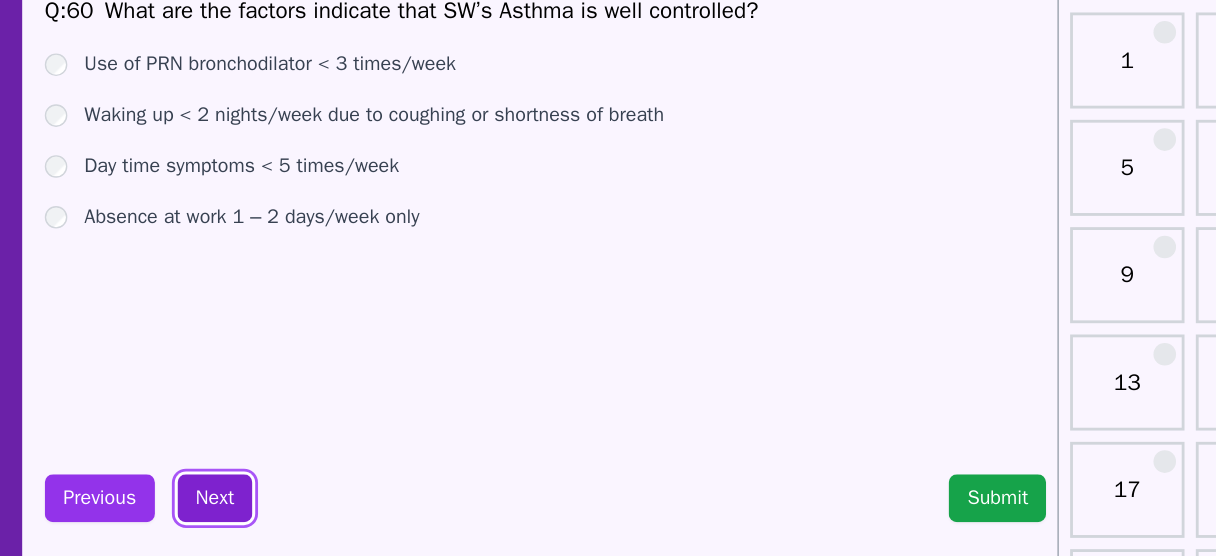click on "Next" at bounding box center (248, 442) 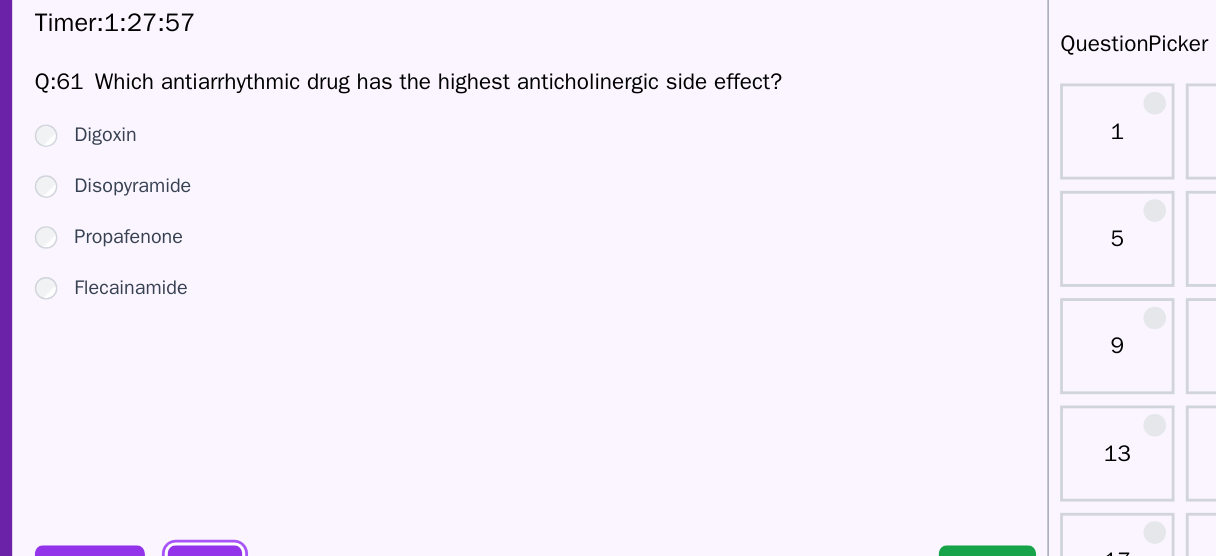 scroll, scrollTop: 36, scrollLeft: 0, axis: vertical 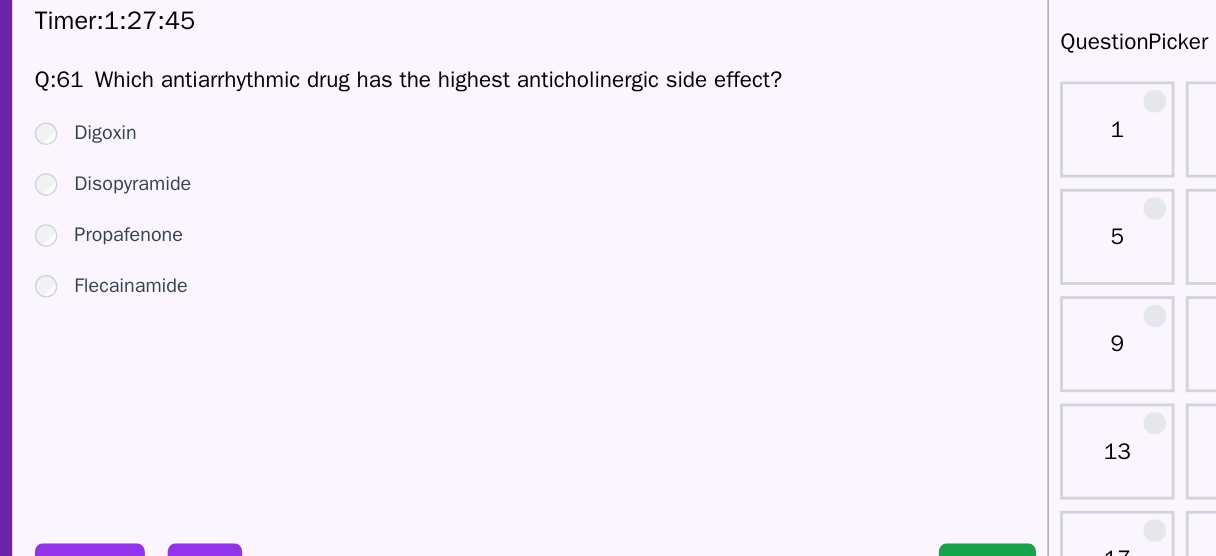 click on "Disopyramide" at bounding box center (197, 174) 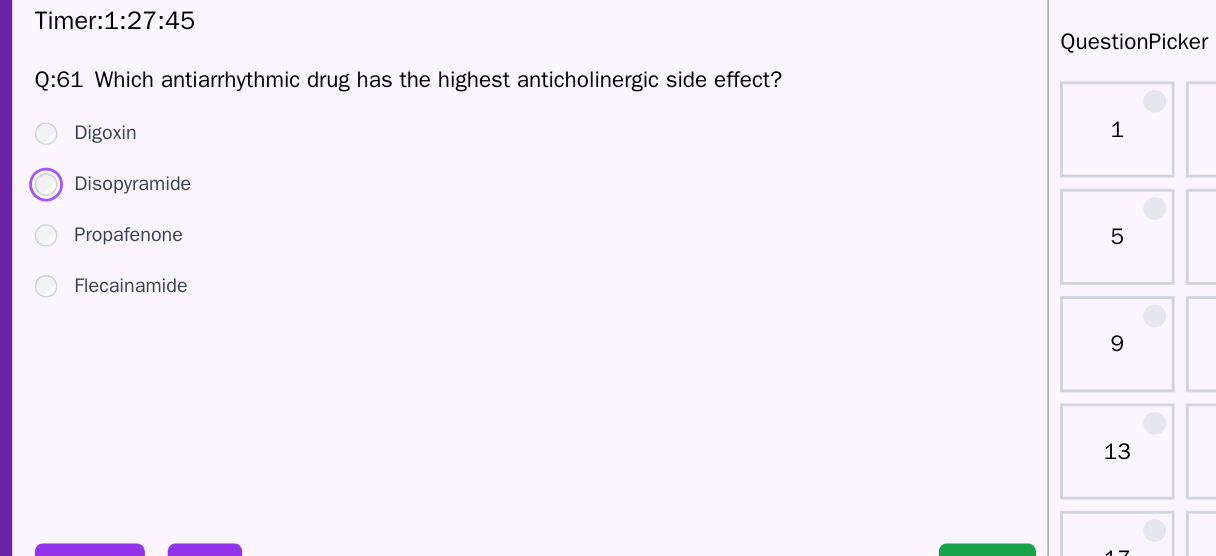 scroll, scrollTop: 36, scrollLeft: 0, axis: vertical 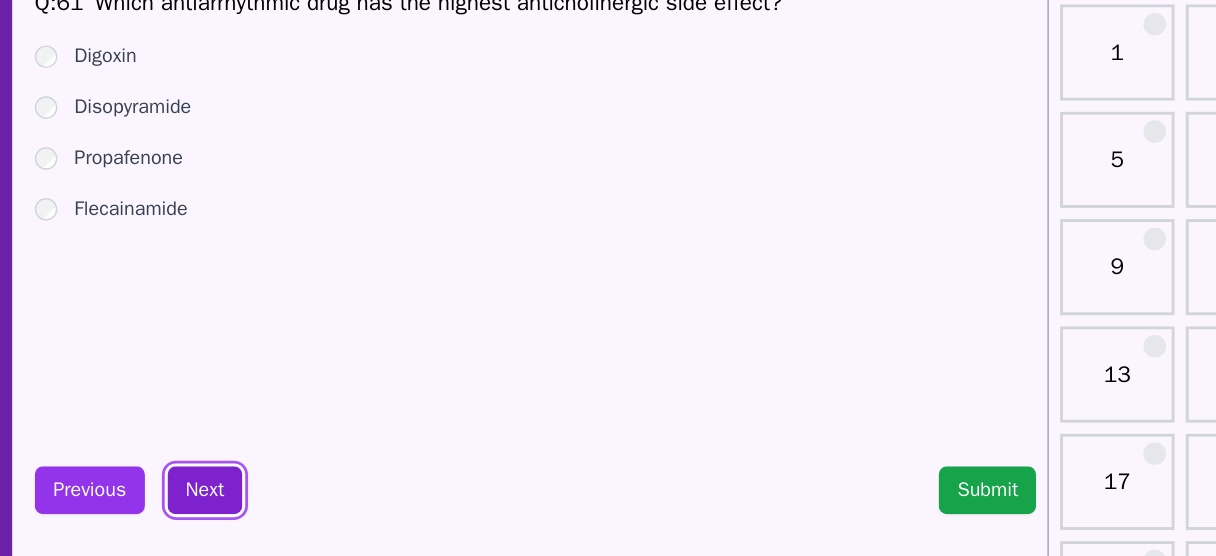 click on "Next" at bounding box center [248, 445] 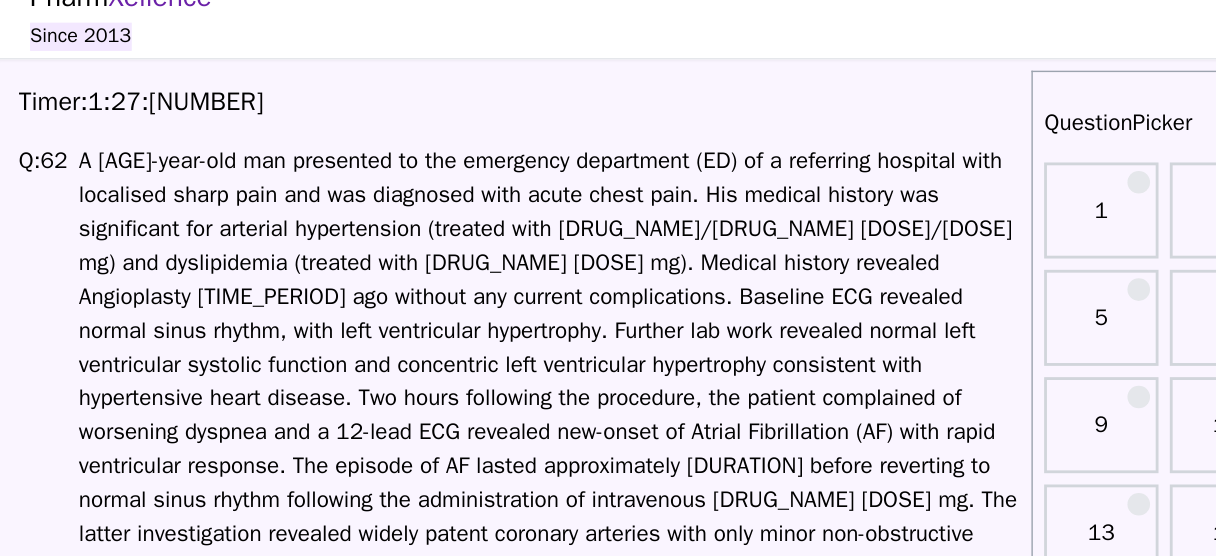 scroll, scrollTop: 21, scrollLeft: 0, axis: vertical 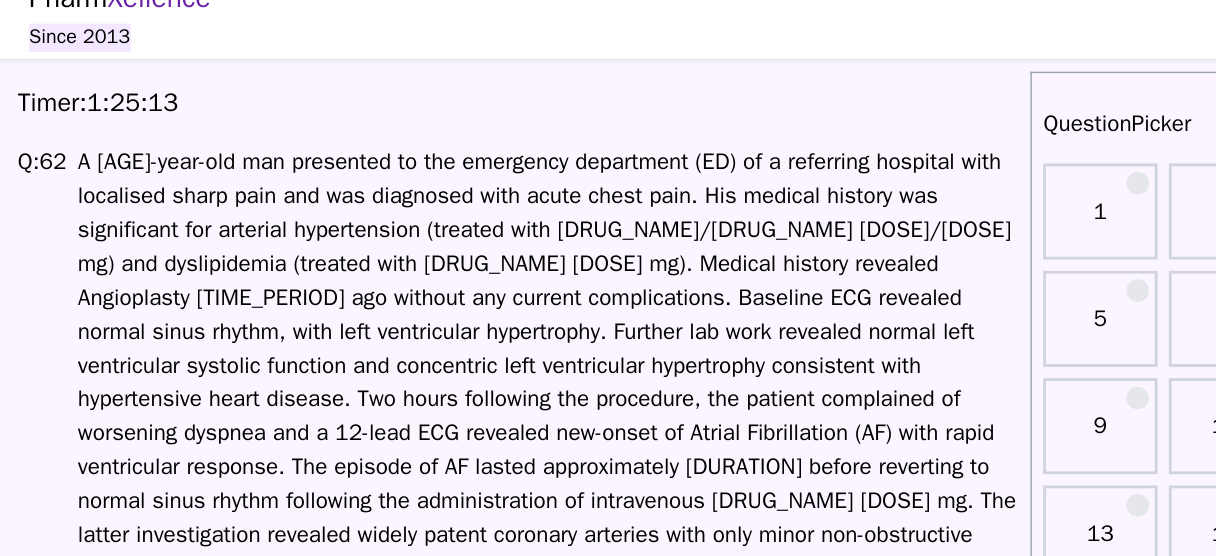click at bounding box center [504, 343] 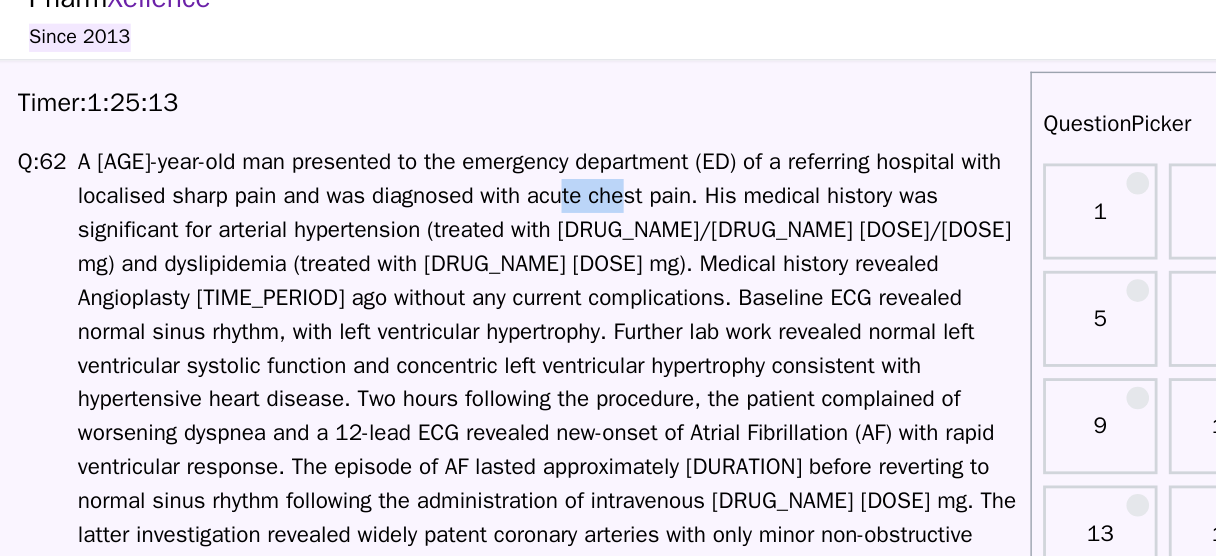 click at bounding box center [504, 343] 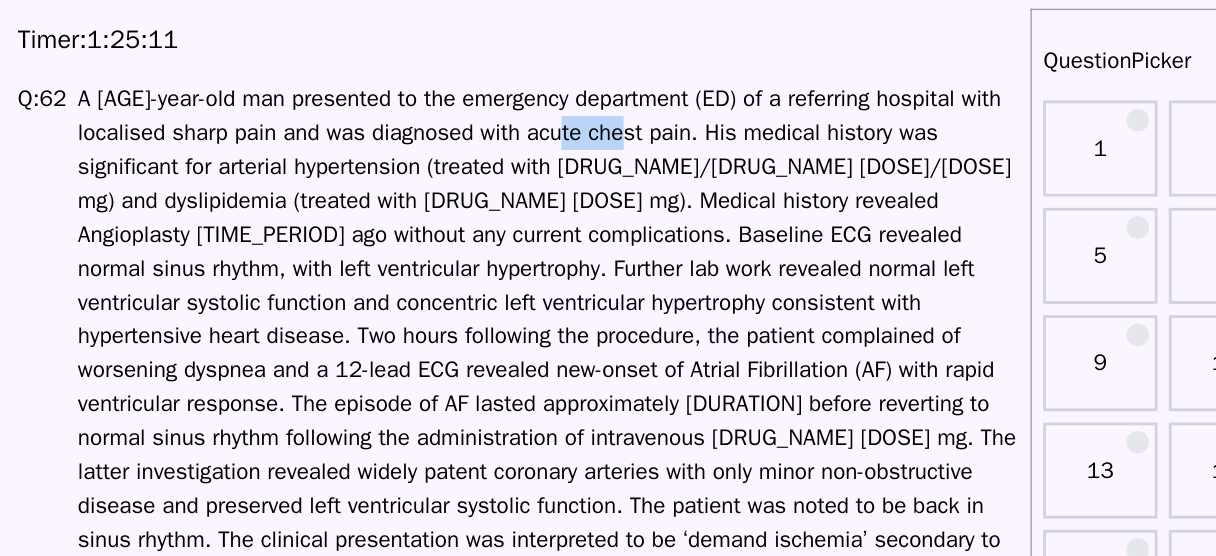 scroll, scrollTop: 21, scrollLeft: 0, axis: vertical 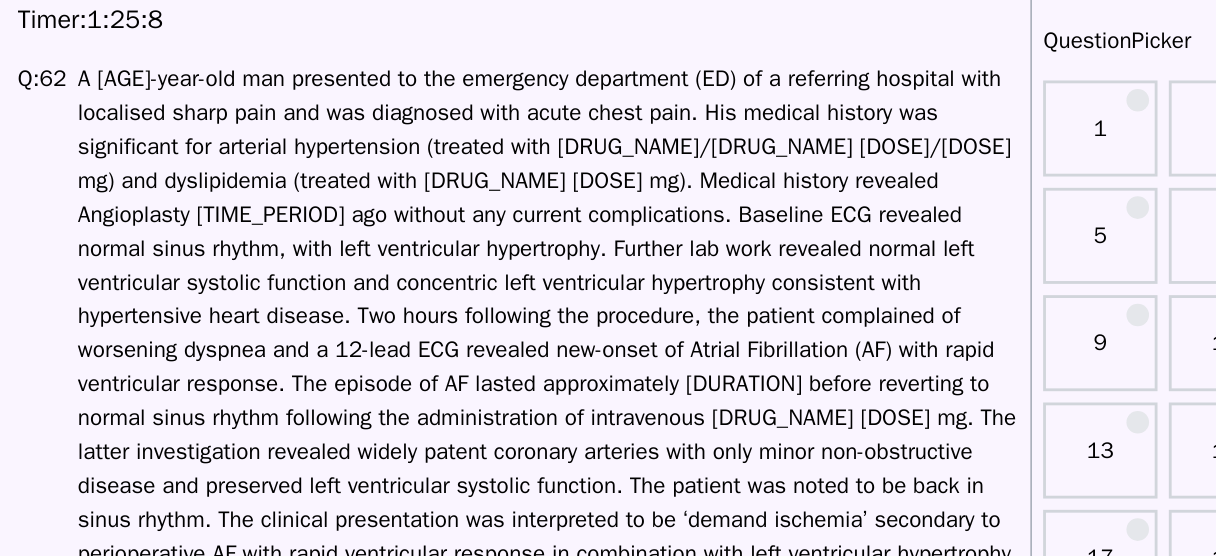 click at bounding box center [504, 343] 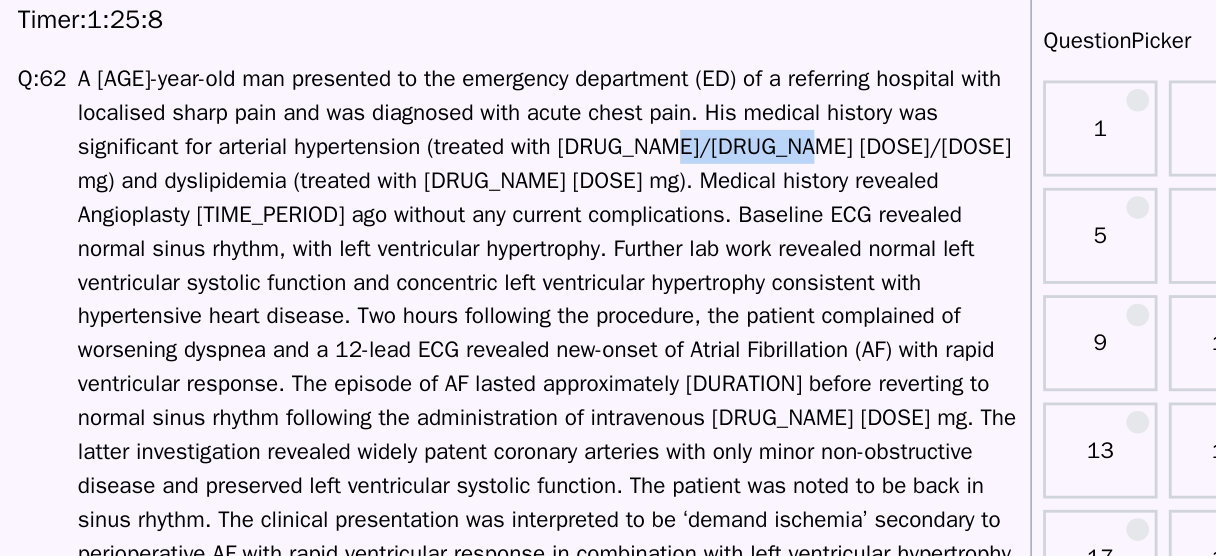 click at bounding box center (504, 343) 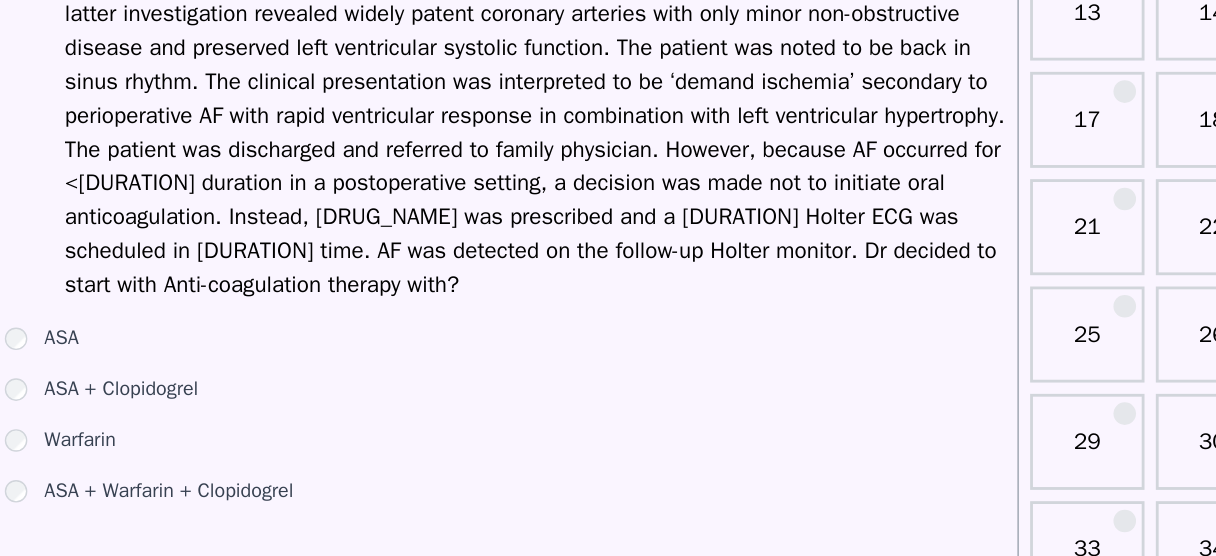 scroll, scrollTop: 229, scrollLeft: 0, axis: vertical 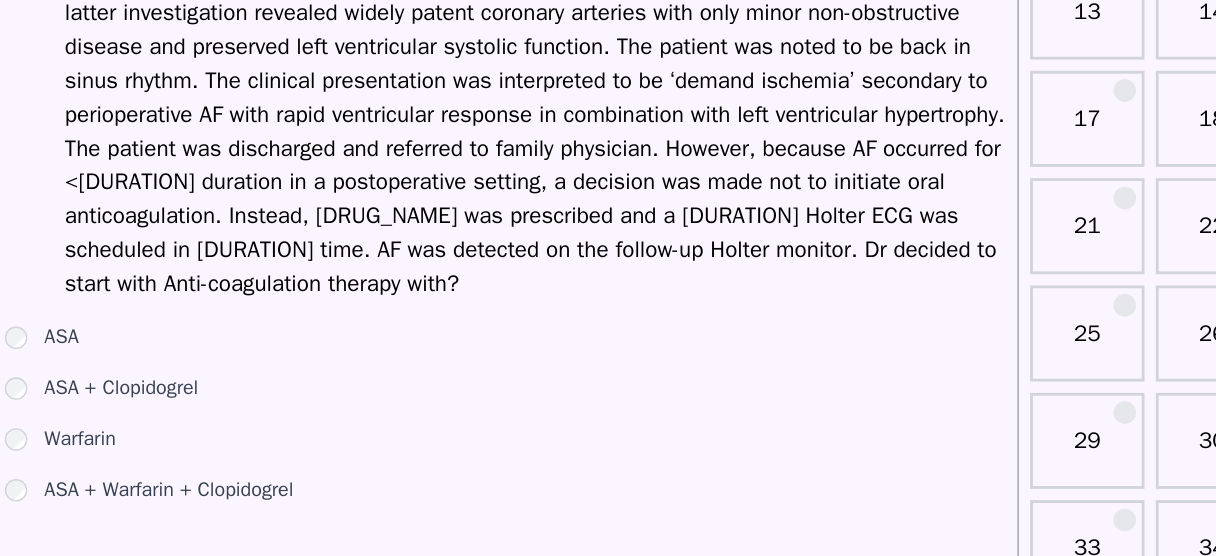 click on "Warfarin" at bounding box center [181, 473] 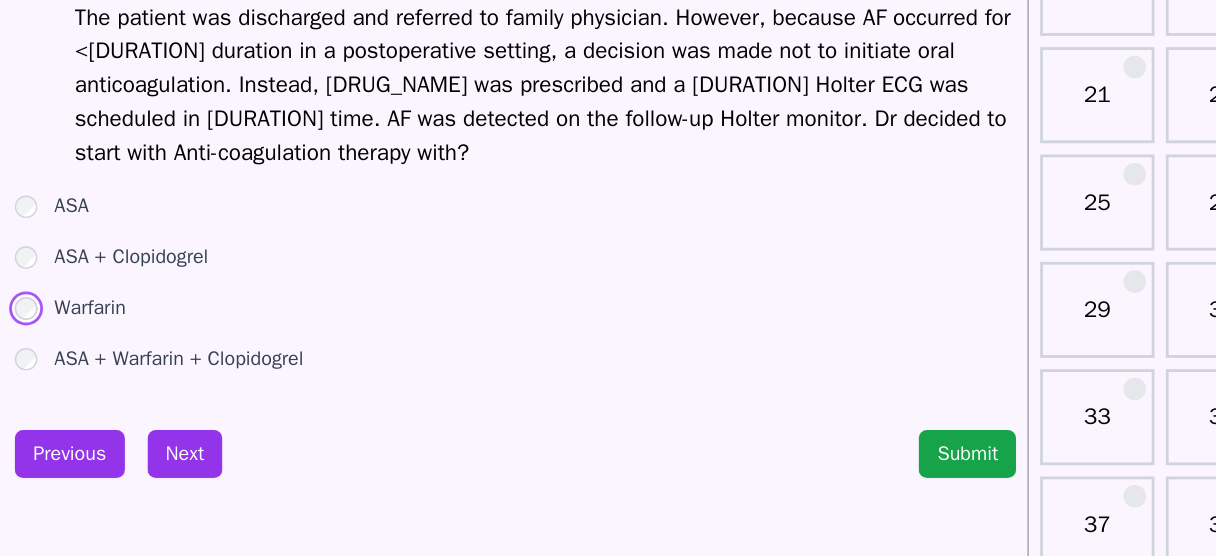 scroll, scrollTop: 323, scrollLeft: 0, axis: vertical 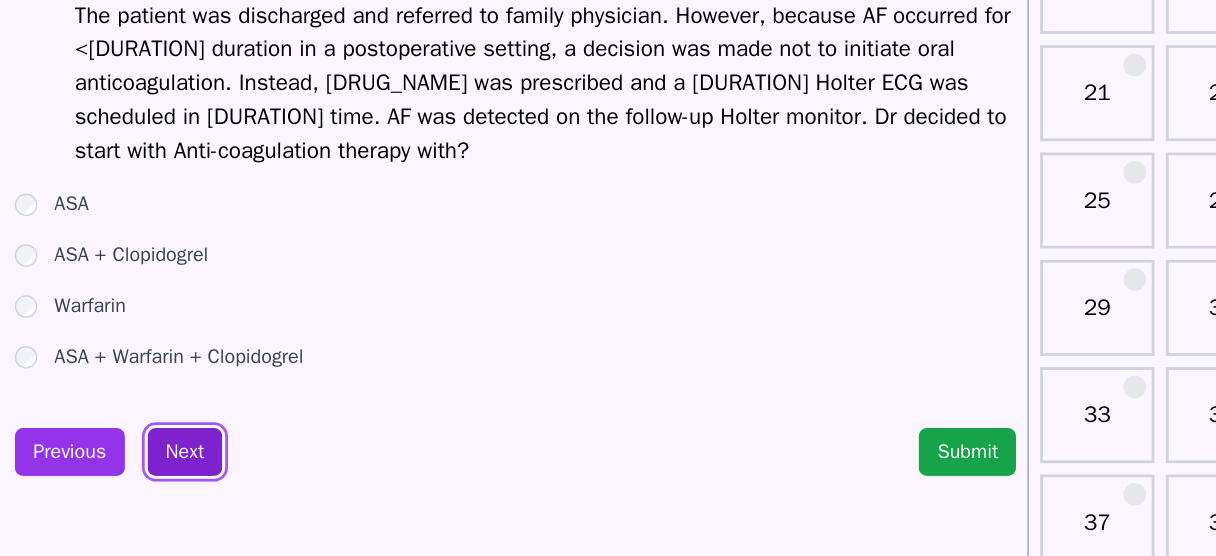 click on "Next" at bounding box center (248, 482) 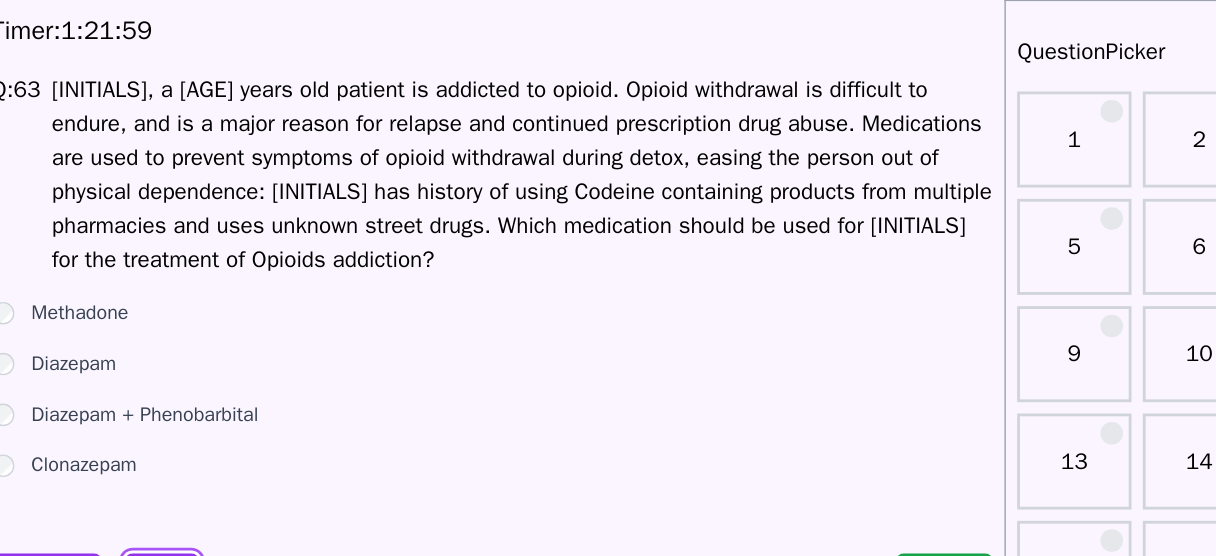 scroll, scrollTop: 72, scrollLeft: 0, axis: vertical 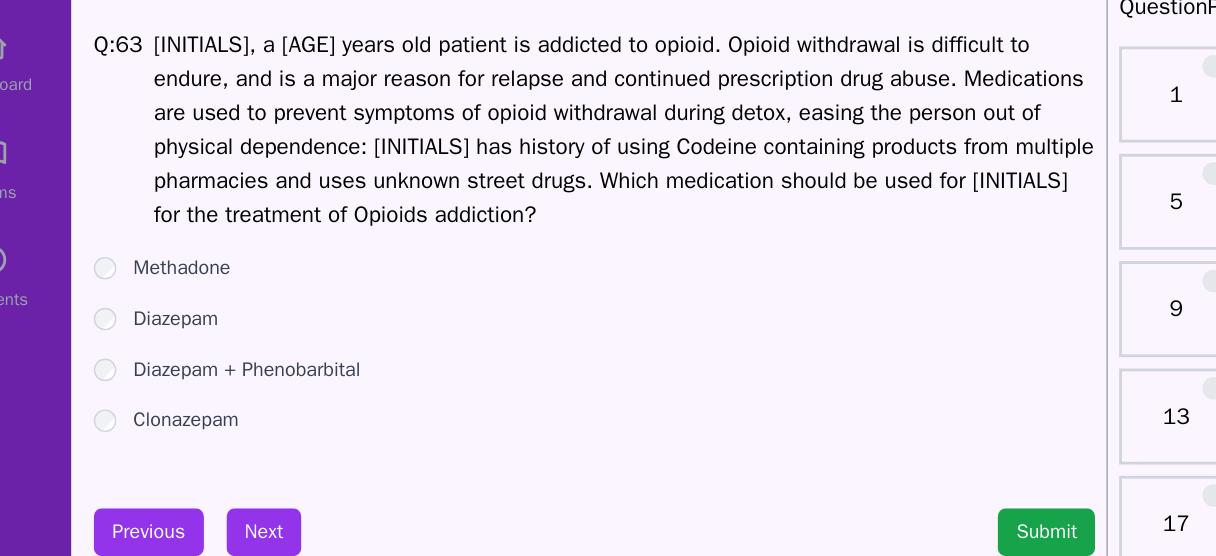 click on "Methadone" at bounding box center [190, 222] 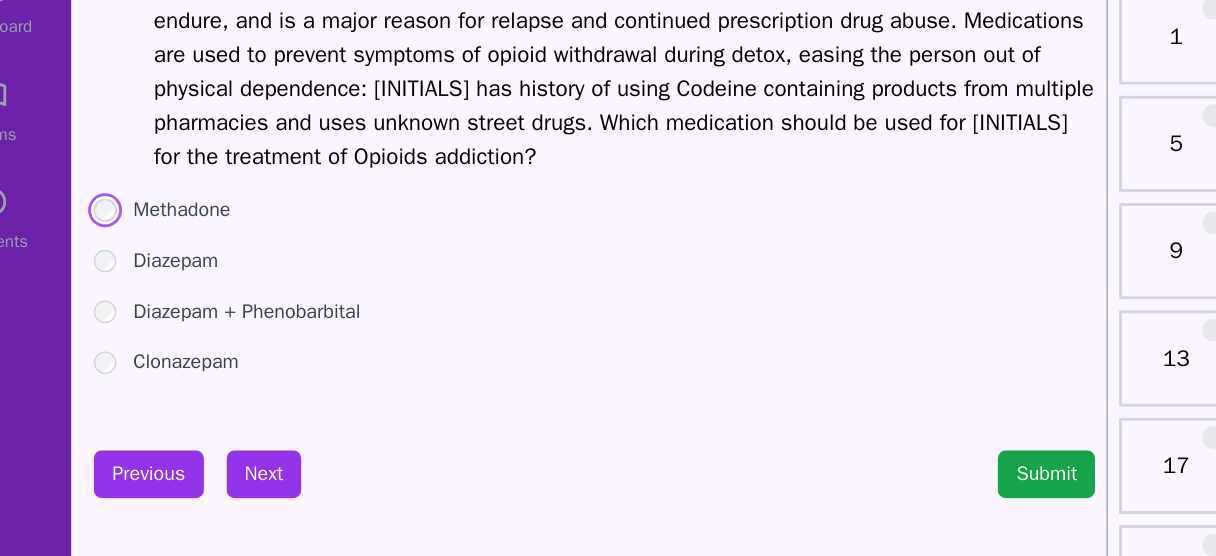 scroll, scrollTop: 72, scrollLeft: 0, axis: vertical 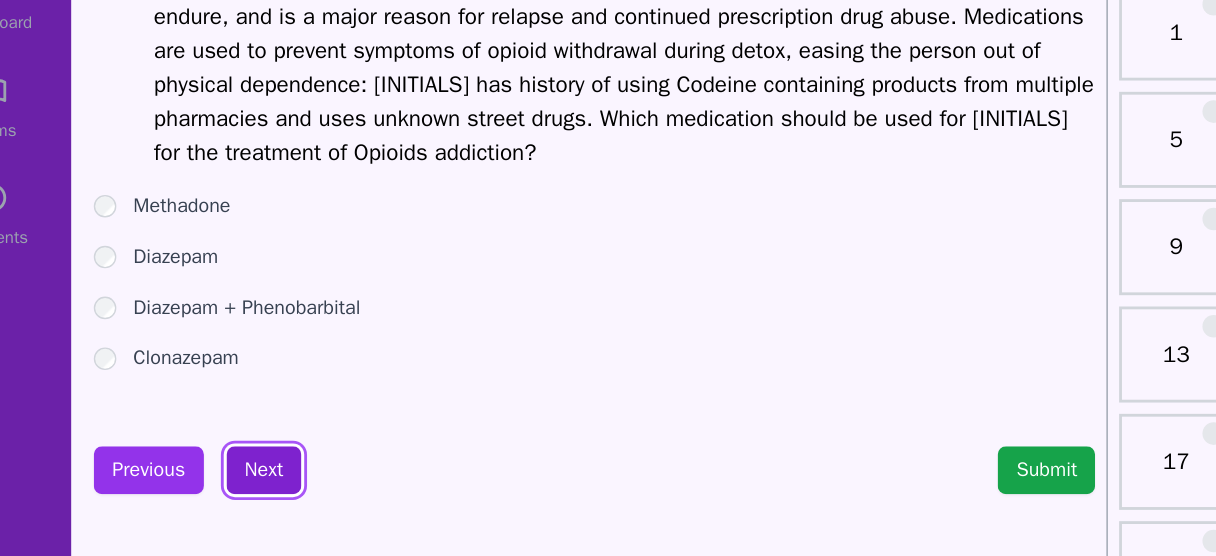 click on "Next" at bounding box center (248, 409) 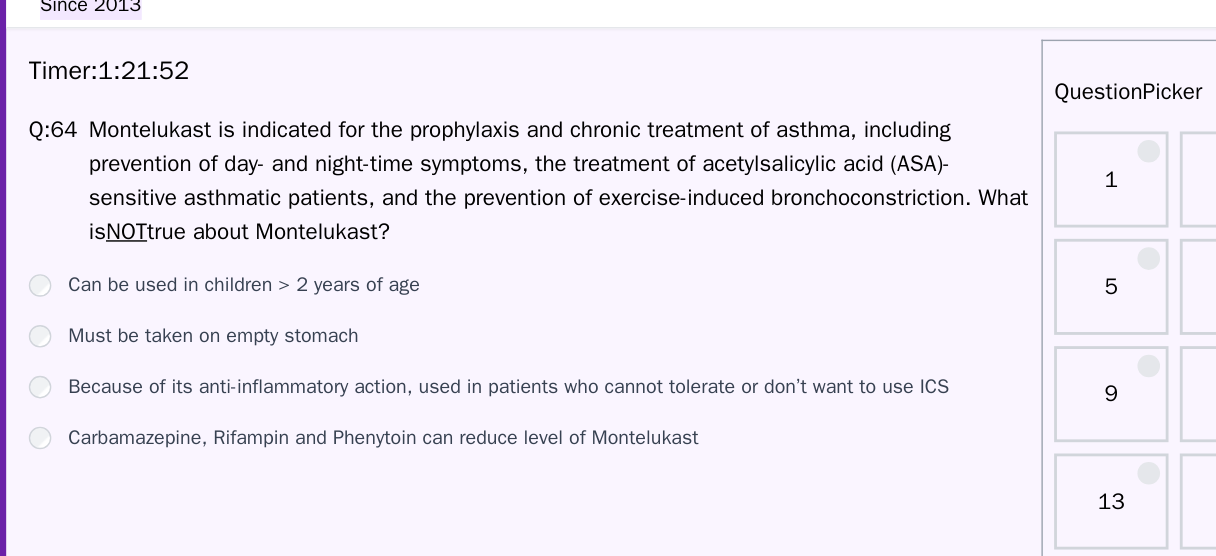 scroll, scrollTop: 43, scrollLeft: 0, axis: vertical 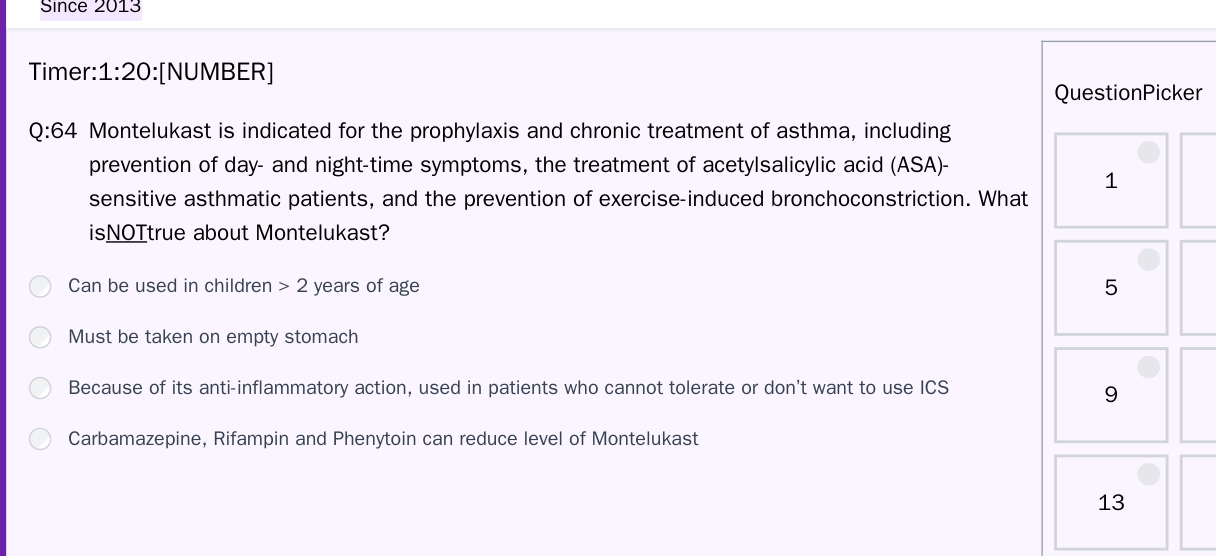 click on "Because of its anti-inflammatory action, used in patients who cannot tolerate or don’t want to use ICS" at bounding box center [468, 275] 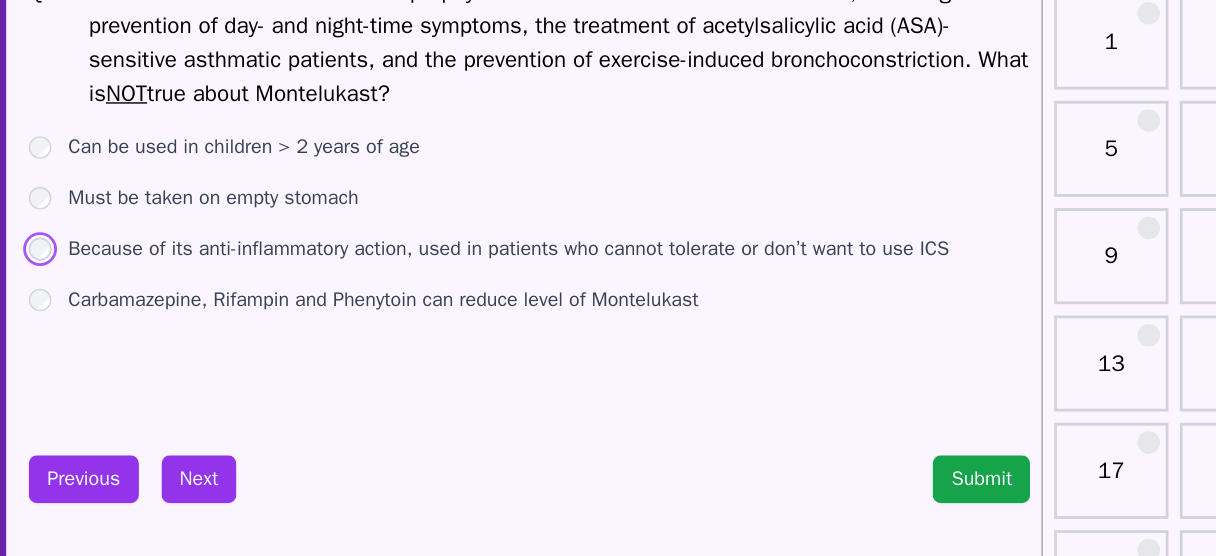 scroll, scrollTop: 43, scrollLeft: 0, axis: vertical 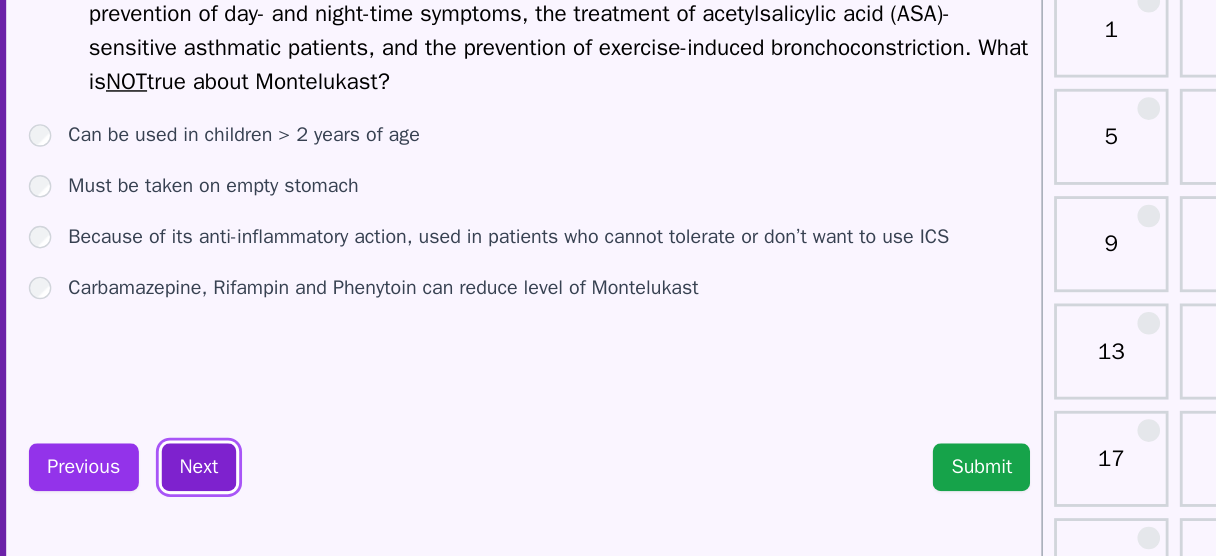 click on "Next" at bounding box center (248, 438) 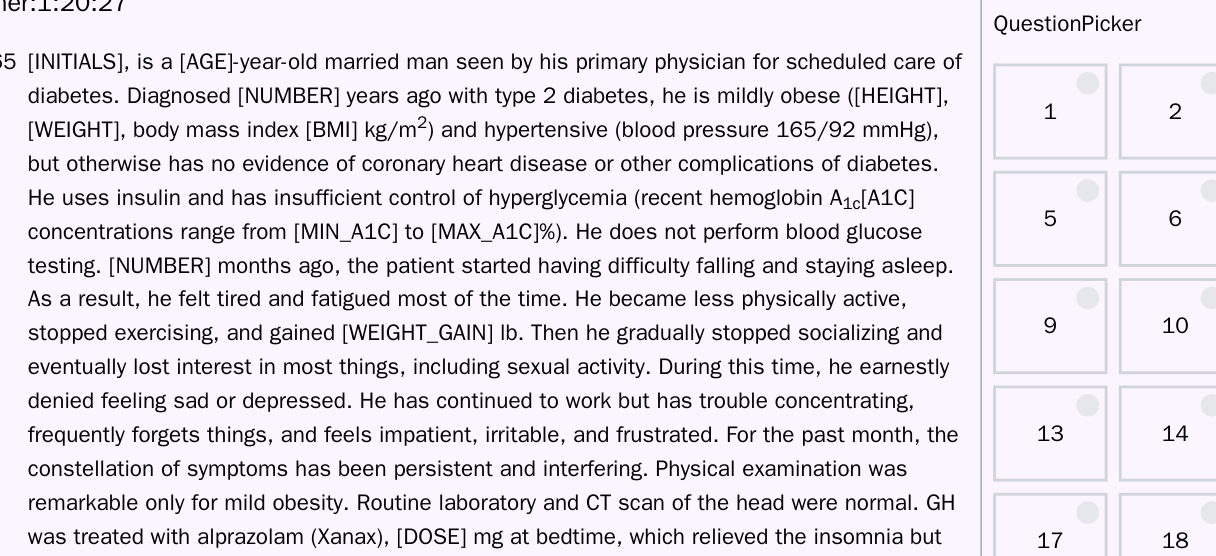 scroll, scrollTop: 62, scrollLeft: 0, axis: vertical 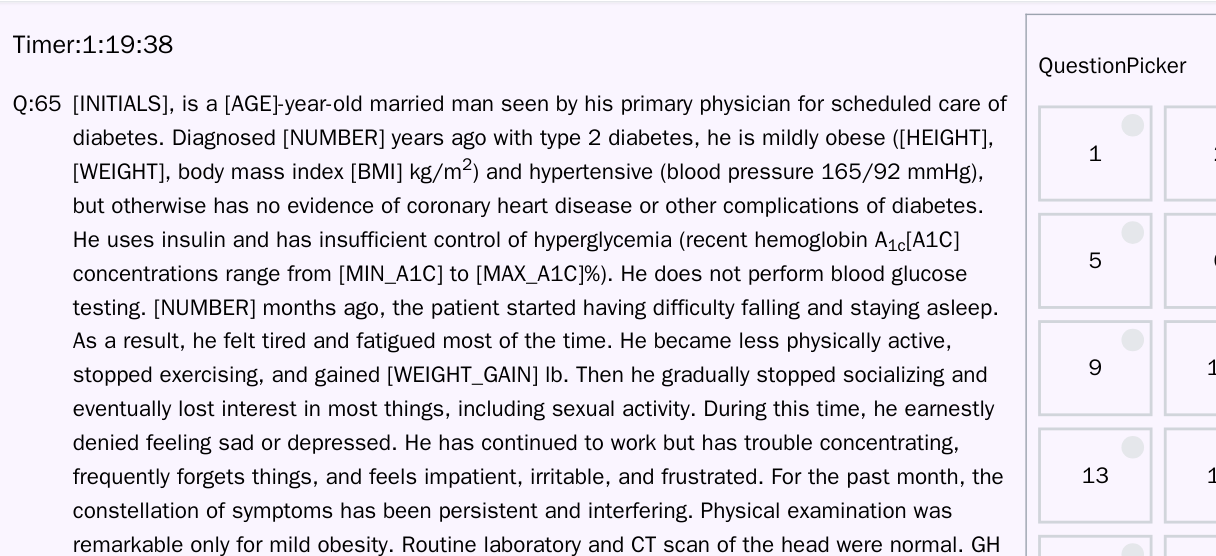 click on "GH, is a 58-year-old married man seen by his primary physician for scheduled care of diabetes. Diagnosed 4 years ago with type 2 diabetes, he is mildly obese (5 feet, 11 inches, 218 lb, body mass index 30.4 kg/m 2 ) and hypertensive (blood pressure 165/92 mmHg), but otherwise has no evidence of coronary heart disease or other complications of diabetes. He uses insulin and has insufficient control of hyperglycemia (recent hemoglobin A 1c" at bounding box center (504, 254) 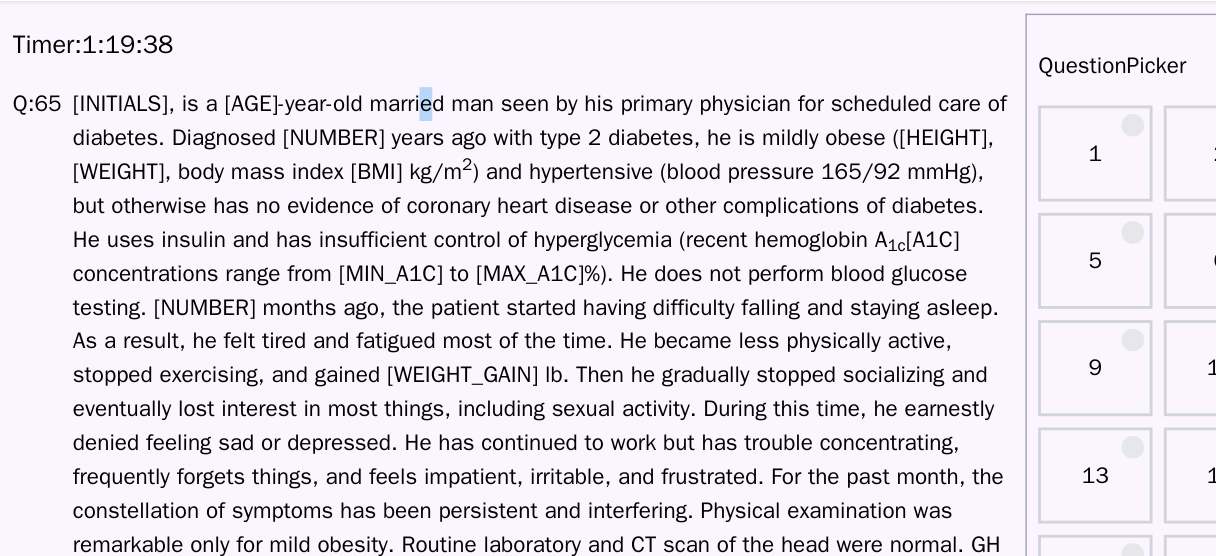 click on "GH, is a 58-year-old married man seen by his primary physician for scheduled care of diabetes. Diagnosed 4 years ago with type 2 diabetes, he is mildly obese (5 feet, 11 inches, 218 lb, body mass index 30.4 kg/m 2 ) and hypertensive (blood pressure 165/92 mmHg), but otherwise has no evidence of coronary heart disease or other complications of diabetes. He uses insulin and has insufficient control of hyperglycemia (recent hemoglobin A 1c" at bounding box center (504, 254) 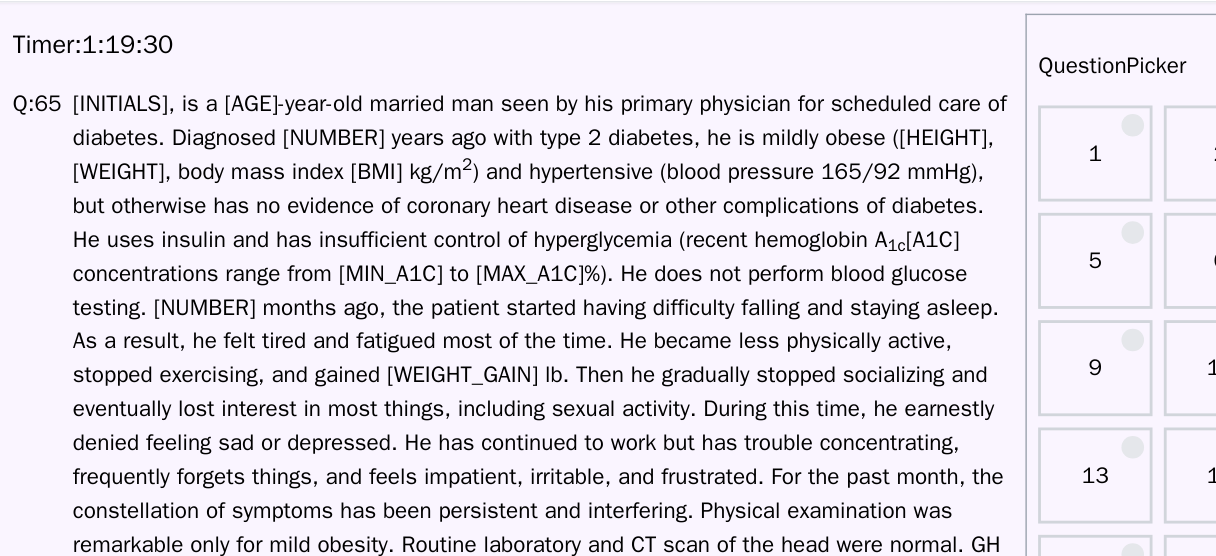click on "GH, is a 58-year-old married man seen by his primary physician for scheduled care of diabetes. Diagnosed 4 years ago with type 2 diabetes, he is mildly obese (5 feet, 11 inches, 218 lb, body mass index 30.4 kg/m 2 ) and hypertensive (blood pressure 165/92 mmHg), but otherwise has no evidence of coronary heart disease or other complications of diabetes. He uses insulin and has insufficient control of hyperglycemia (recent hemoglobin A 1c" at bounding box center (504, 254) 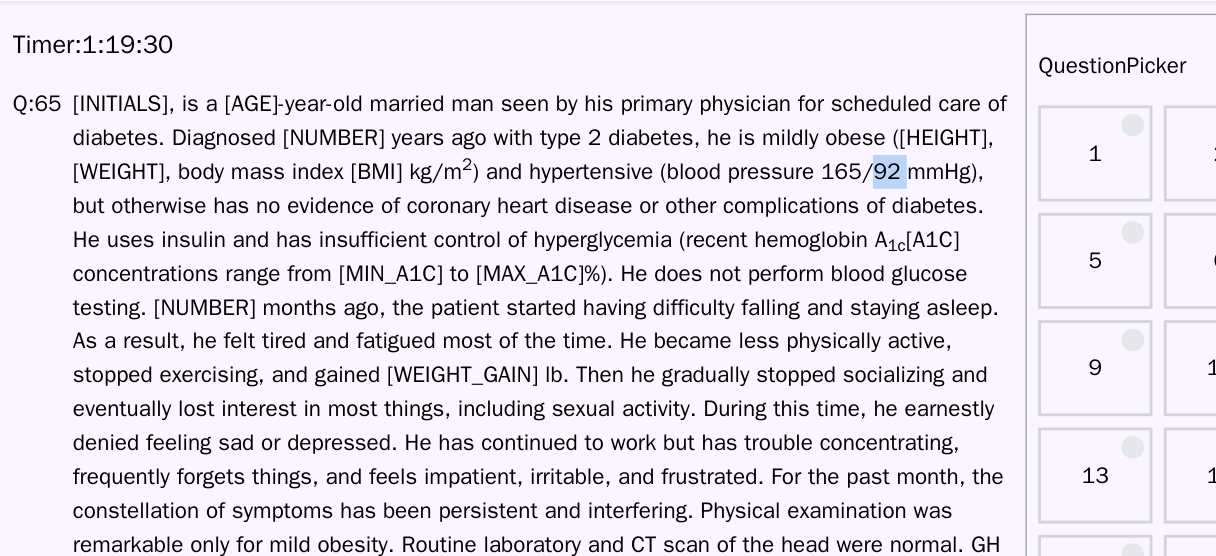 click on "GH, is a 58-year-old married man seen by his primary physician for scheduled care of diabetes. Diagnosed 4 years ago with type 2 diabetes, he is mildly obese (5 feet, 11 inches, 218 lb, body mass index 30.4 kg/m 2 ) and hypertensive (blood pressure 165/92 mmHg), but otherwise has no evidence of coronary heart disease or other complications of diabetes. He uses insulin and has insufficient control of hyperglycemia (recent hemoglobin A 1c" at bounding box center (504, 254) 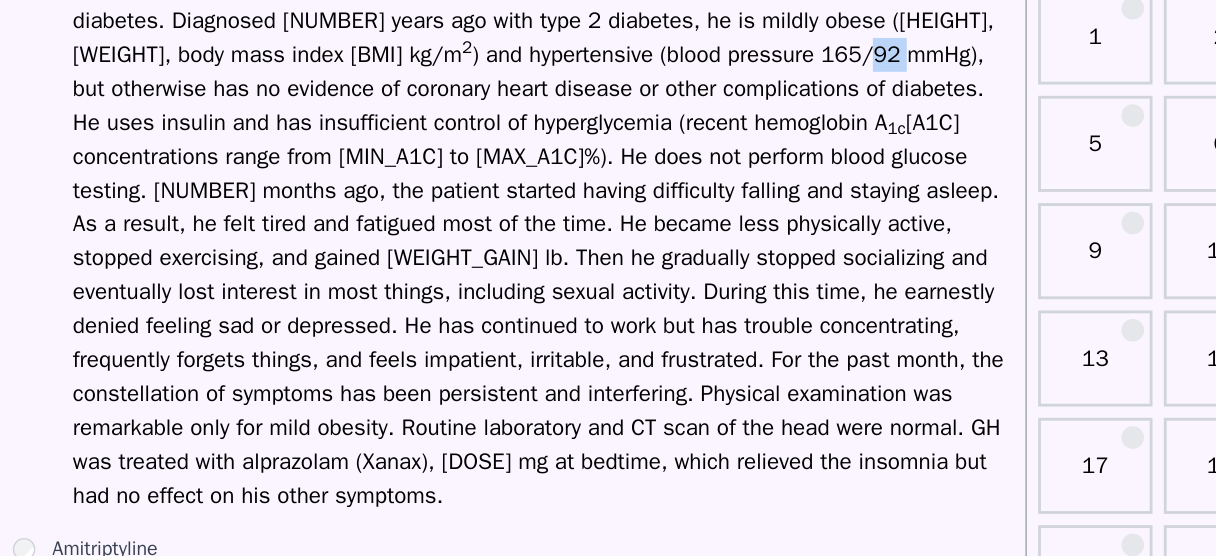 scroll, scrollTop: 62, scrollLeft: 0, axis: vertical 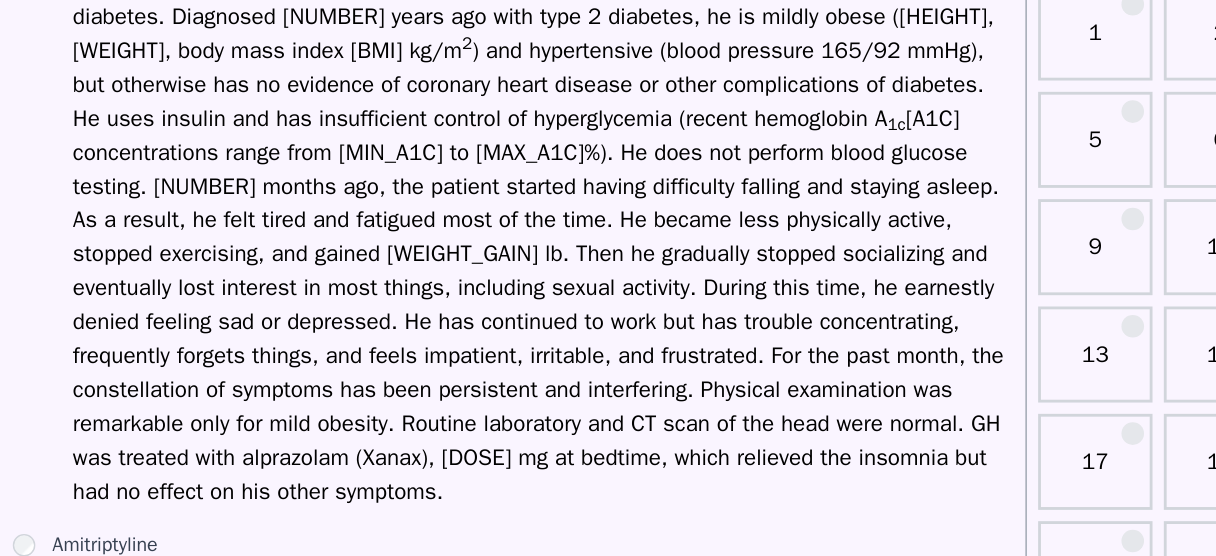 drag, startPoint x: 206, startPoint y: 195, endPoint x: 288, endPoint y: 194, distance: 82.006096 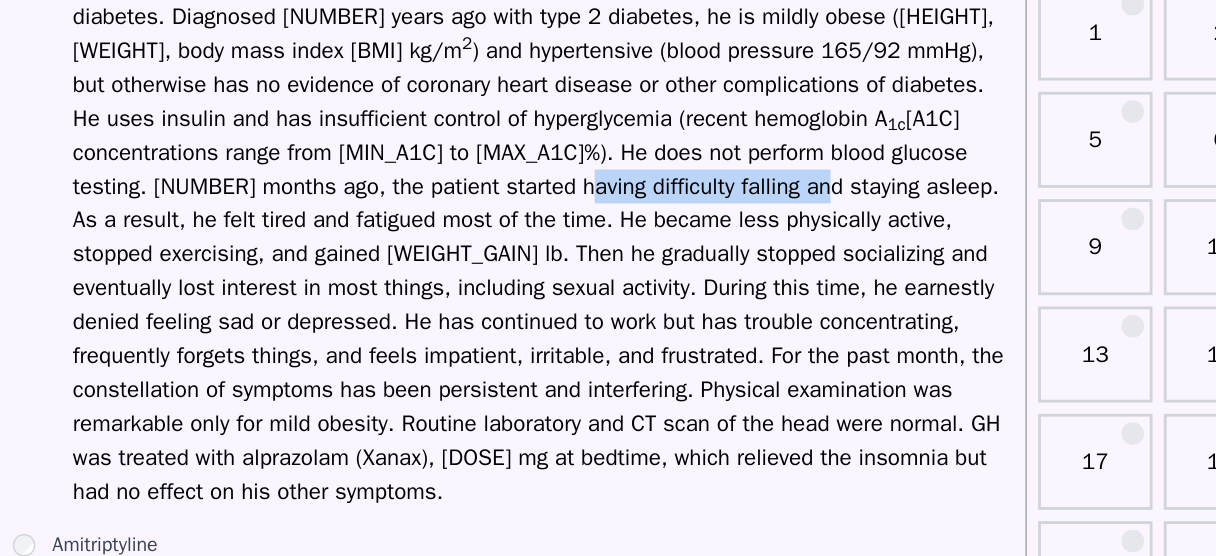 drag, startPoint x: 520, startPoint y: 216, endPoint x: 335, endPoint y: 219, distance: 185.02432 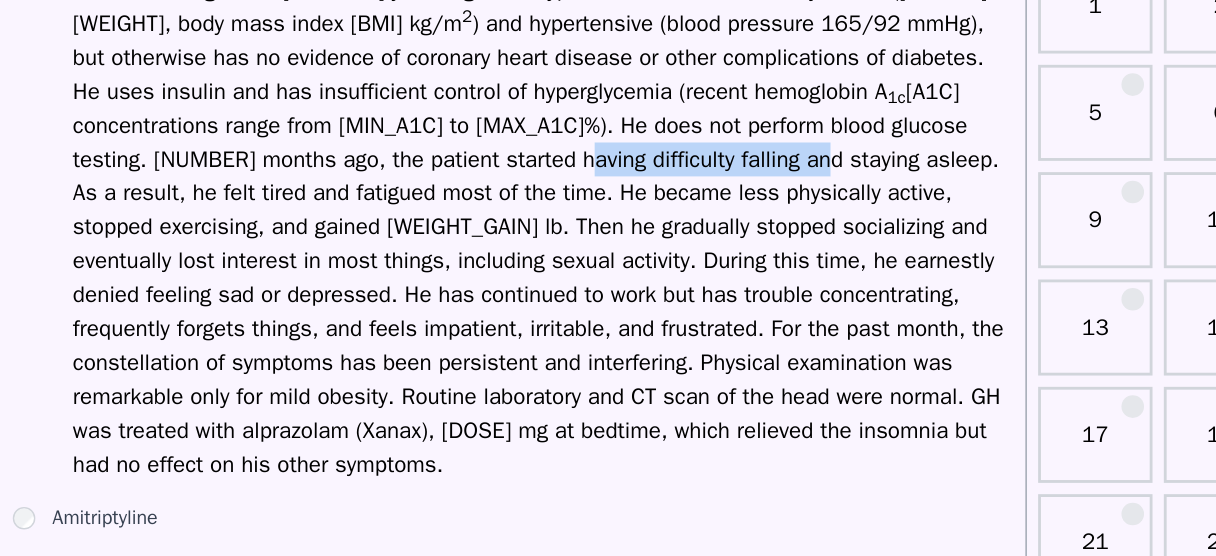 scroll, scrollTop: 62, scrollLeft: 0, axis: vertical 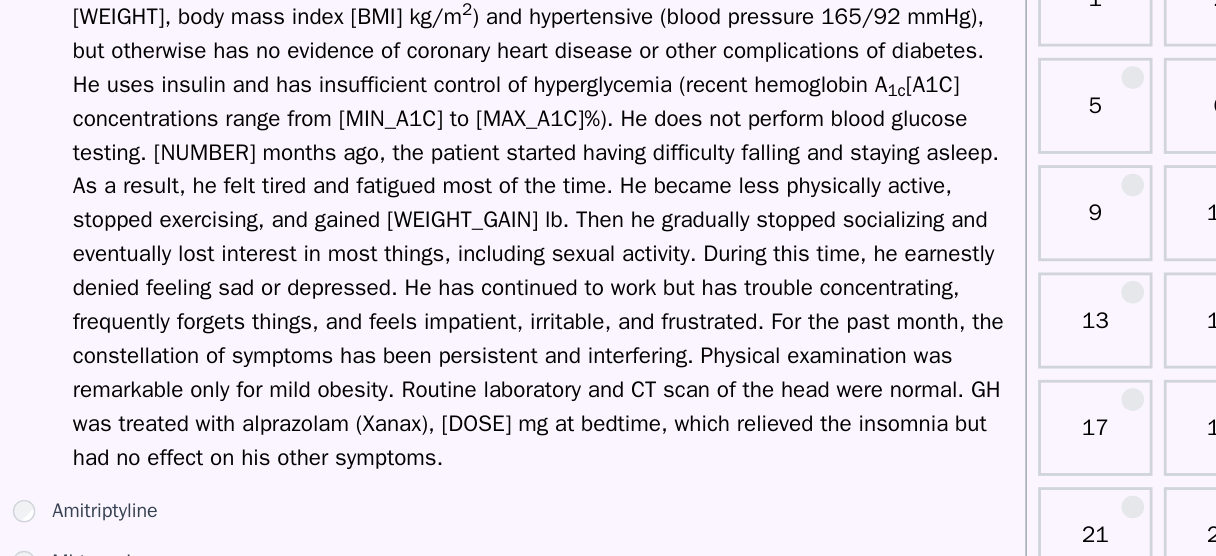 drag, startPoint x: 489, startPoint y: 285, endPoint x: 589, endPoint y: 292, distance: 100.2447 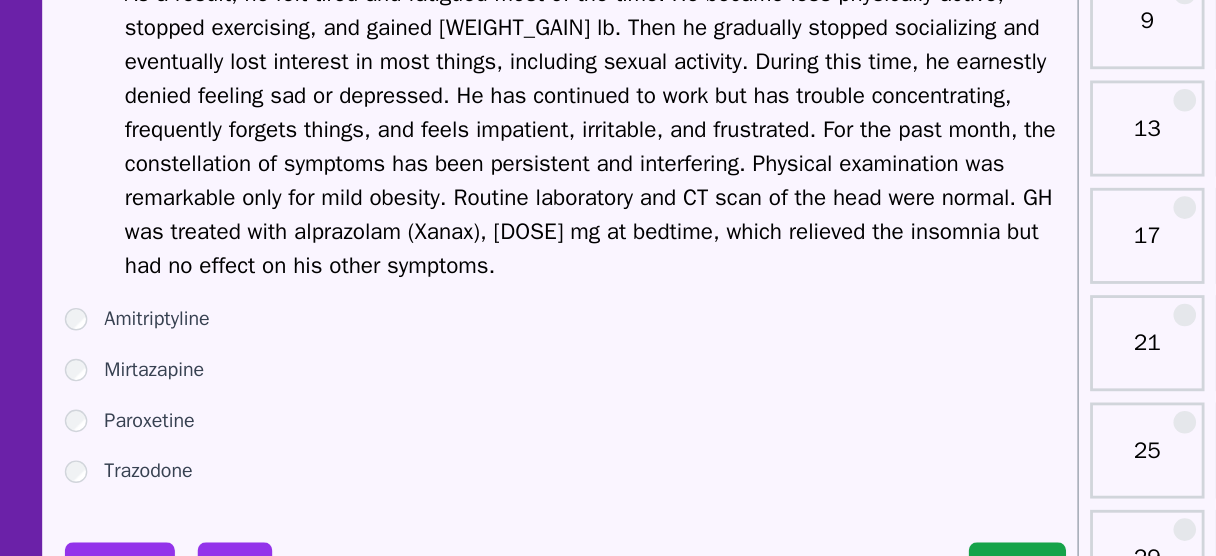scroll, scrollTop: 152, scrollLeft: 0, axis: vertical 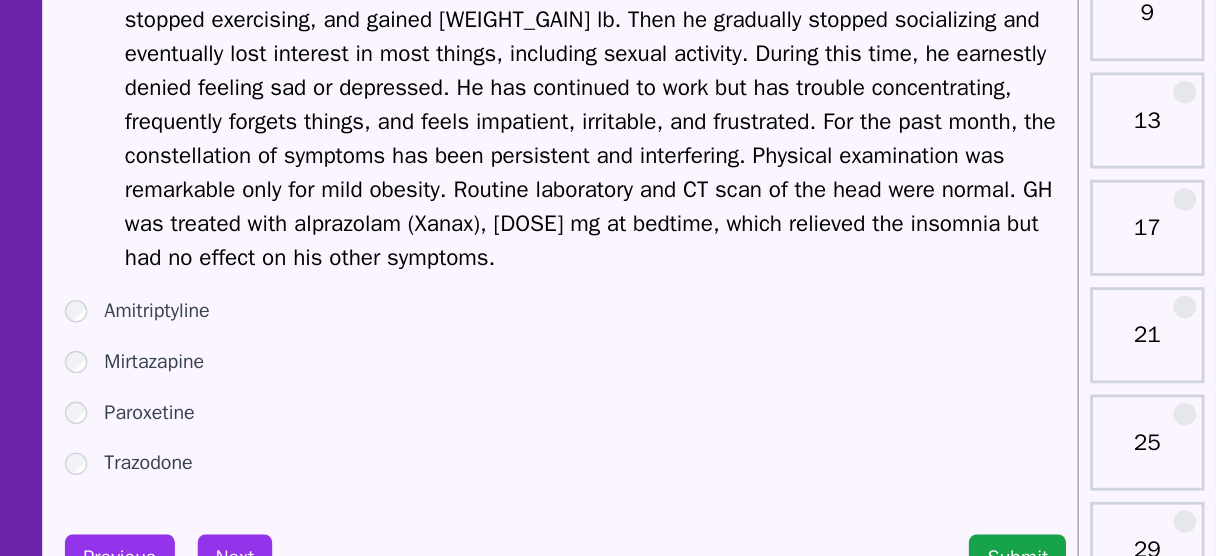 click on "Trazodone" at bounding box center (187, 490) 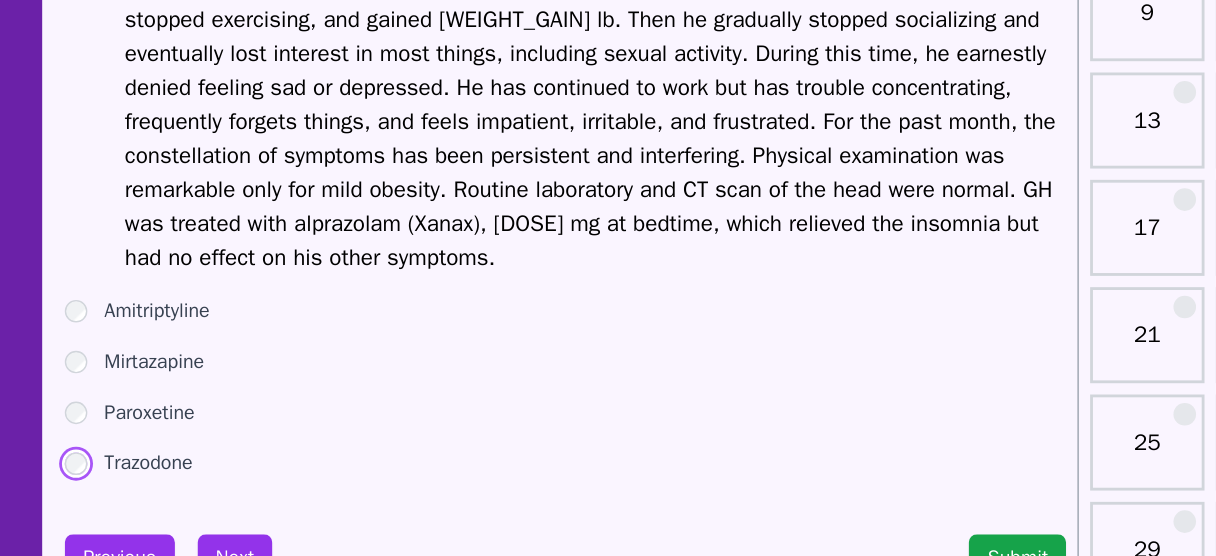 scroll, scrollTop: 162, scrollLeft: 0, axis: vertical 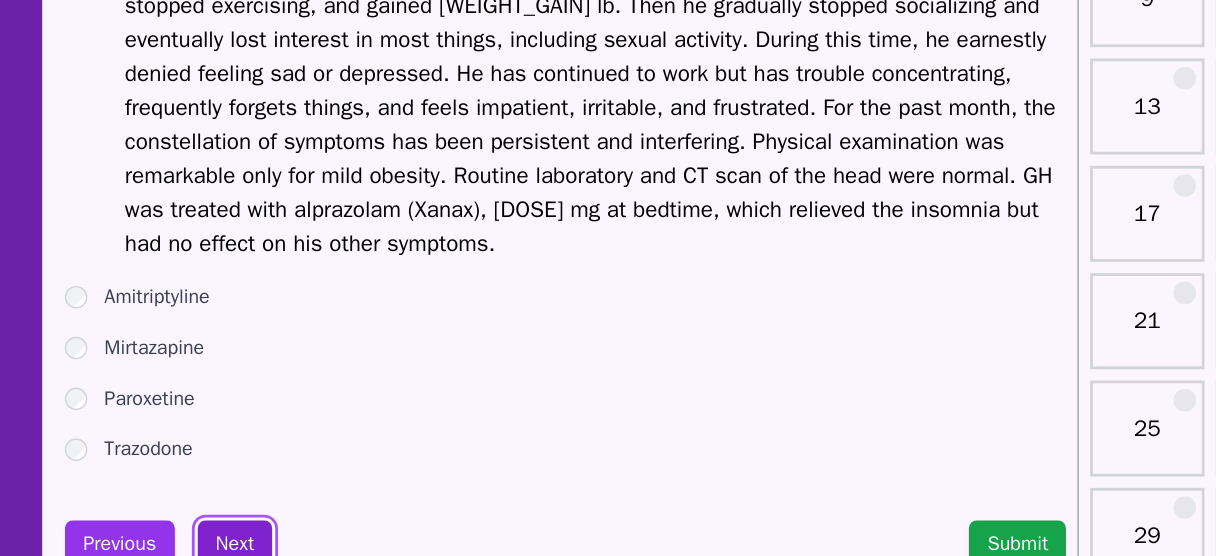 click on "Next" at bounding box center [248, 547] 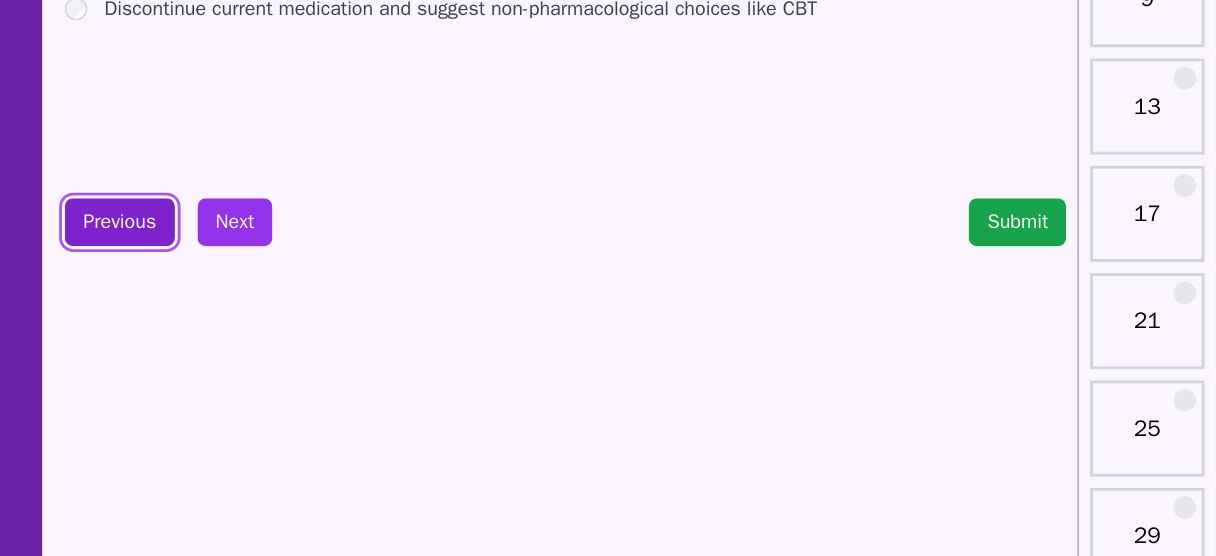 click on "Previous" at bounding box center (167, 319) 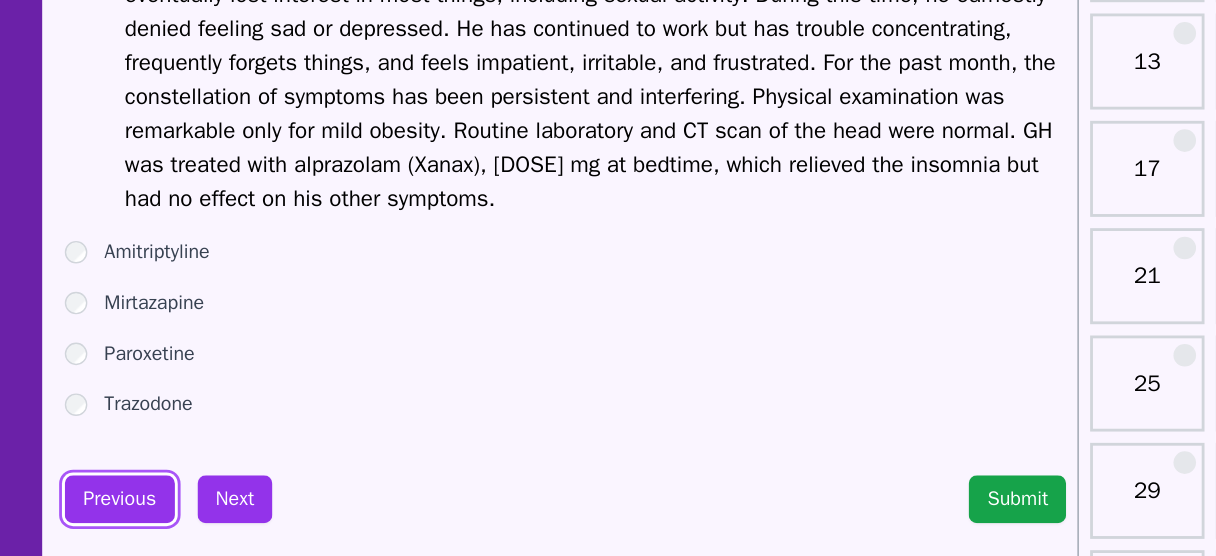 scroll, scrollTop: 202, scrollLeft: 0, axis: vertical 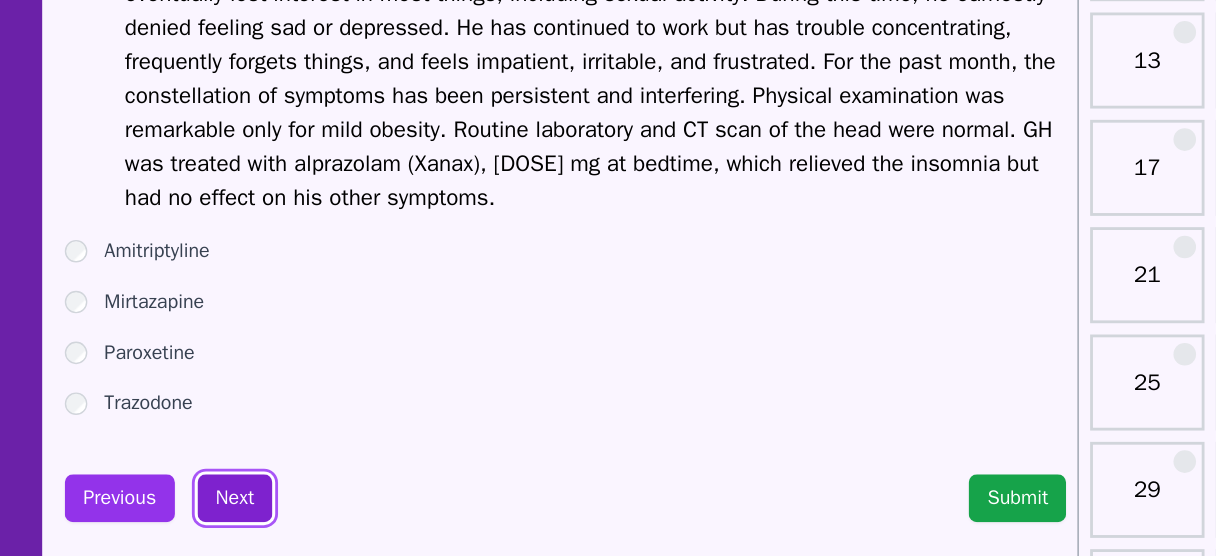 click on "Next" at bounding box center [248, 507] 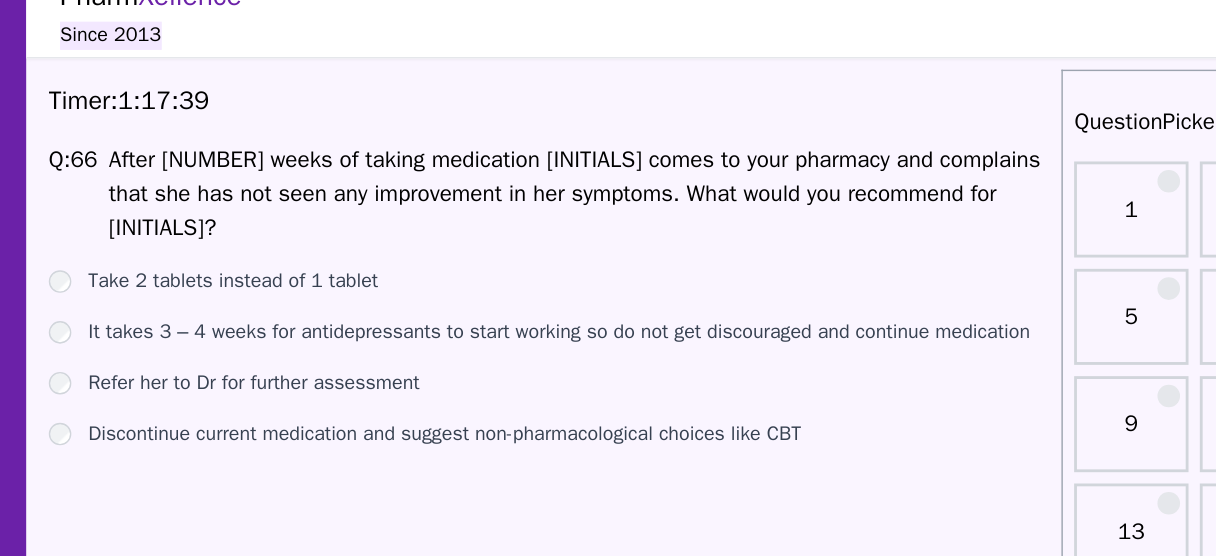 scroll, scrollTop: 21, scrollLeft: 0, axis: vertical 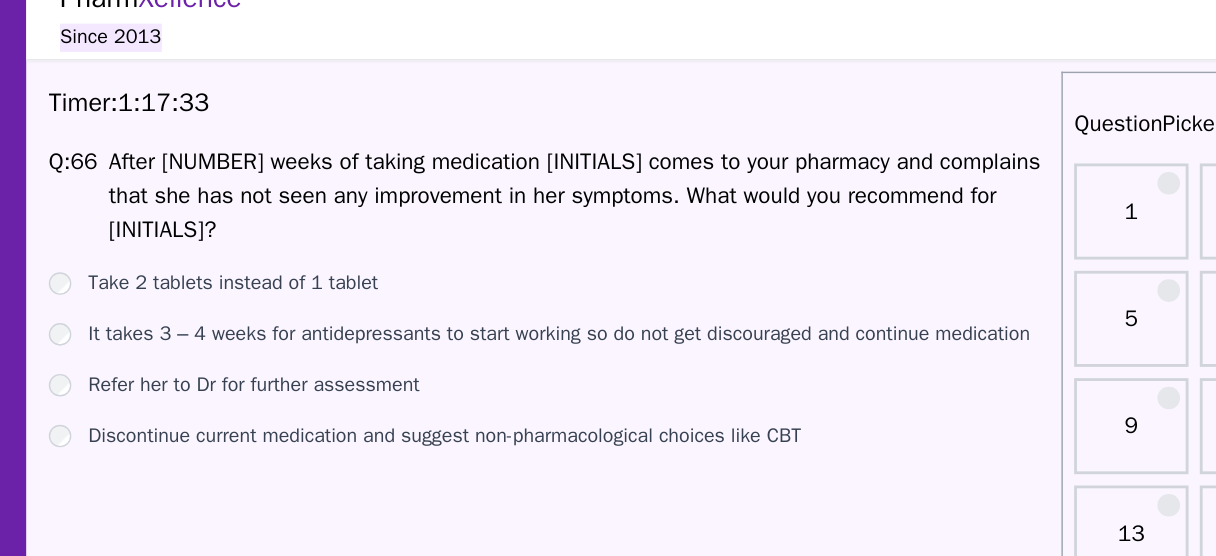 click on "It takes 3 – 4 weeks for antidepressants to start working so do not get discouraged and continue medication" at bounding box center (489, 237) 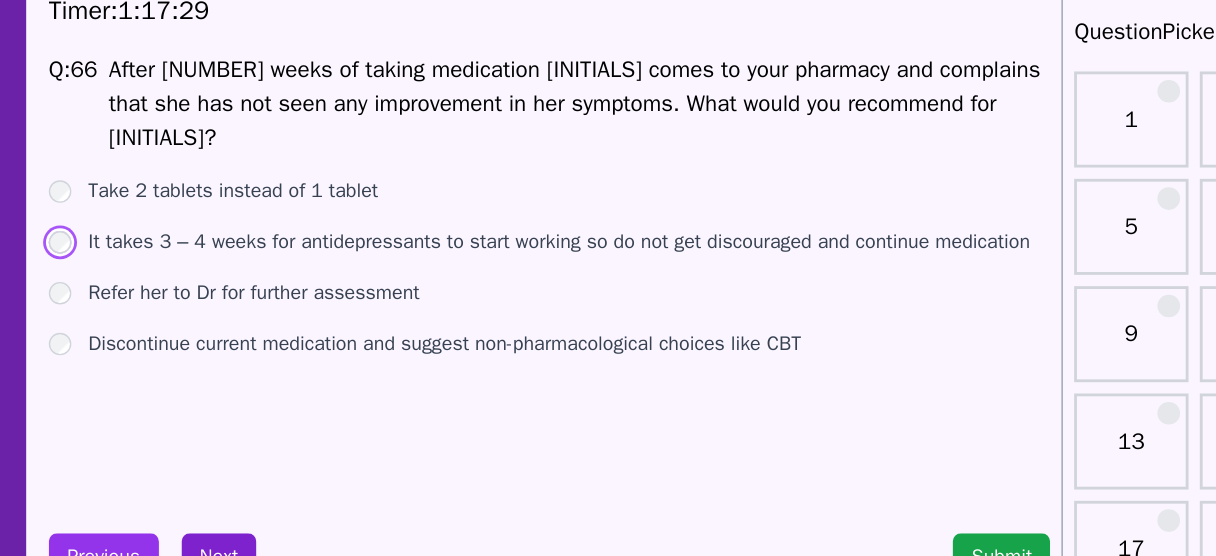 scroll, scrollTop: 21, scrollLeft: 0, axis: vertical 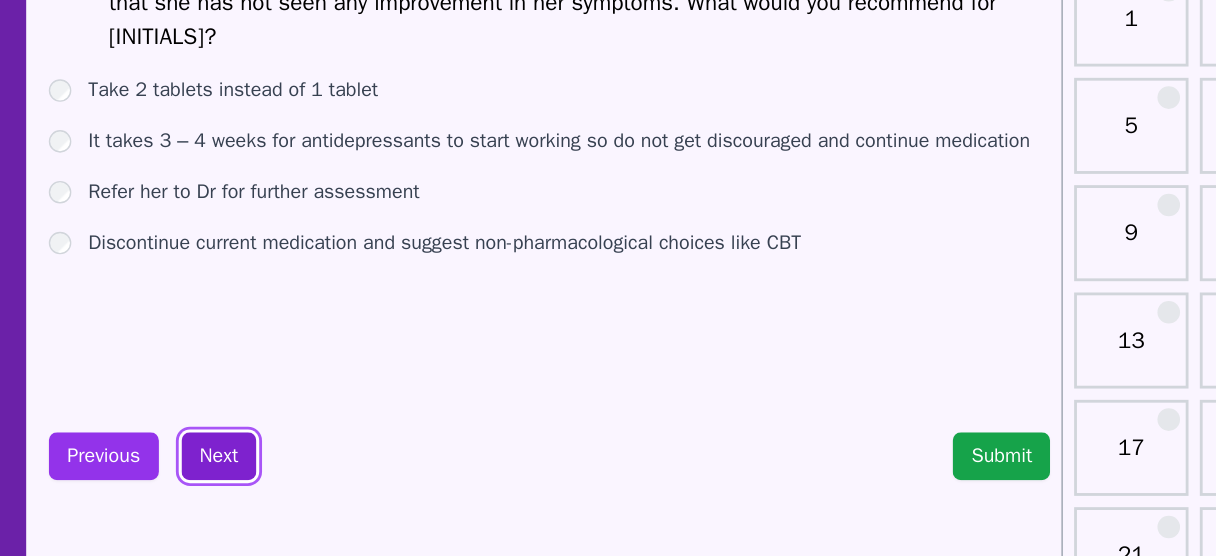 click on "Next" at bounding box center [248, 460] 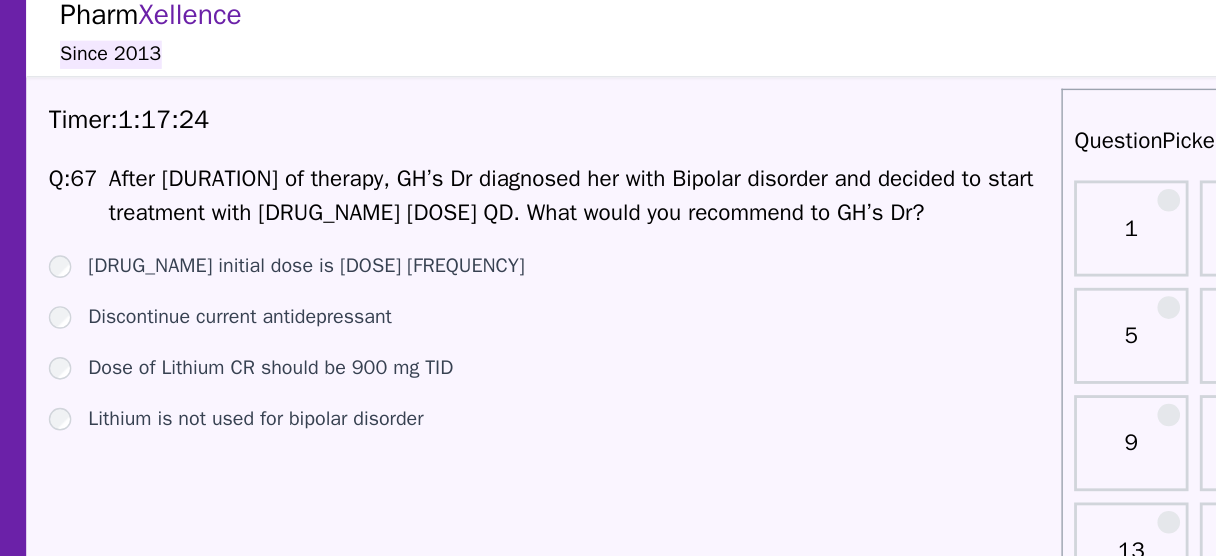 scroll, scrollTop: 0, scrollLeft: 0, axis: both 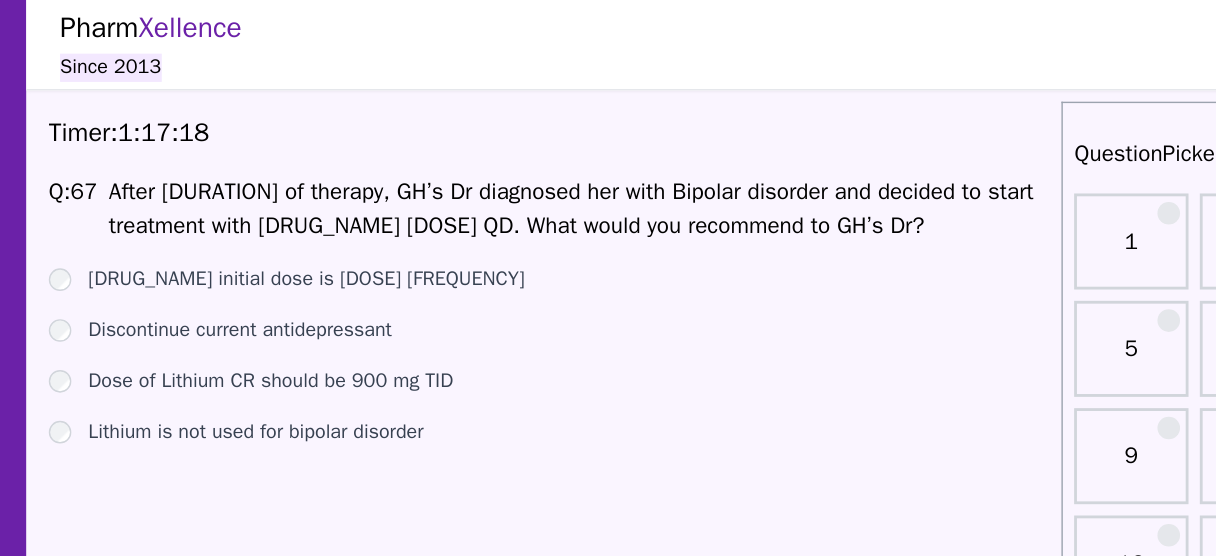 click on "After [DURATION] of therapy, GH’s Dr diagnosed her with Bipolar disorder and decided to start treatment with [DRUG_NAME] [DOSE] QD. What would you recommend to GH’s Dr?" at bounding box center [504, 148] 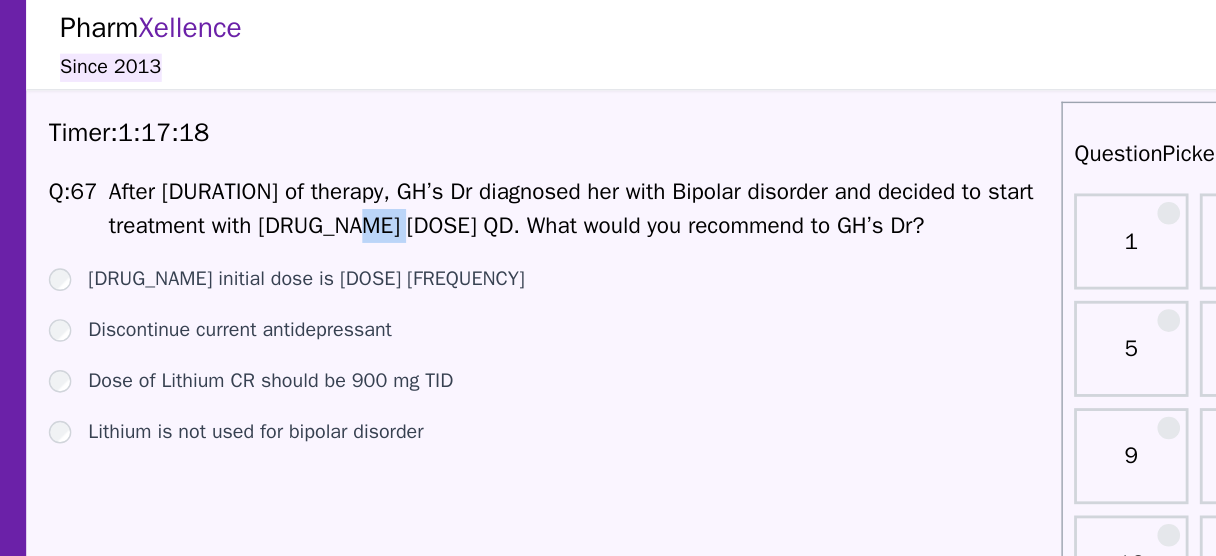click on "After [DURATION] of therapy, GH’s Dr diagnosed her with Bipolar disorder and decided to start treatment with [DRUG_NAME] [DOSE] QD. What would you recommend to GH’s Dr?" at bounding box center (504, 148) 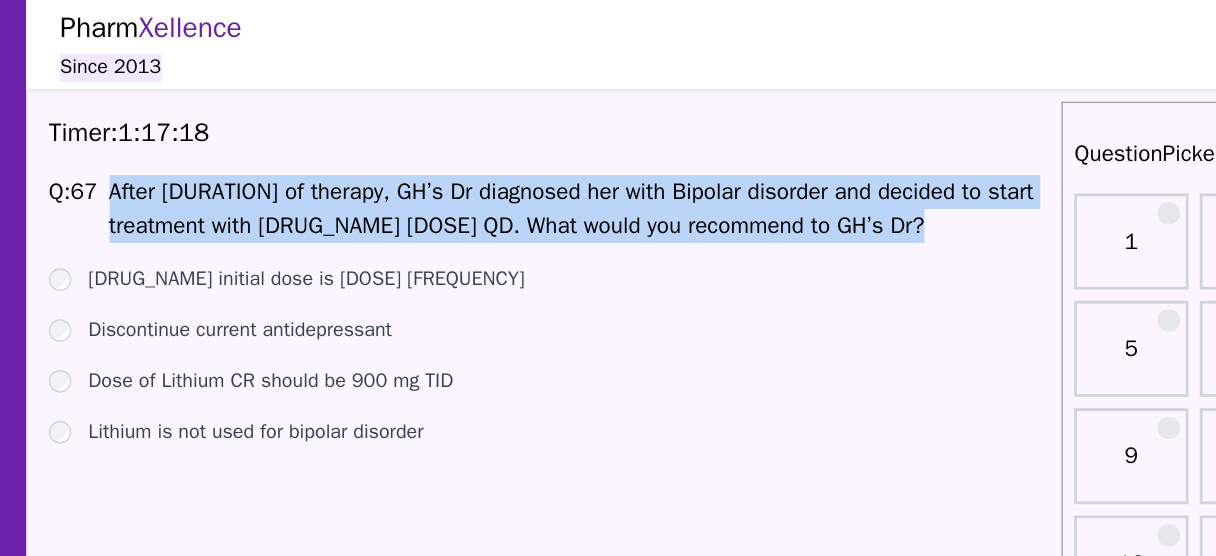 click on "After [DURATION] of therapy, GH’s Dr diagnosed her with Bipolar disorder and decided to start treatment with [DRUG_NAME] [DOSE] QD. What would you recommend to GH’s Dr?" at bounding box center (504, 148) 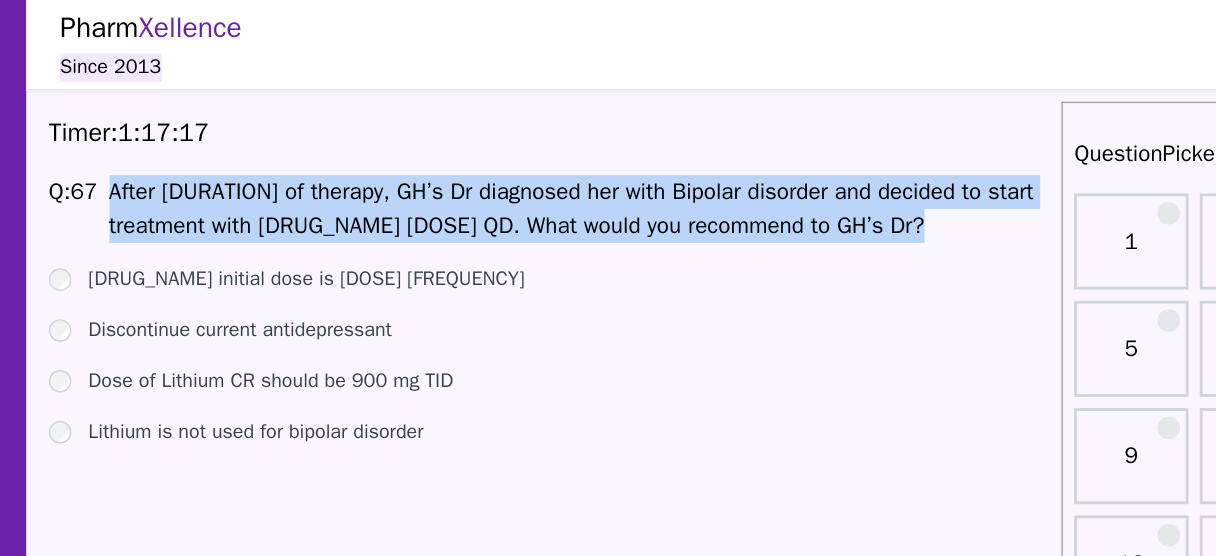 click on "After [DURATION] of therapy, GH’s Dr diagnosed her with Bipolar disorder and decided to start treatment with [DRUG_NAME] [DOSE] QD. What would you recommend to GH’s Dr?" at bounding box center [504, 148] 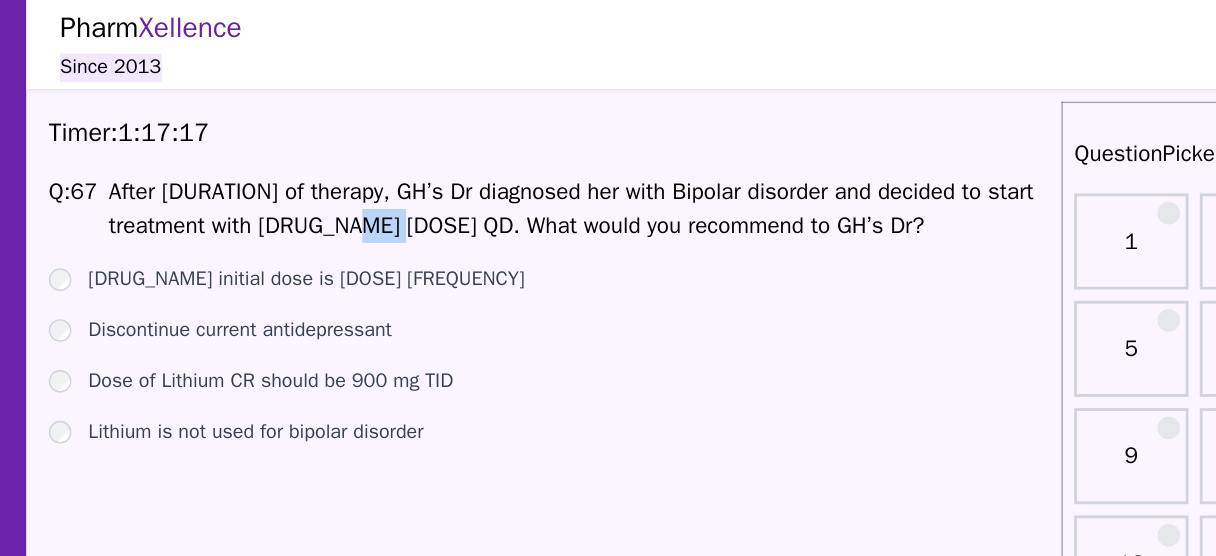 click on "After [DURATION] of therapy, GH’s Dr diagnosed her with Bipolar disorder and decided to start treatment with [DRUG_NAME] [DOSE] QD. What would you recommend to GH’s Dr?" at bounding box center [504, 148] 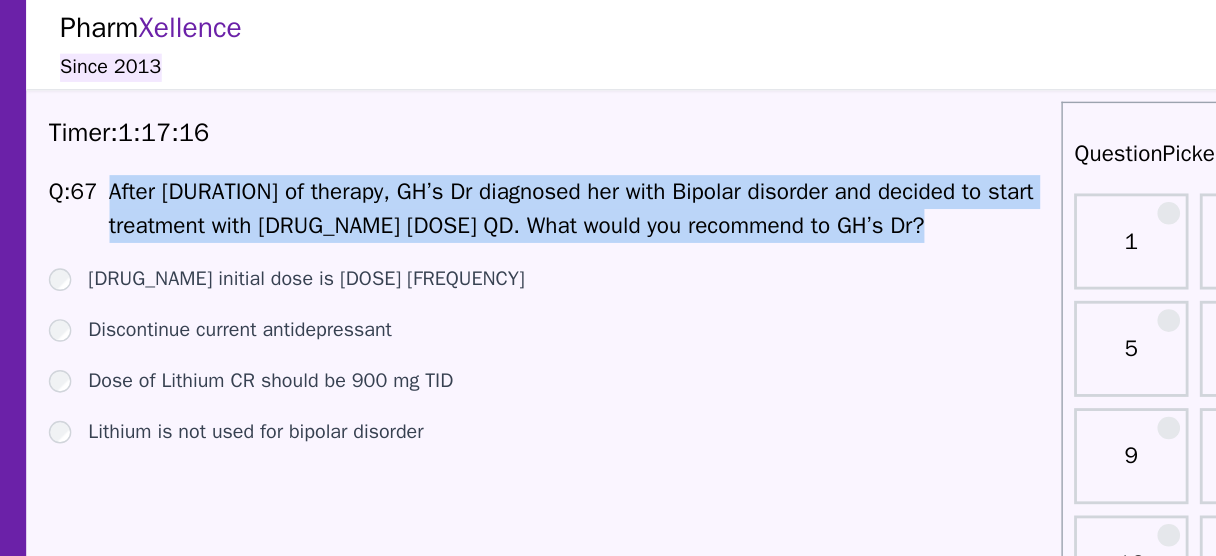 click on "After [DURATION] of therapy, GH’s Dr diagnosed her with Bipolar disorder and decided to start treatment with [DRUG_NAME] [DOSE] QD. What would you recommend to GH’s Dr?" at bounding box center (504, 148) 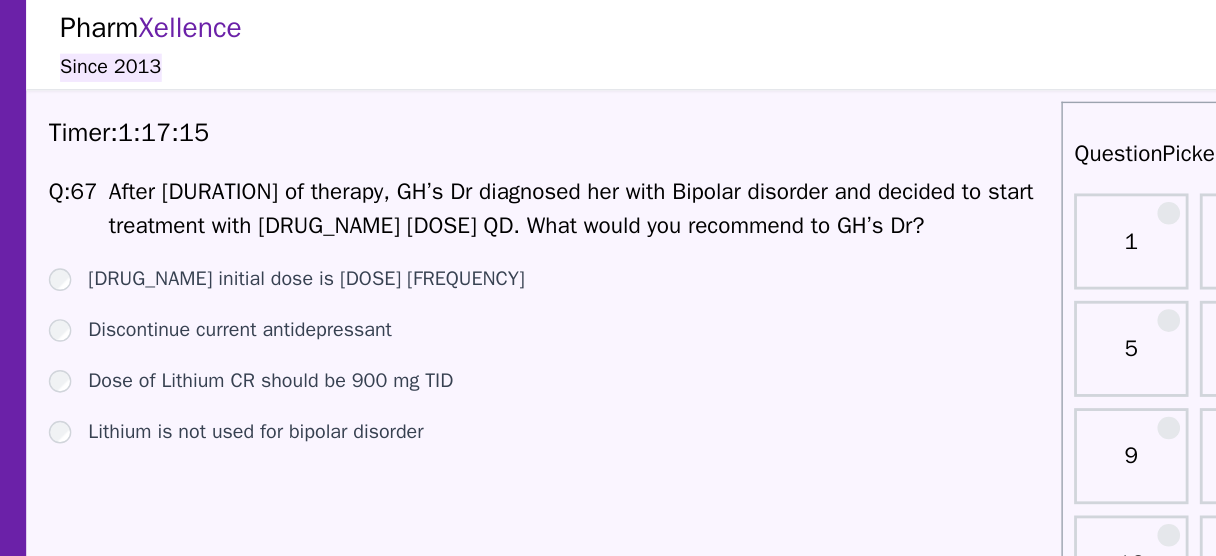 click on "Lithium initial dose is 100 mg TID Discontinue current antidepressant Dose of Lithium CR should be 900 mg TID Lithium is not used for bipolar disorder" at bounding box center (482, 252) 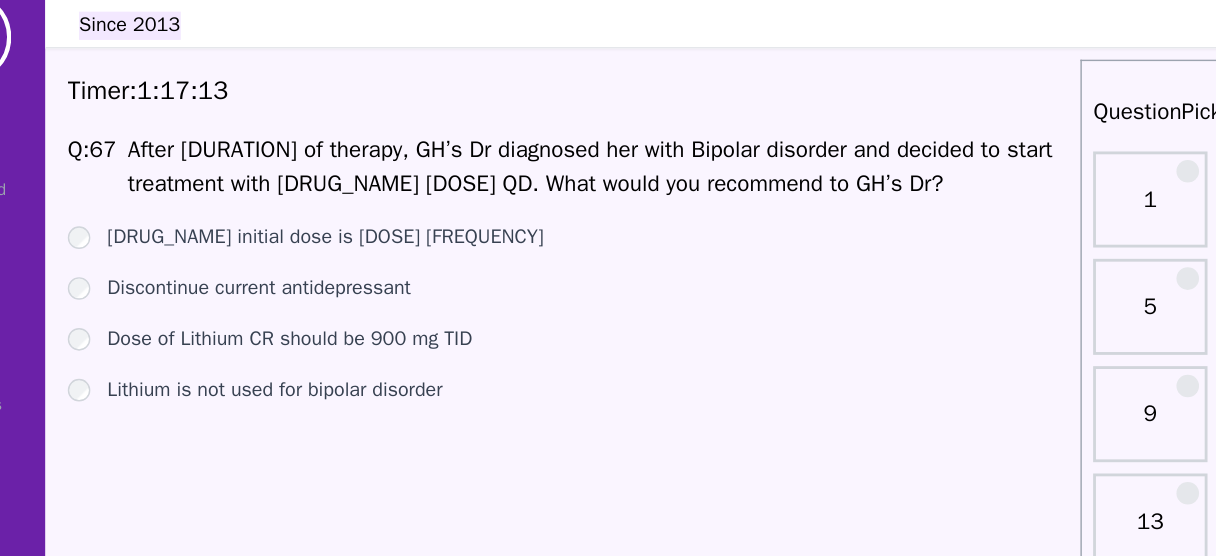 click on "Discontinue current antidepressant" at bounding box center (263, 234) 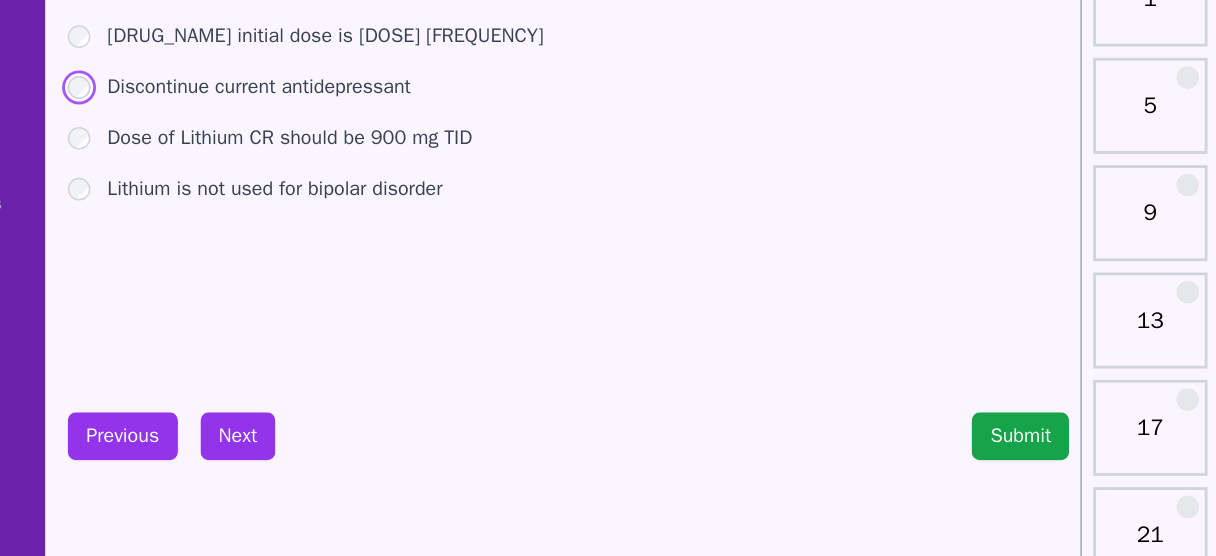 scroll, scrollTop: 11, scrollLeft: 0, axis: vertical 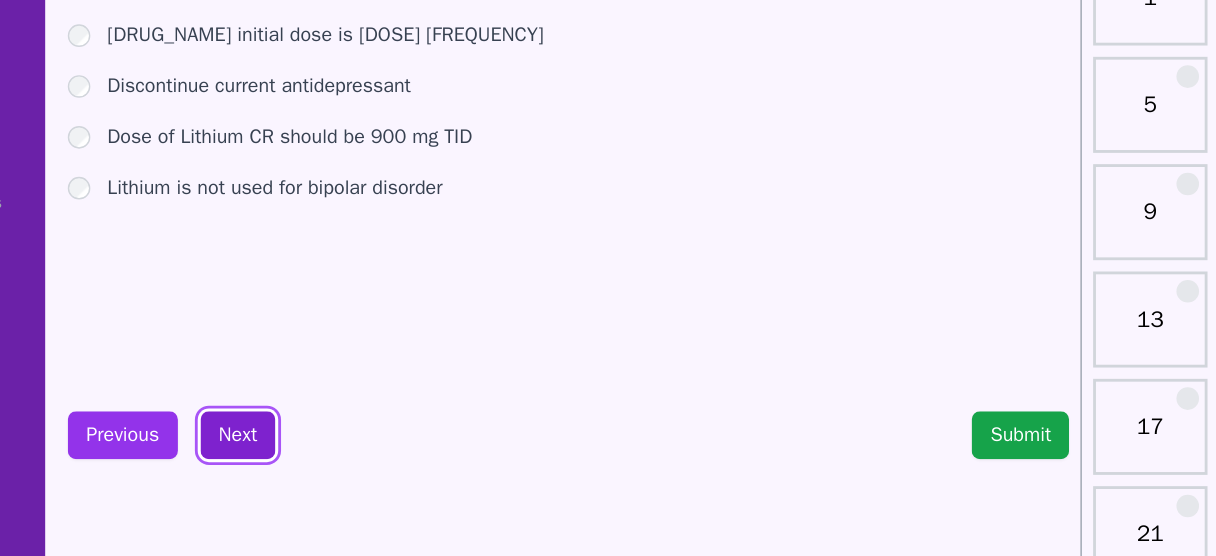 click on "Next" at bounding box center [248, 470] 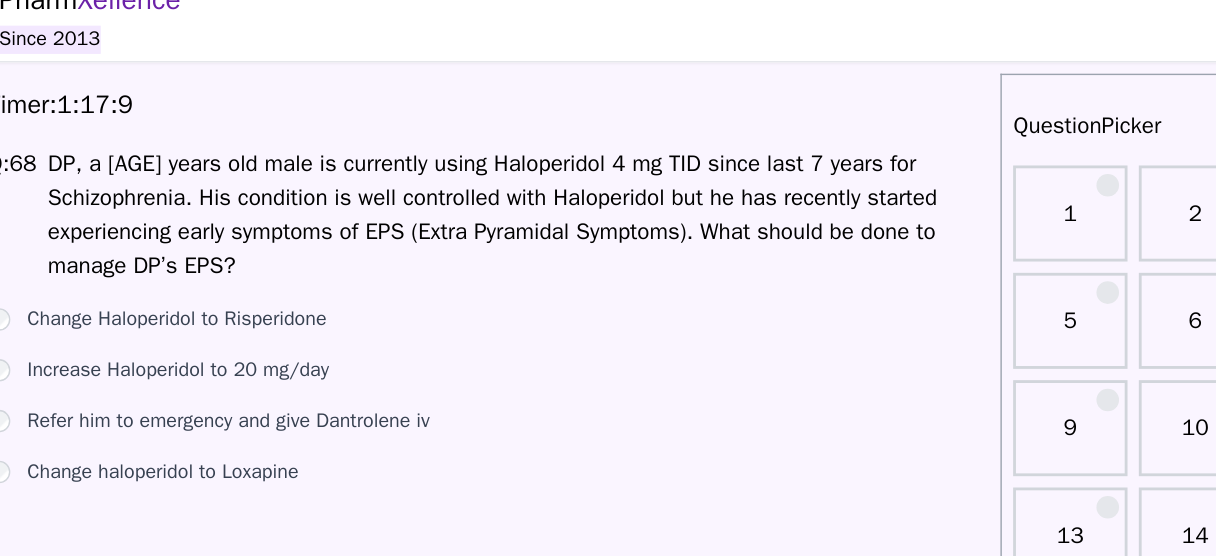 scroll, scrollTop: 11, scrollLeft: 0, axis: vertical 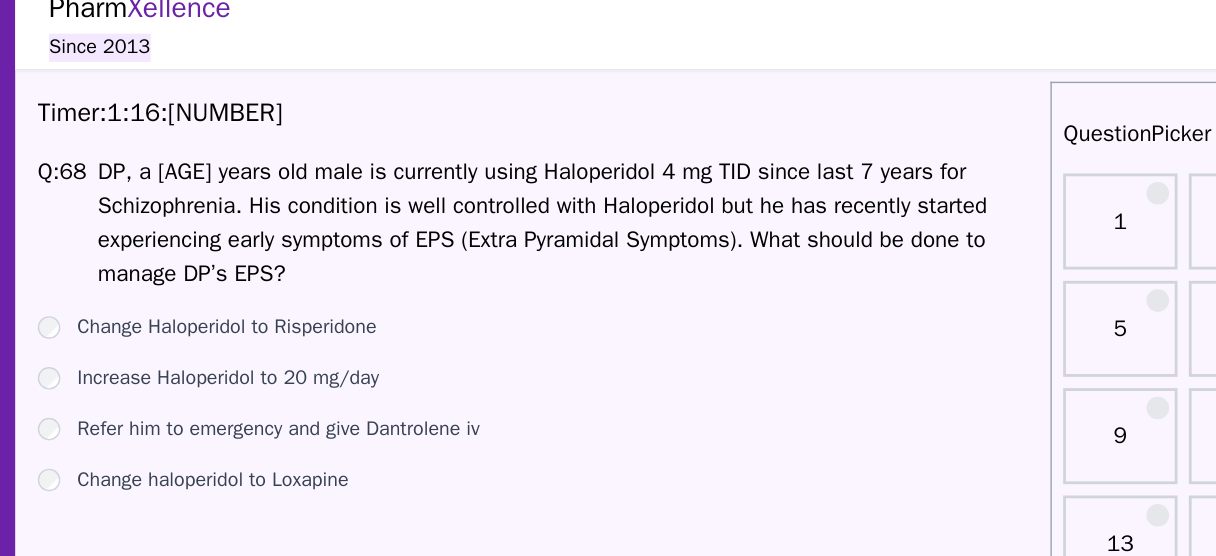 click on "Change Haloperidol to Risperidone" at bounding box center (262, 235) 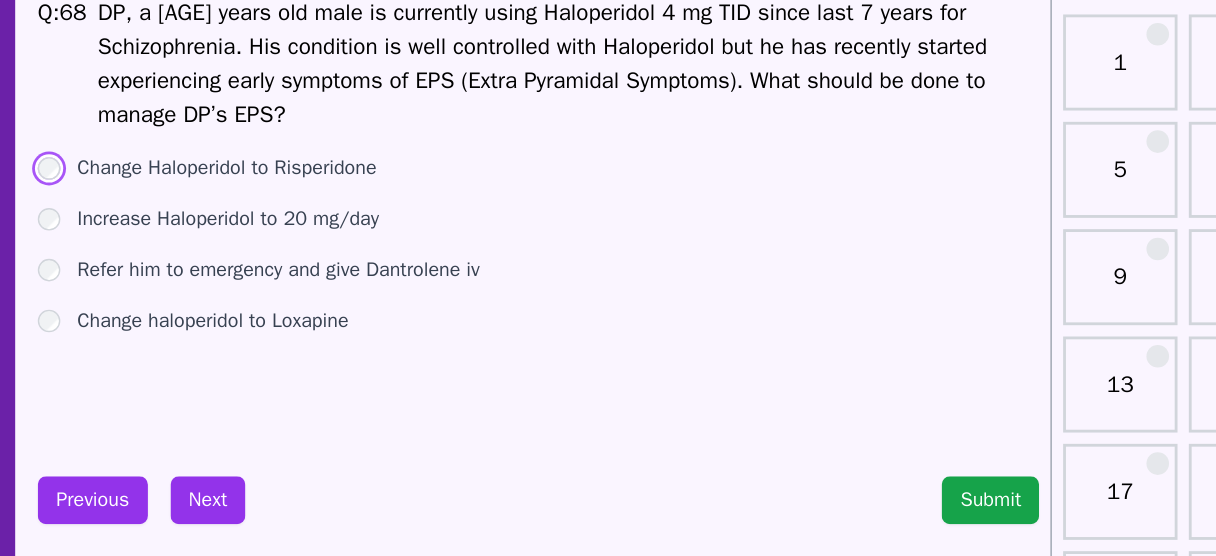 scroll, scrollTop: 11, scrollLeft: 0, axis: vertical 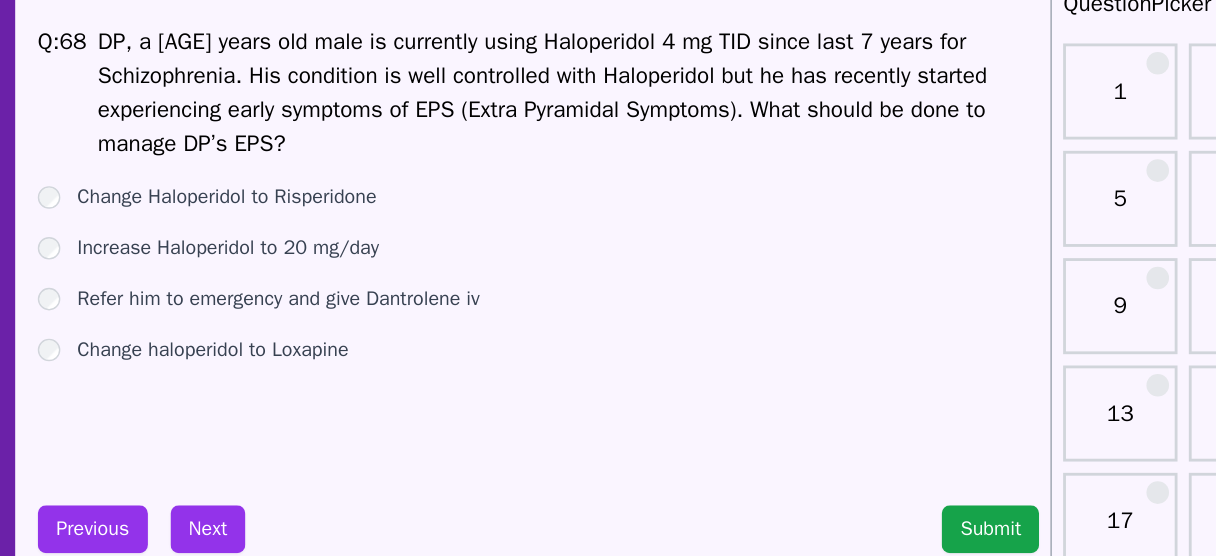 click on "Refer him to emergency and give Dantrolene iv" at bounding box center [298, 307] 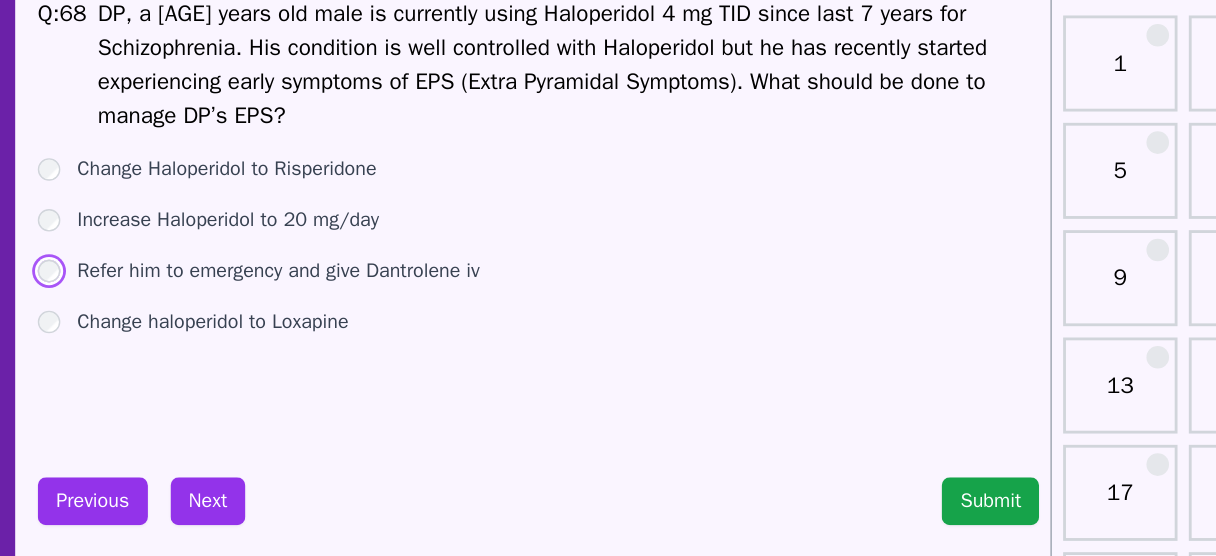 scroll, scrollTop: 11, scrollLeft: 0, axis: vertical 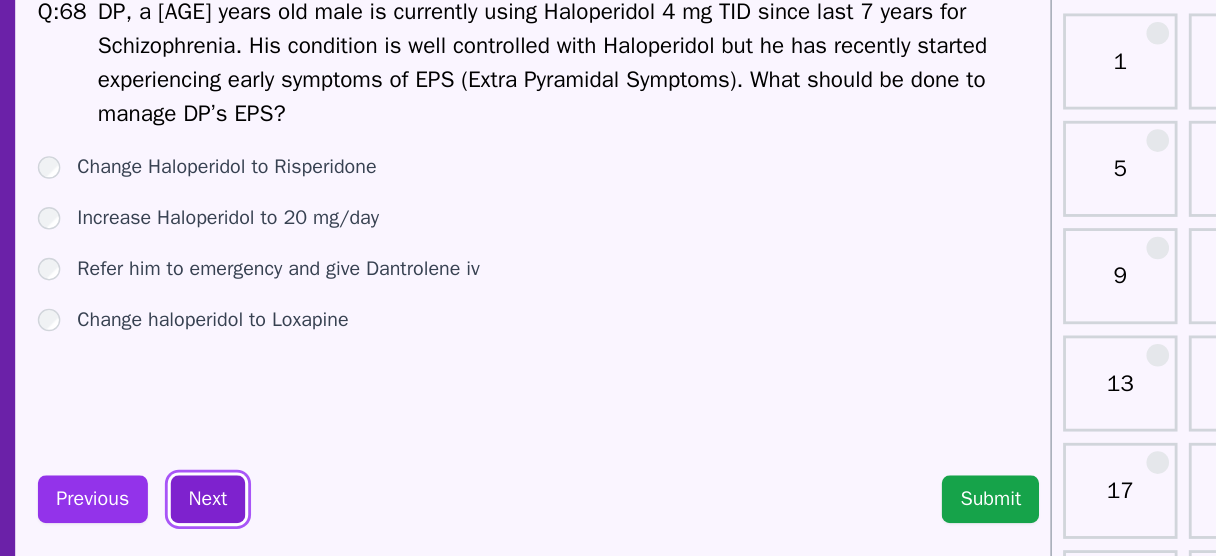 click on "Next" at bounding box center (248, 470) 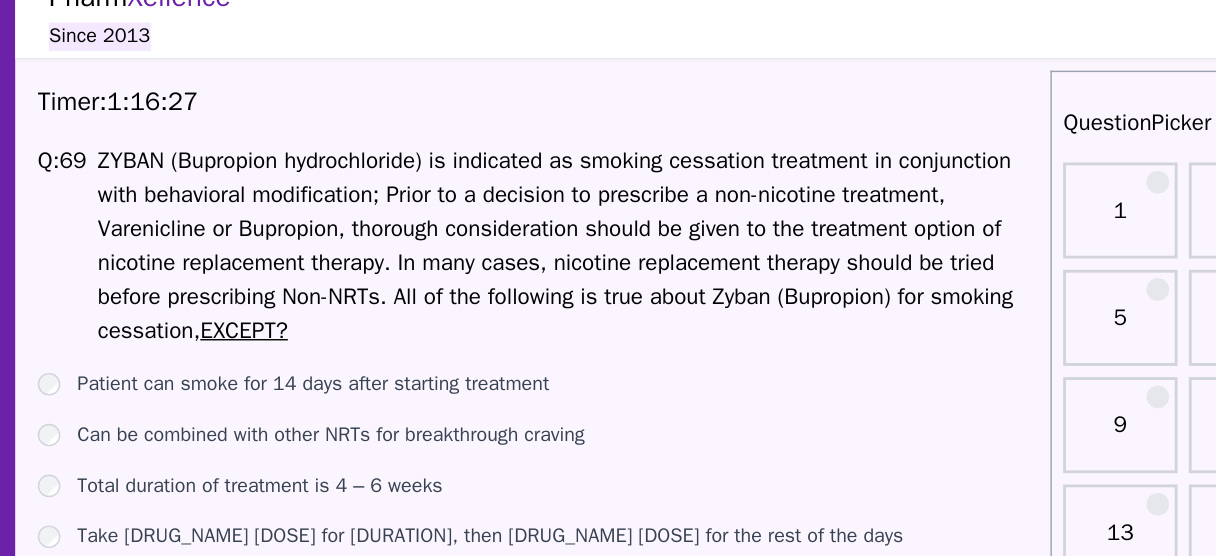 scroll, scrollTop: 0, scrollLeft: 0, axis: both 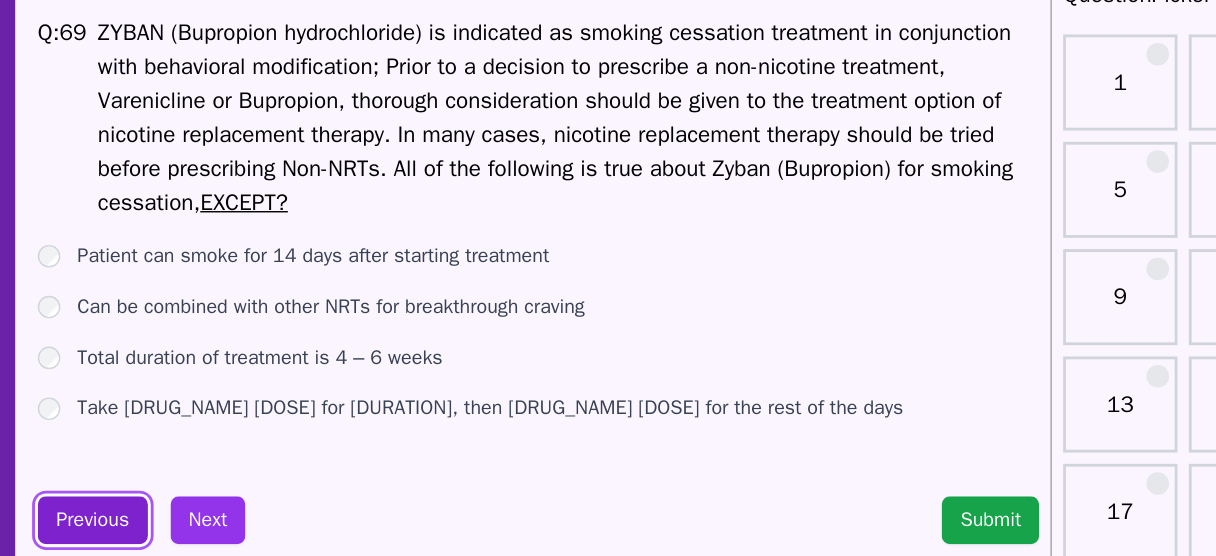 click on "Previous" at bounding box center (167, 481) 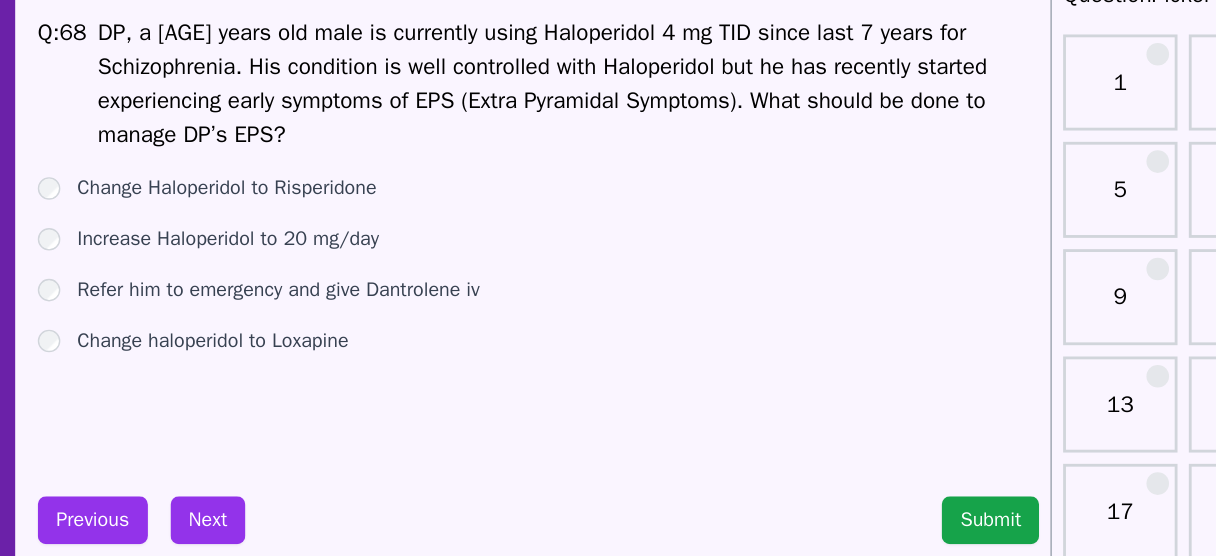 click on "Change Haloperidol to Risperidone" at bounding box center (262, 246) 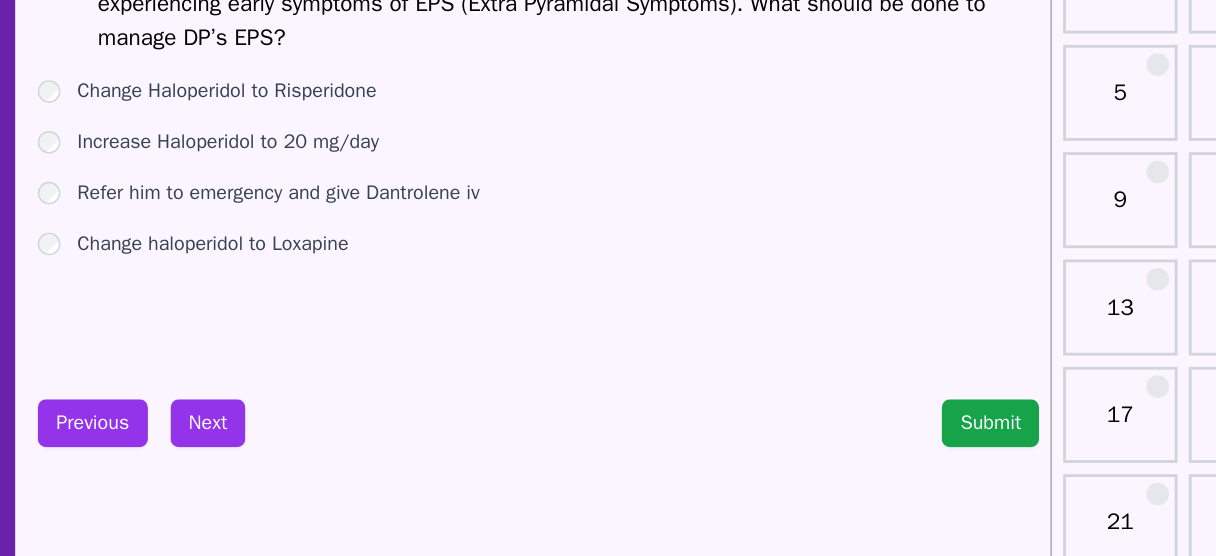 scroll, scrollTop: 24, scrollLeft: 0, axis: vertical 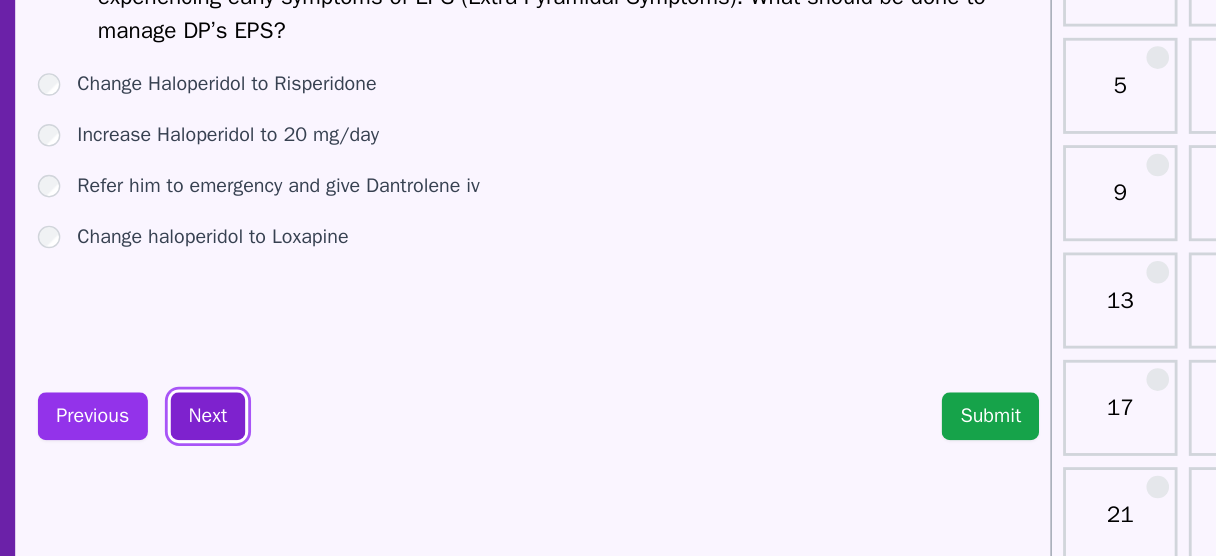 click on "Next" at bounding box center [248, 457] 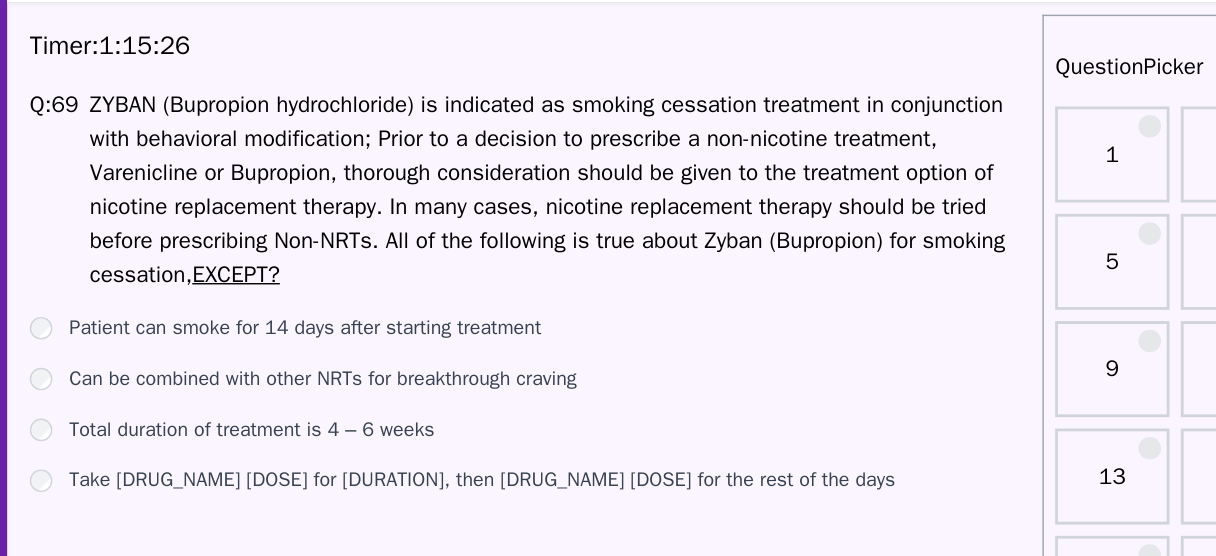scroll, scrollTop: 24, scrollLeft: 0, axis: vertical 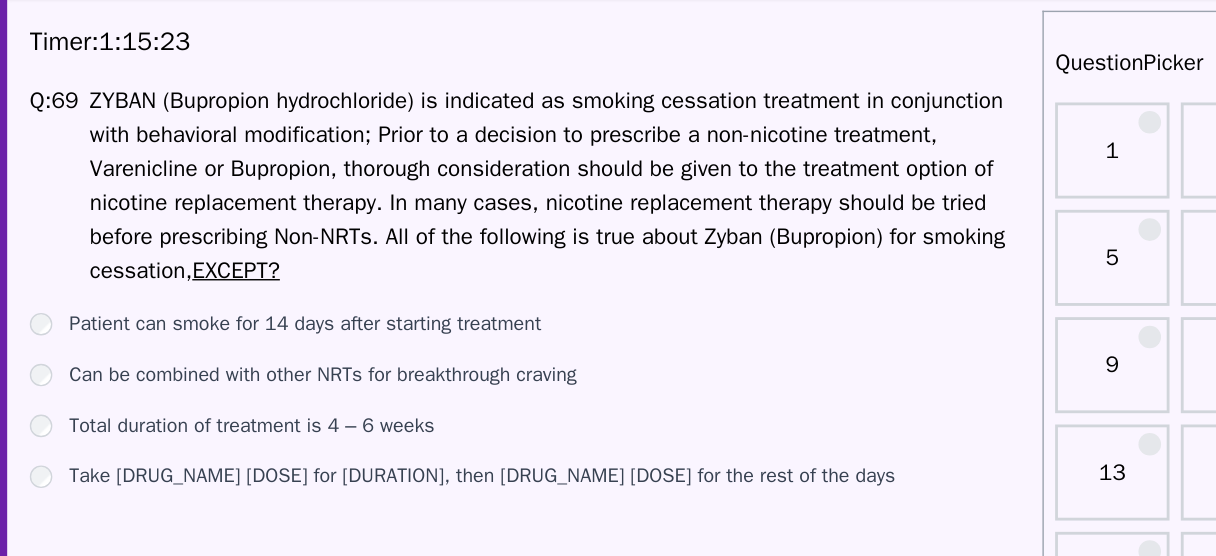 click on "Patient can smoke for 14 days after starting treatment" at bounding box center (323, 270) 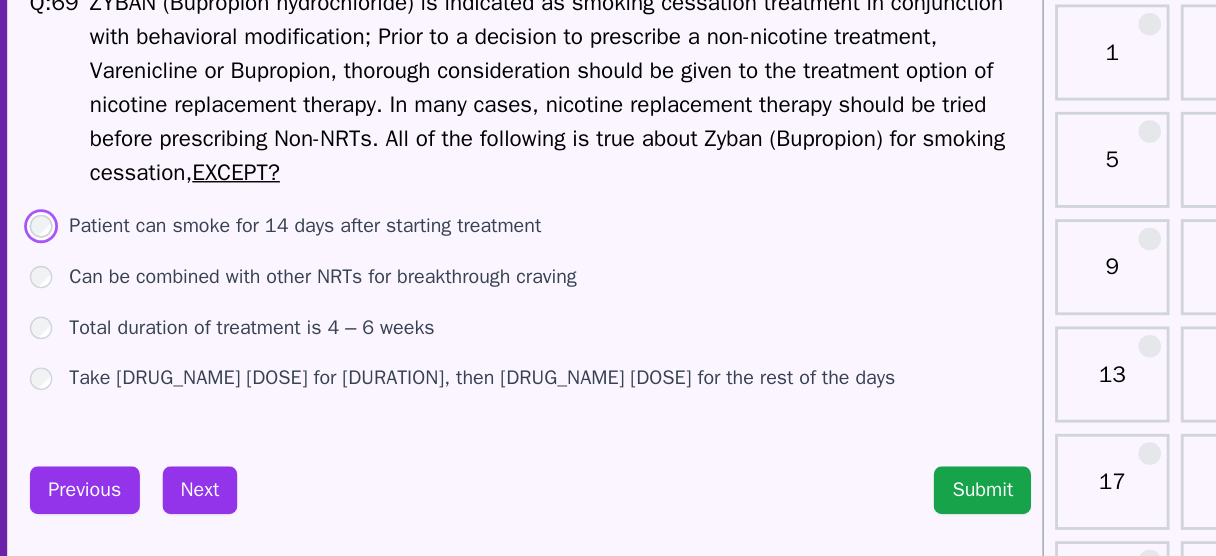 scroll, scrollTop: 24, scrollLeft: 0, axis: vertical 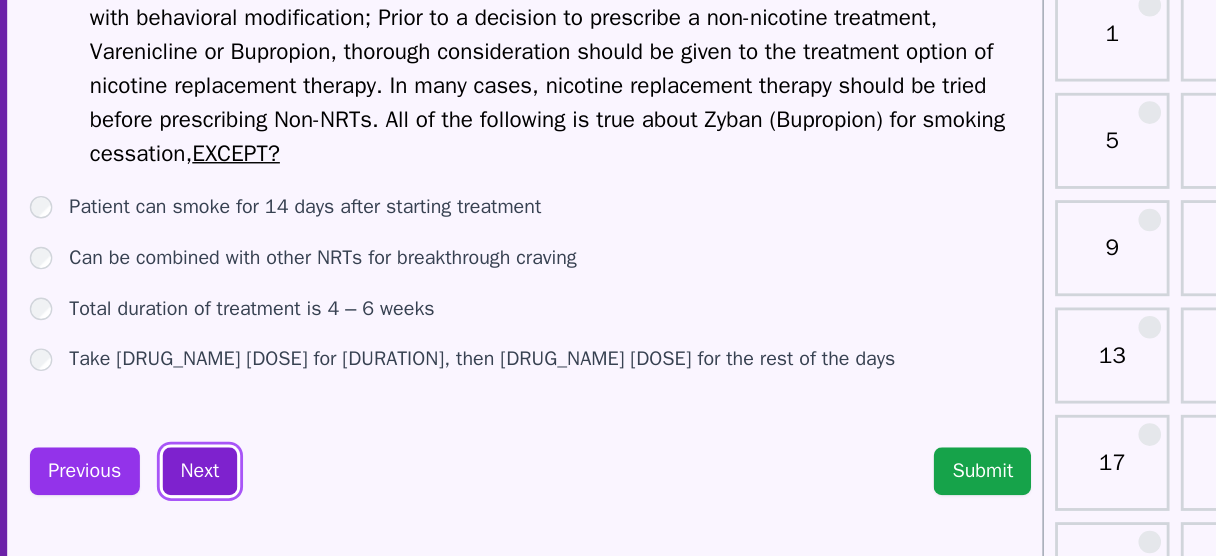 click on "Next" at bounding box center (248, 457) 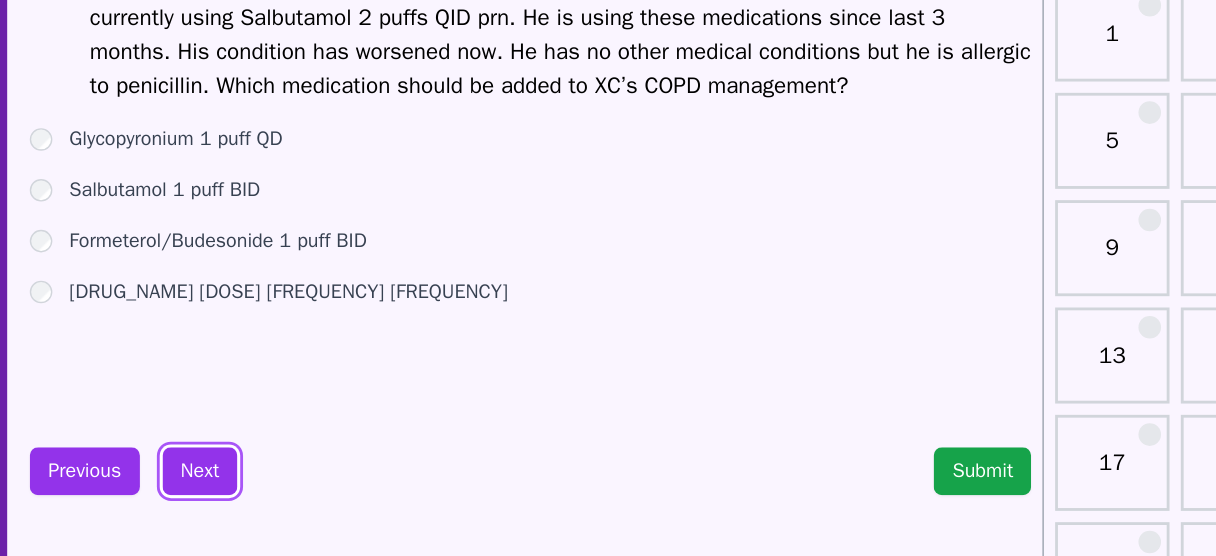 scroll, scrollTop: 0, scrollLeft: 0, axis: both 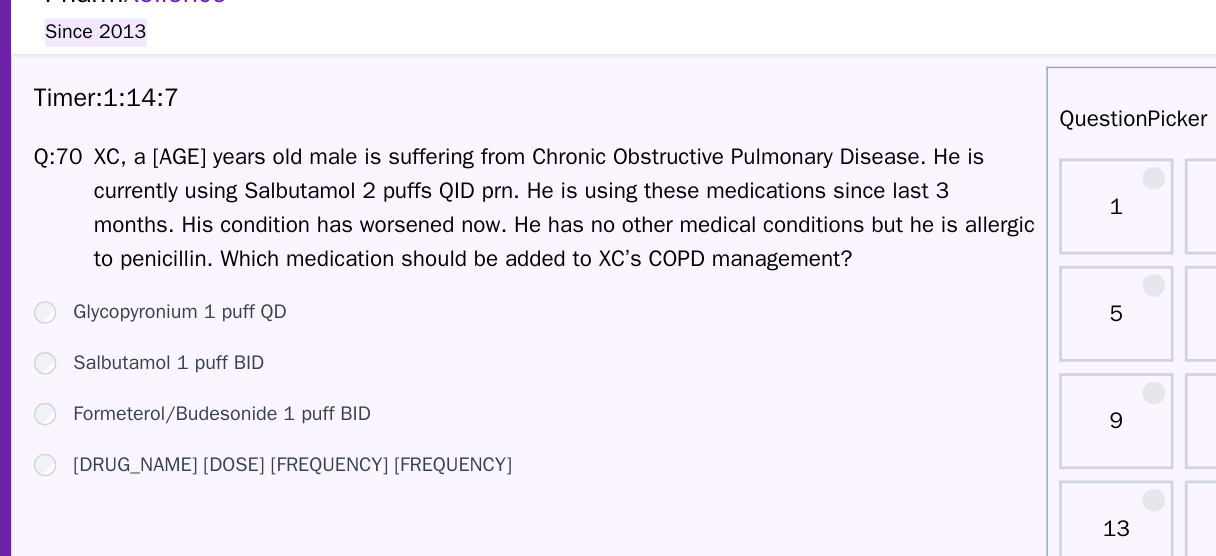 click on "XC, a [AGE] years old male is suffering from Chronic Obstructive Pulmonary Disease. He is currently using Salbutamol 2 puffs QID prn. He is using these medications since last 3 months. His condition has worsened now. He has no other medical conditions but he is allergic to penicillin. Which medication should be added to XC’s COPD management?" at bounding box center [504, 172] 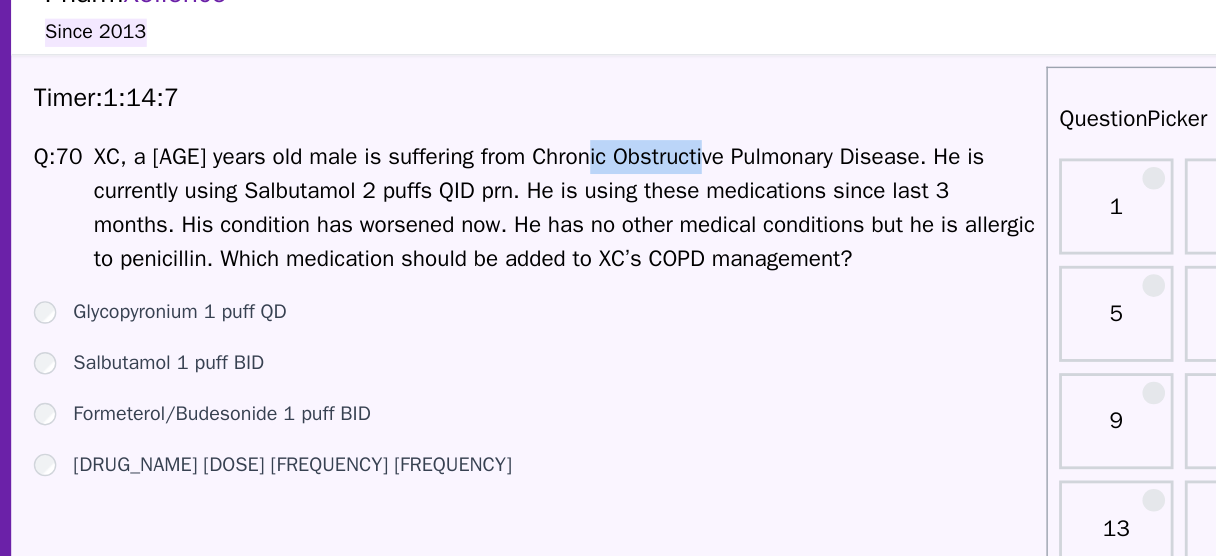 click on "XC, a [AGE] years old male is suffering from Chronic Obstructive Pulmonary Disease. He is currently using Salbutamol 2 puffs QID prn. He is using these medications since last 3 months. His condition has worsened now. He has no other medical conditions but he is allergic to penicillin. Which medication should be added to XC’s COPD management?" at bounding box center [504, 172] 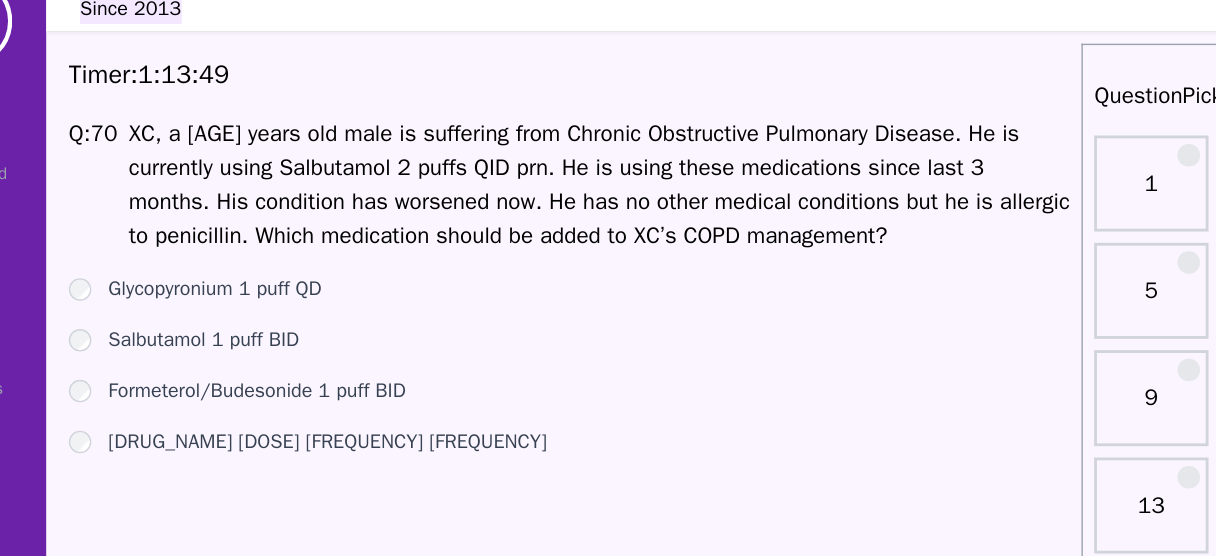 click on "Formeterol/Budesonide 1 puff BID" at bounding box center (261, 318) 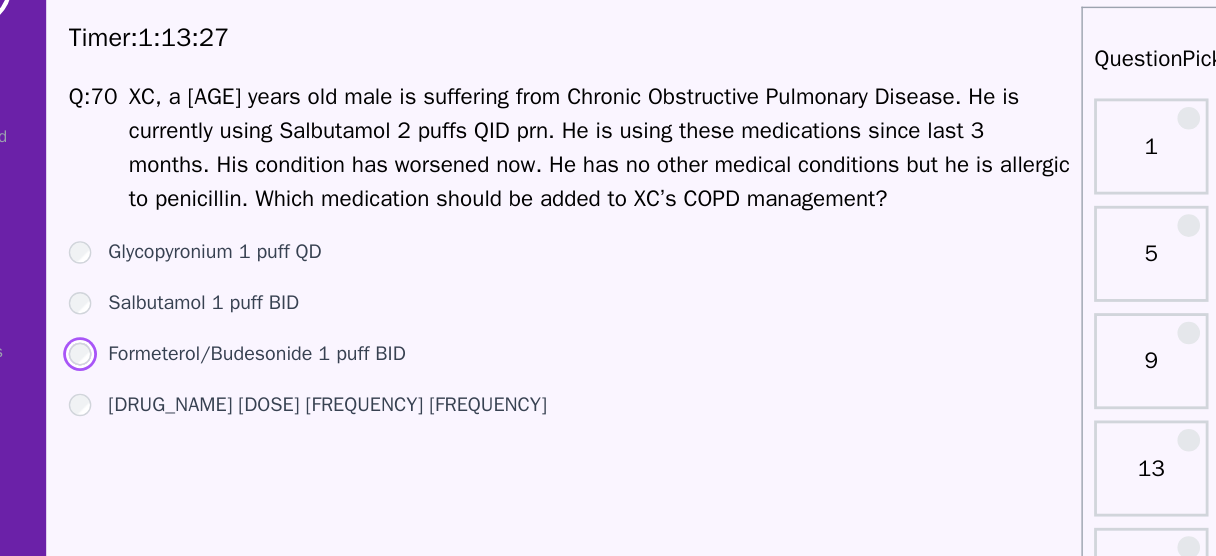 scroll, scrollTop: 16, scrollLeft: 0, axis: vertical 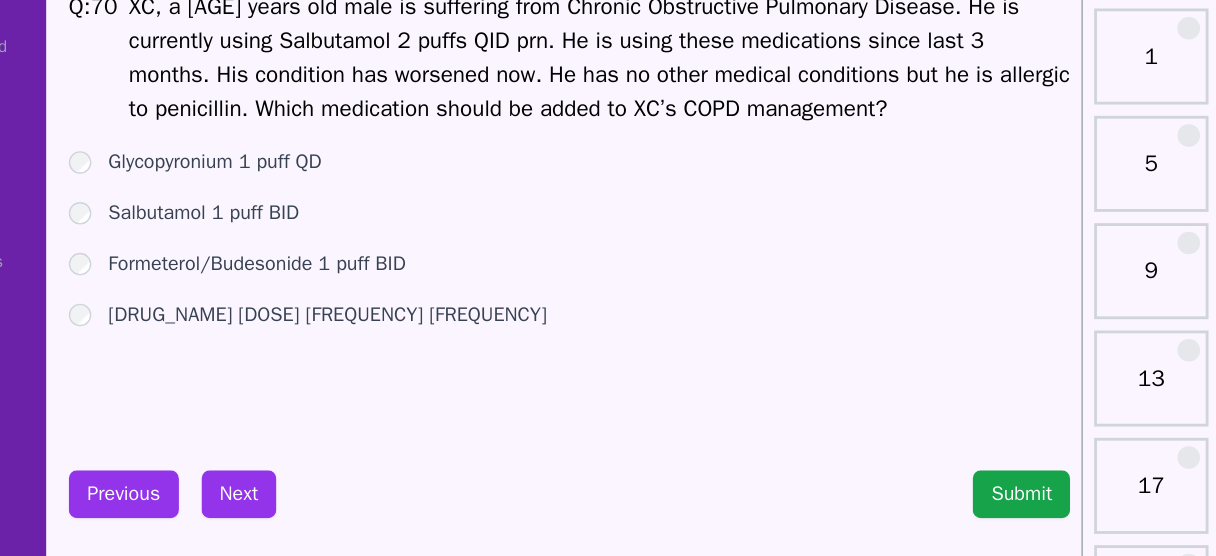 click on "[DRUG_NAME] [DOSE] [FREQUENCY] [FREQUENCY]" at bounding box center (311, 338) 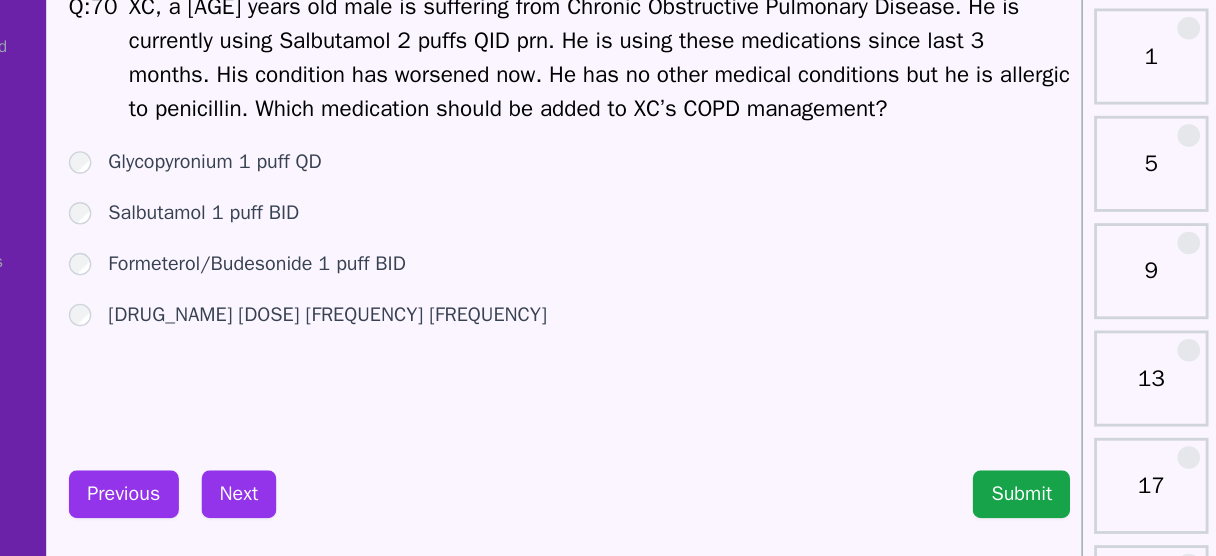 click on "[DRUG_NAME] [DOSE] [FREQUENCY] [FREQUENCY]" at bounding box center [311, 338] 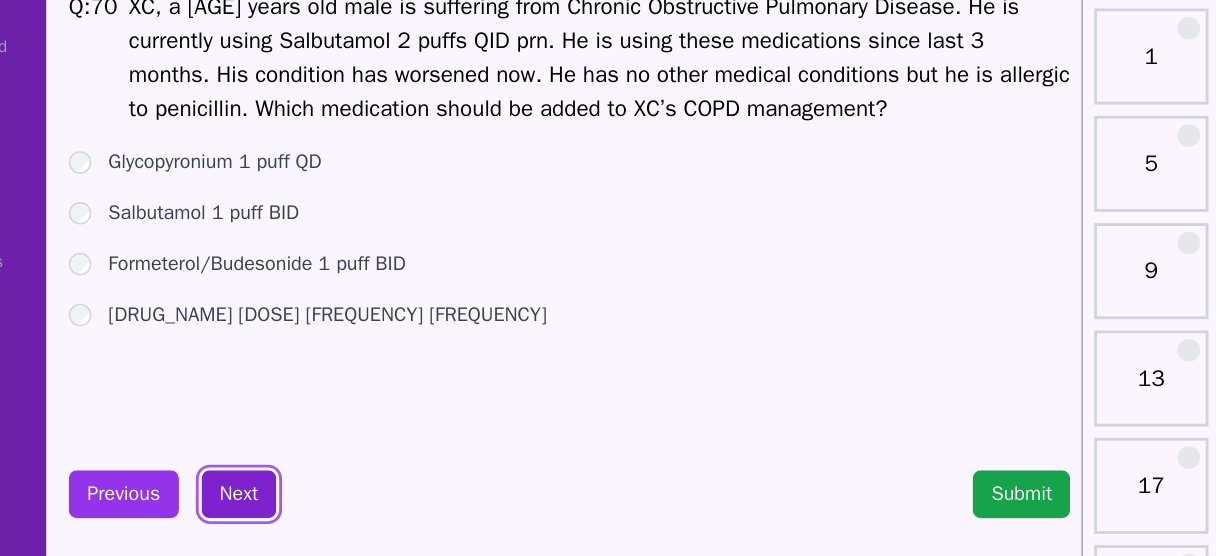 click on "Next" at bounding box center (248, 465) 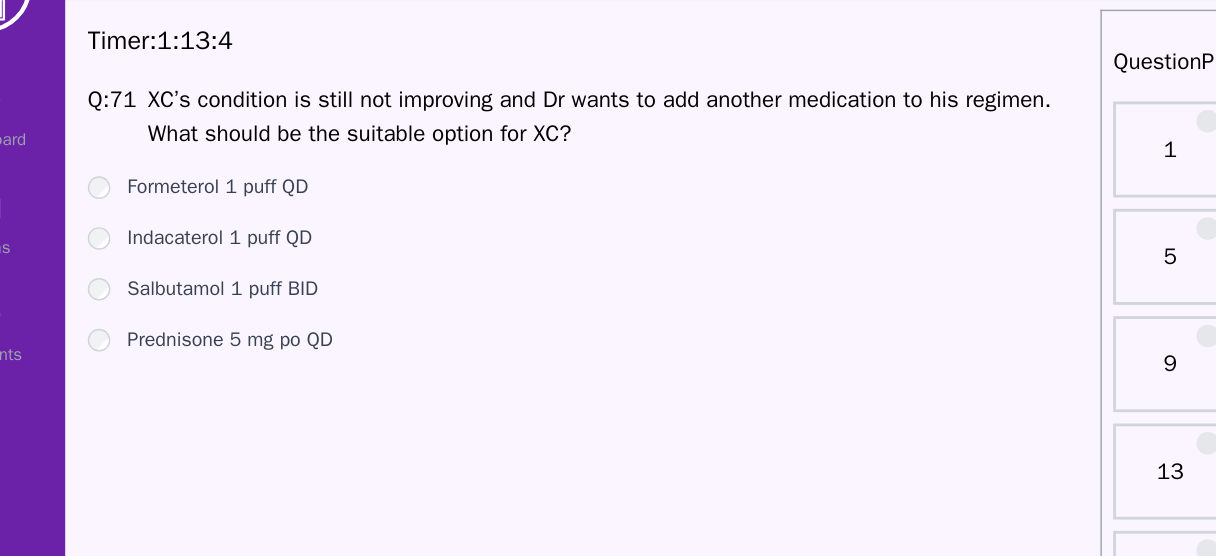 scroll, scrollTop: 16, scrollLeft: 0, axis: vertical 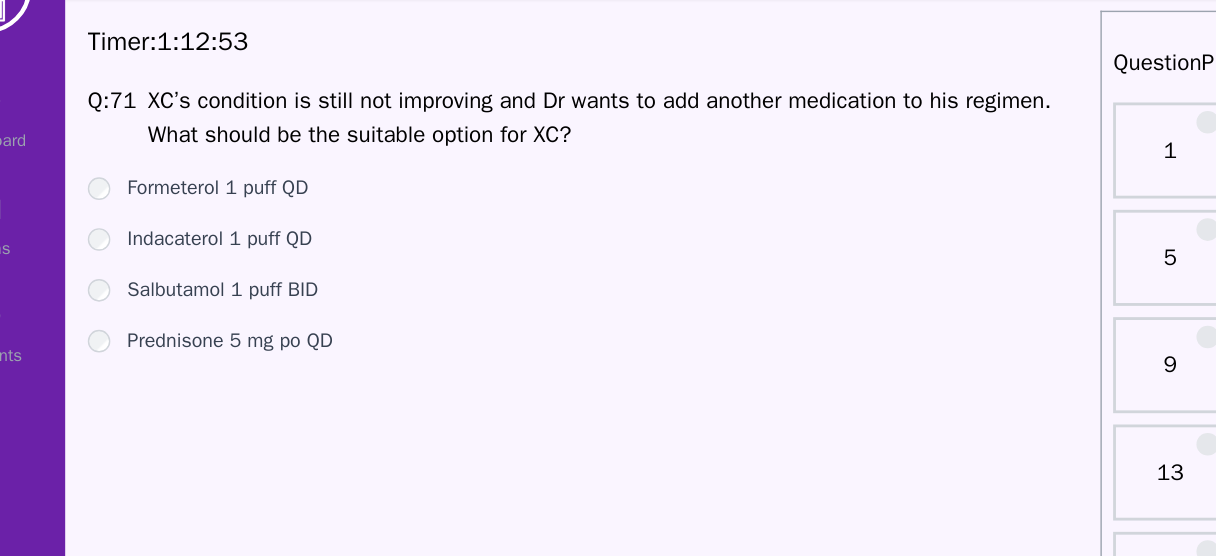 click on "Formeterol 1 puff QD" at bounding box center (220, 182) 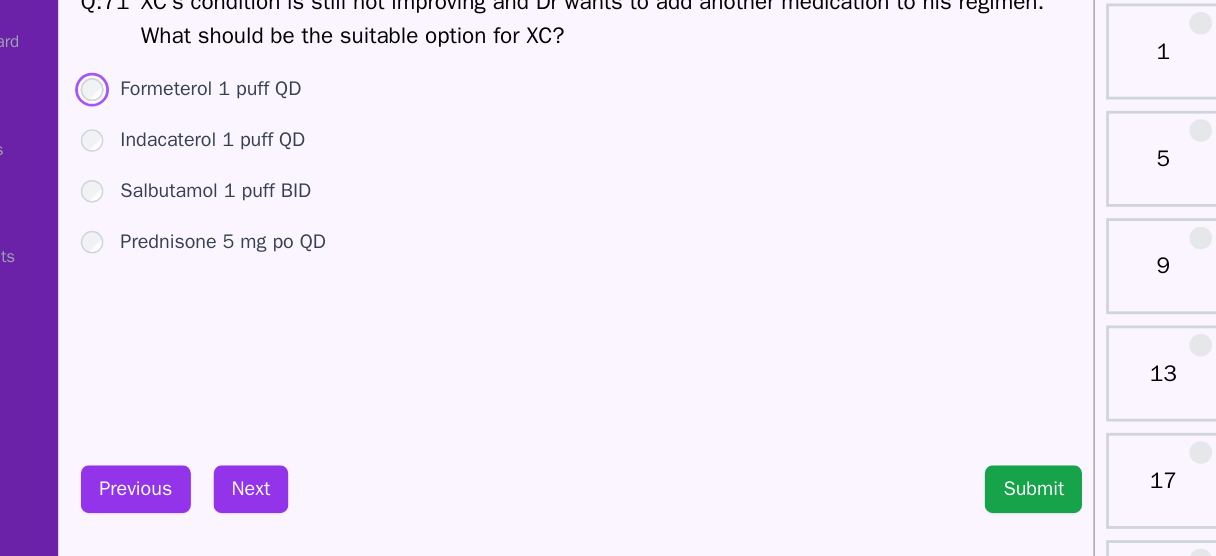 scroll, scrollTop: 16, scrollLeft: 0, axis: vertical 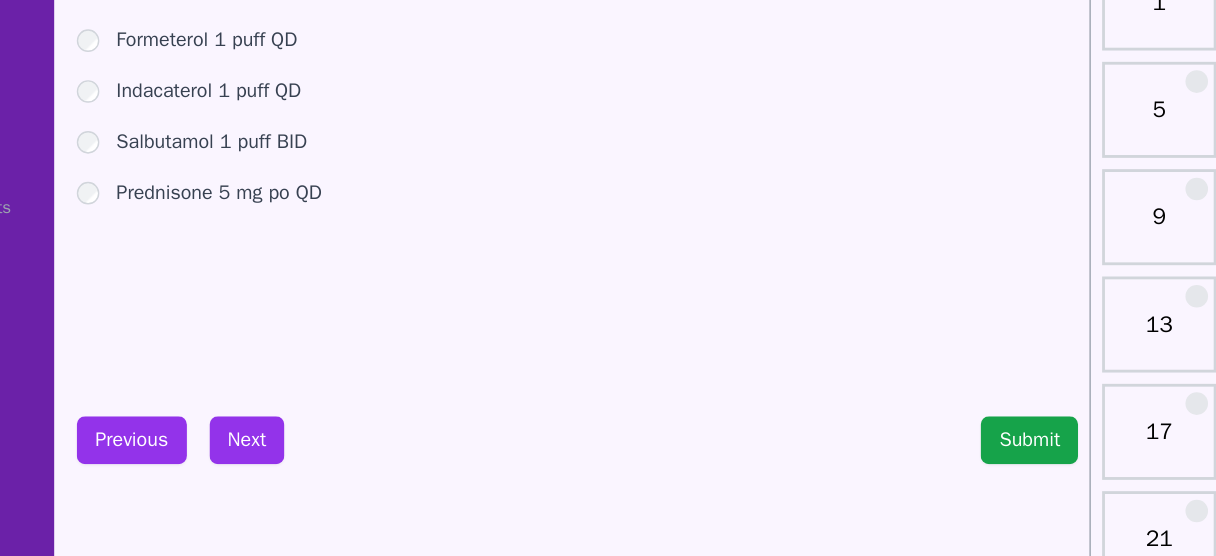 click on "Indacaterol 1 puff QD" at bounding box center (221, 218) 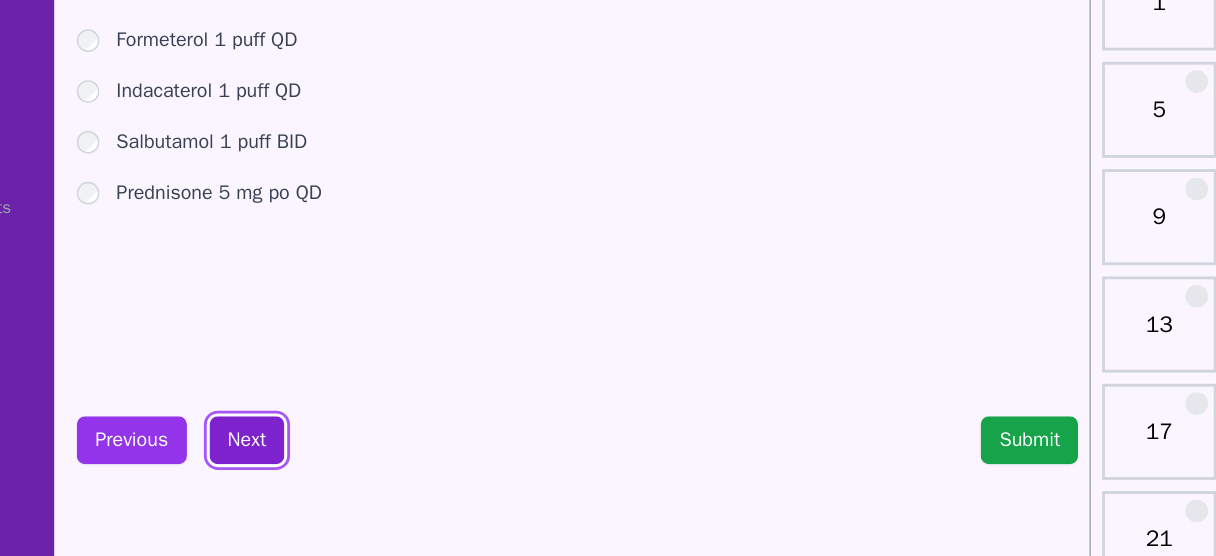 click on "Next" at bounding box center [248, 465] 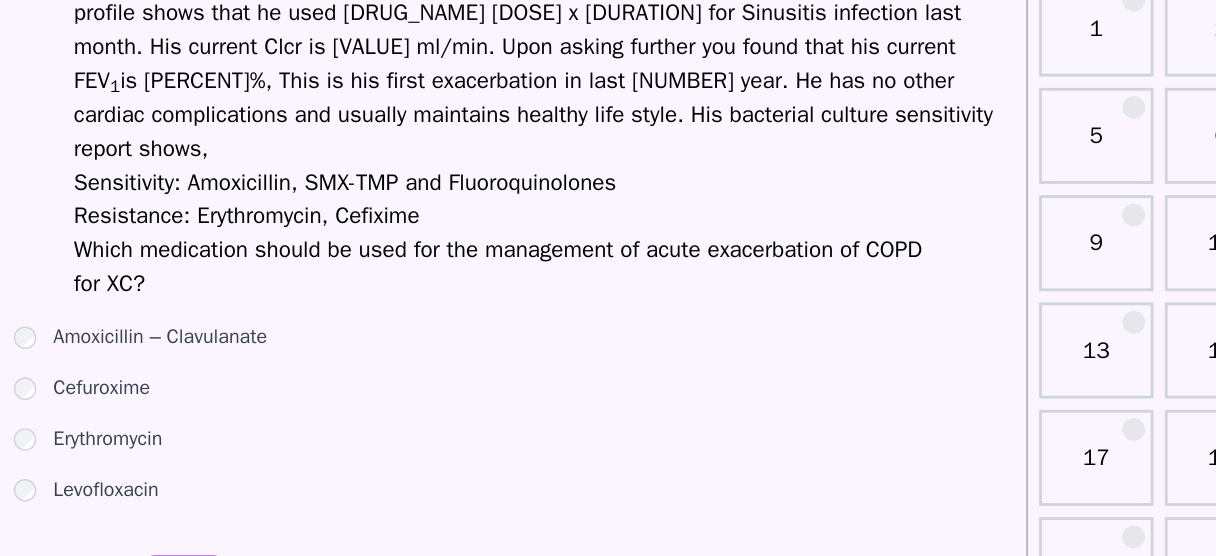 scroll, scrollTop: 16, scrollLeft: 0, axis: vertical 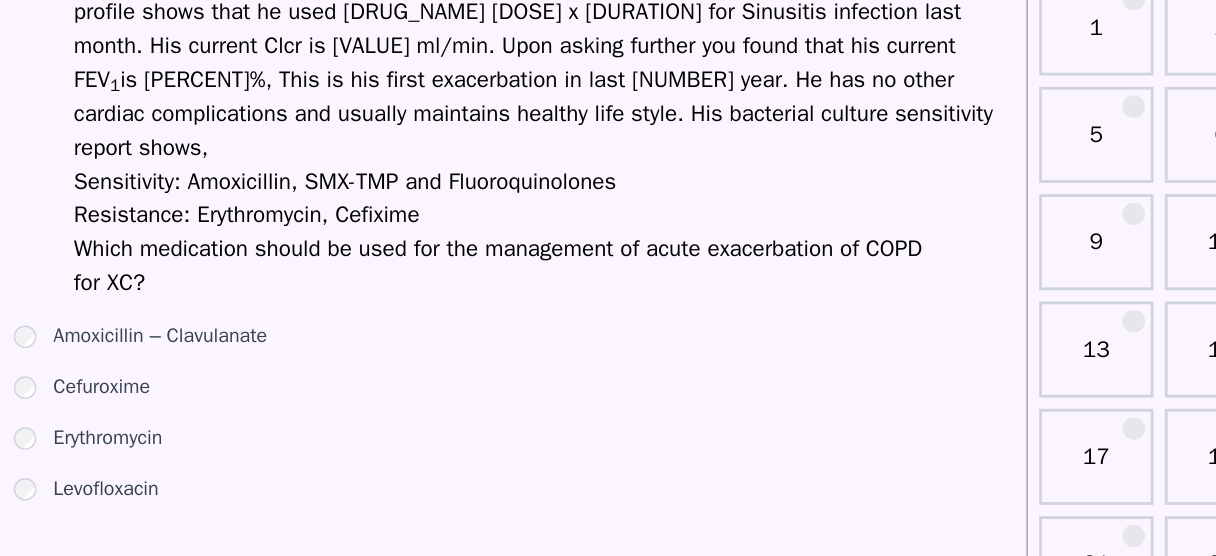 click on "Erythromycin" at bounding box center [194, 446] 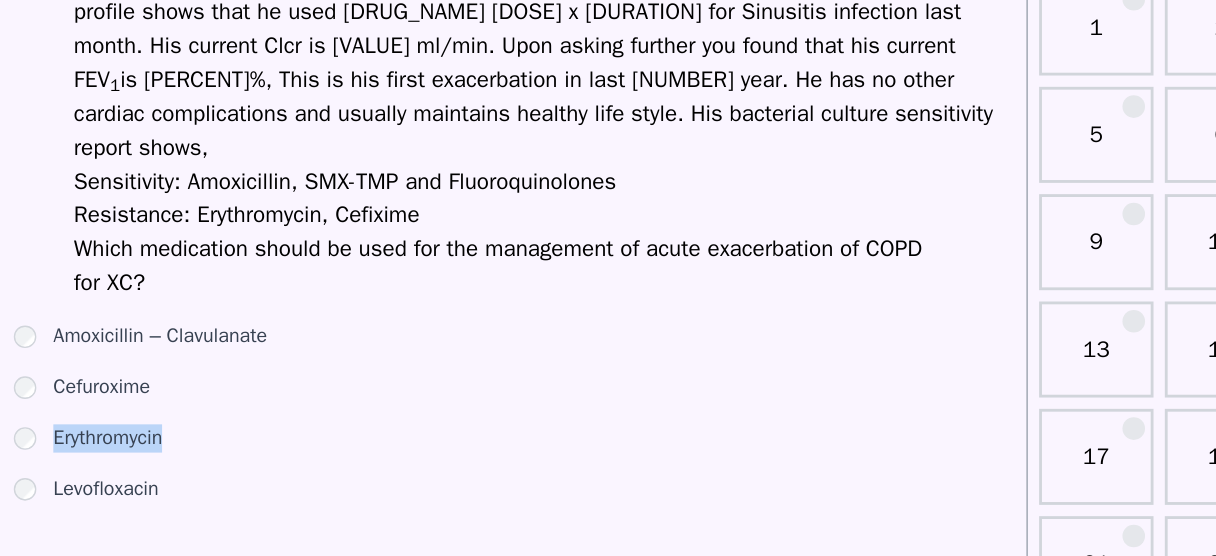 click on "Erythromycin" at bounding box center [194, 446] 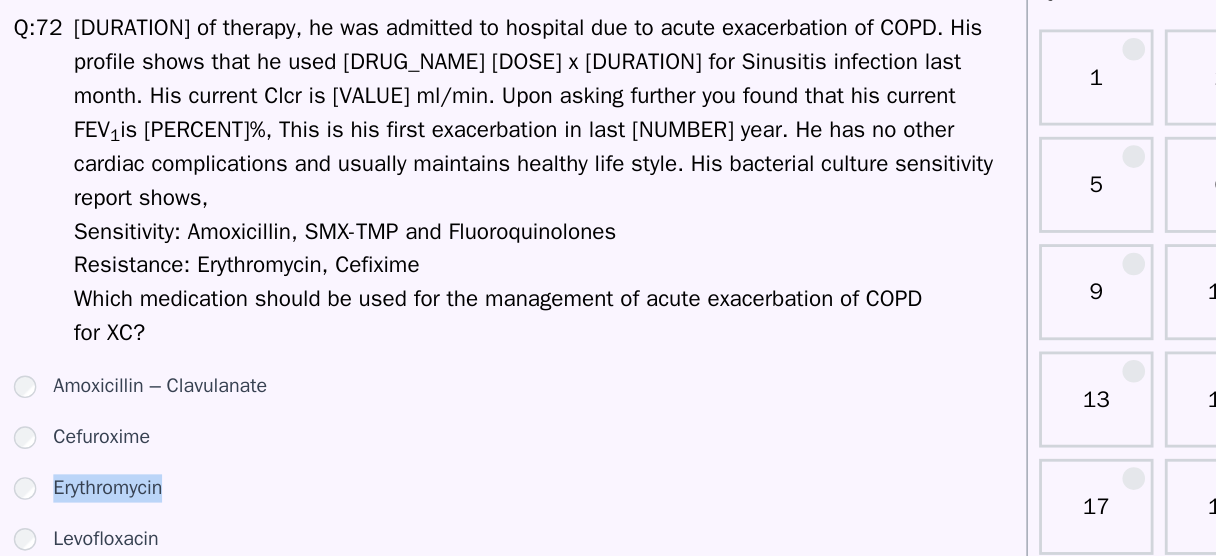 scroll, scrollTop: 16, scrollLeft: 0, axis: vertical 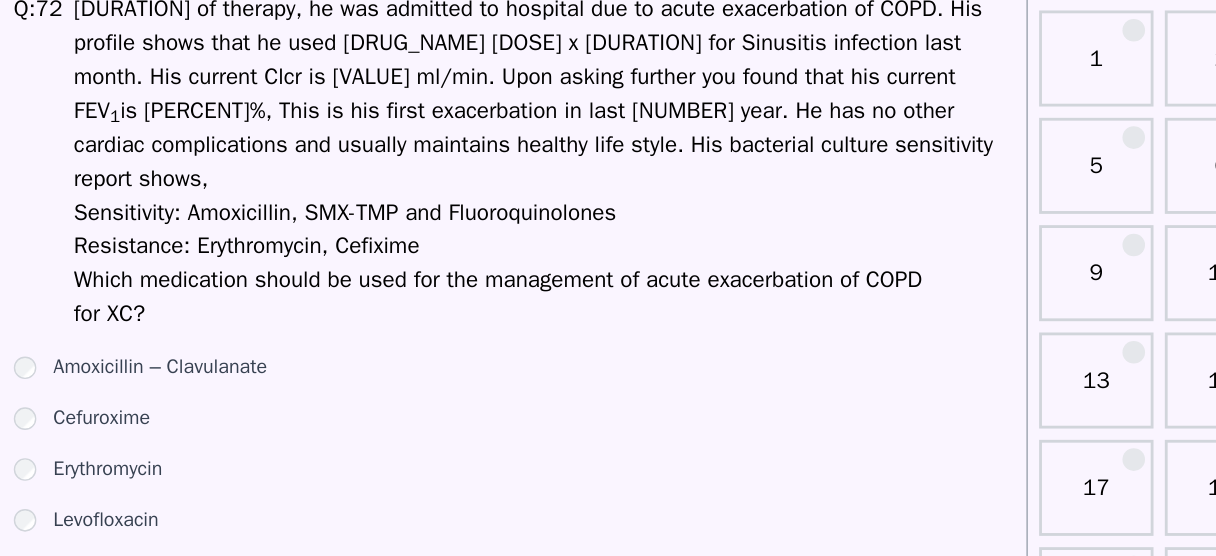 click on "Levofloxacin" at bounding box center [193, 482] 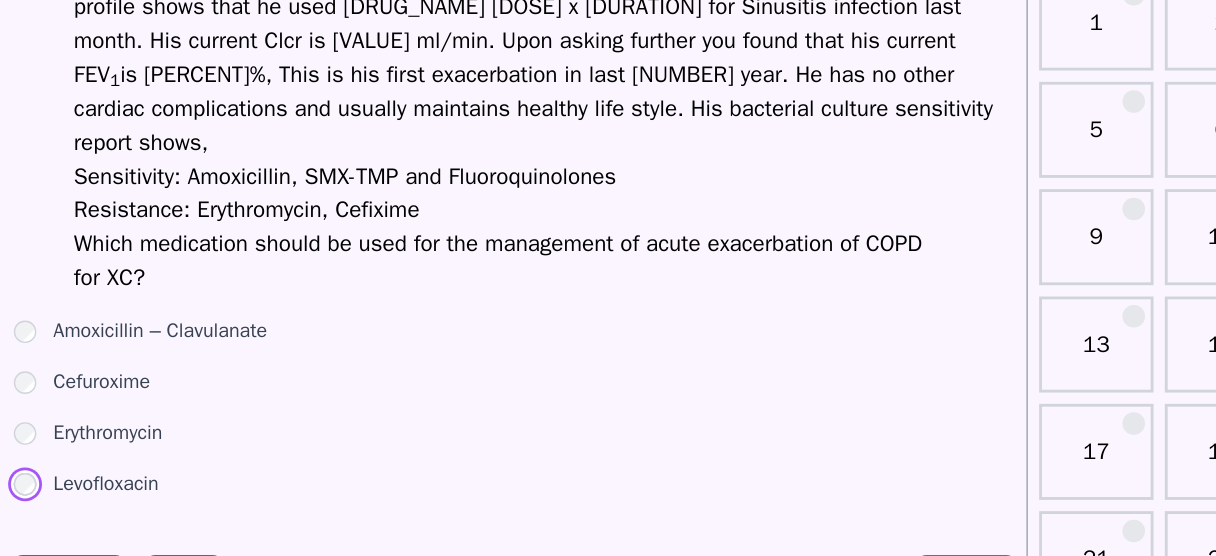 scroll, scrollTop: 23, scrollLeft: 0, axis: vertical 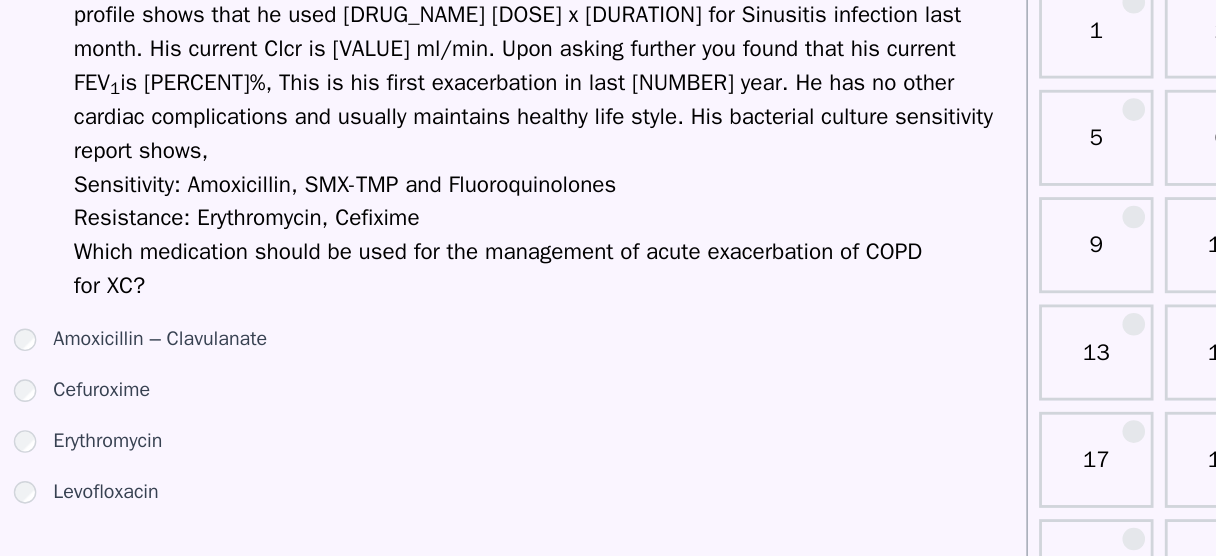 click on "Amoxicillin – Clavulanate" at bounding box center [231, 367] 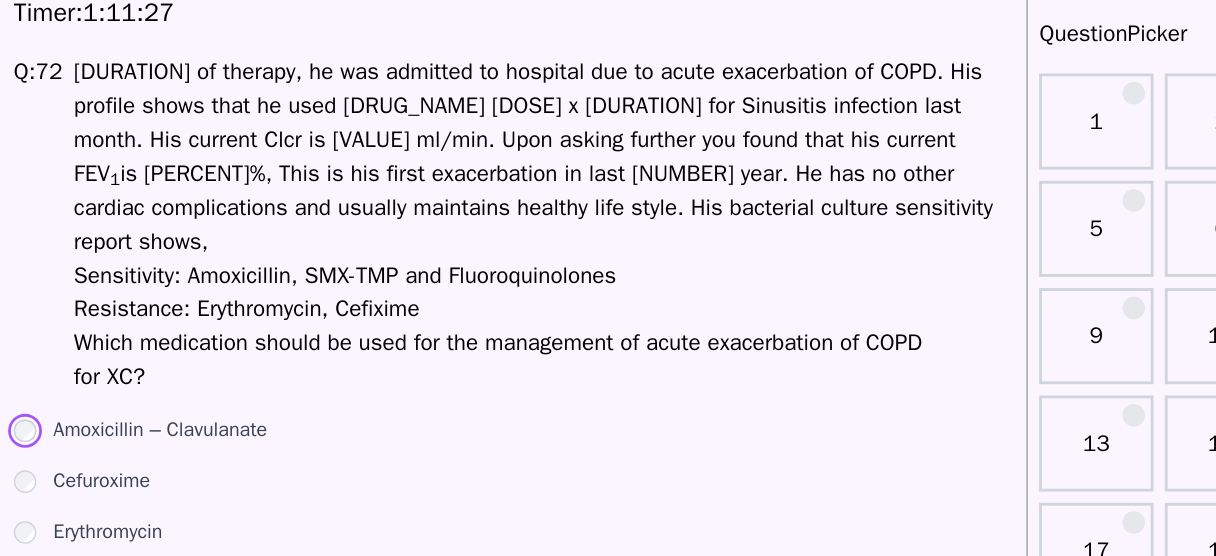 scroll, scrollTop: 23, scrollLeft: 0, axis: vertical 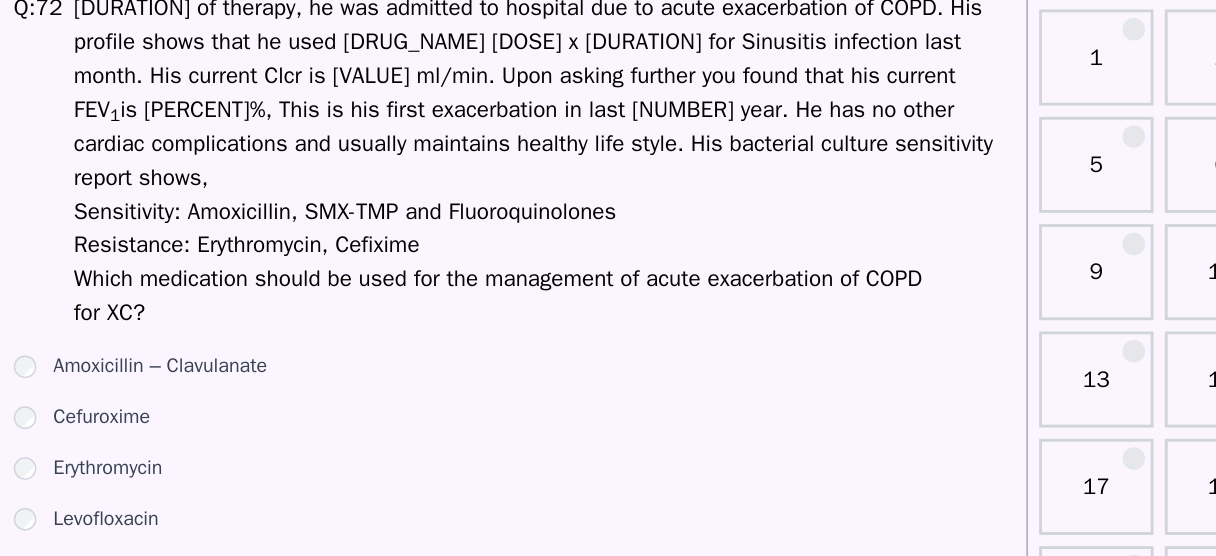 click on "Erythromycin" at bounding box center [194, 439] 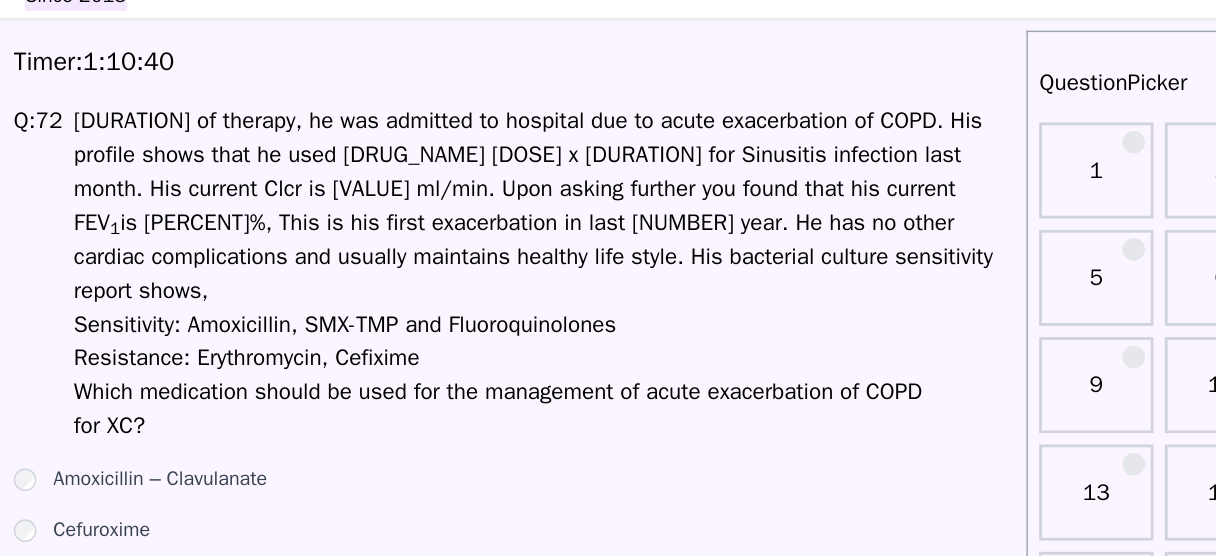 scroll, scrollTop: 23, scrollLeft: 0, axis: vertical 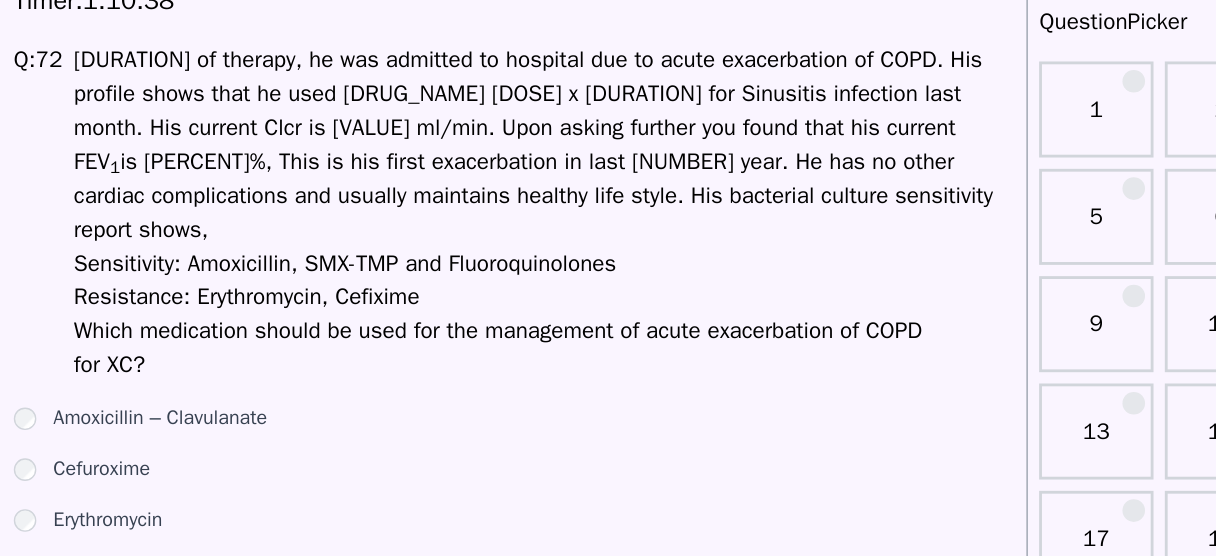 click on "Amoxicillin – Clavulanate" at bounding box center [231, 367] 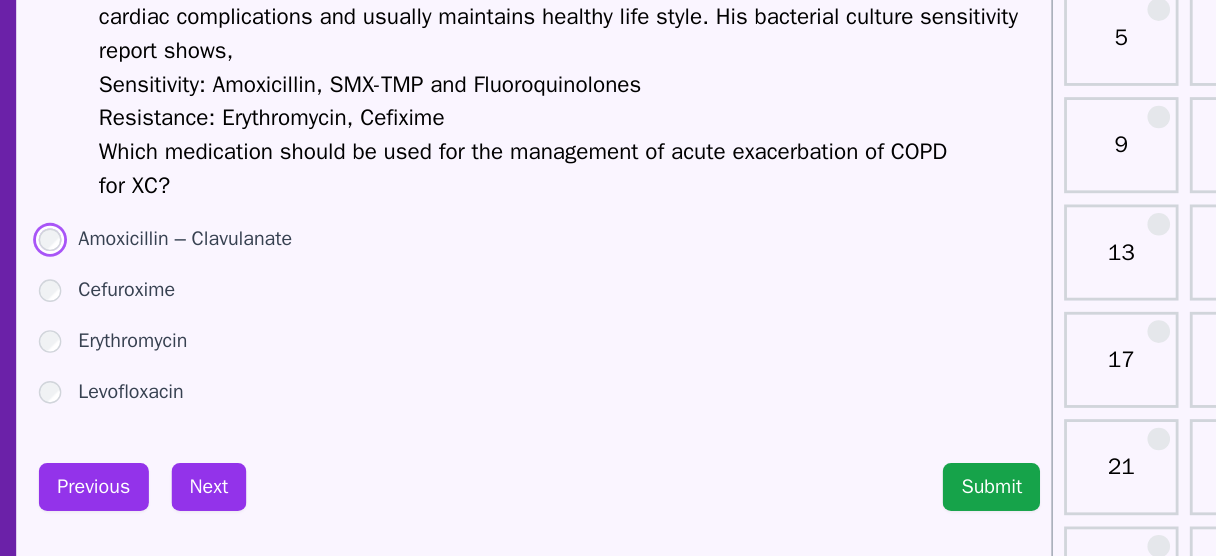 scroll, scrollTop: 76, scrollLeft: 0, axis: vertical 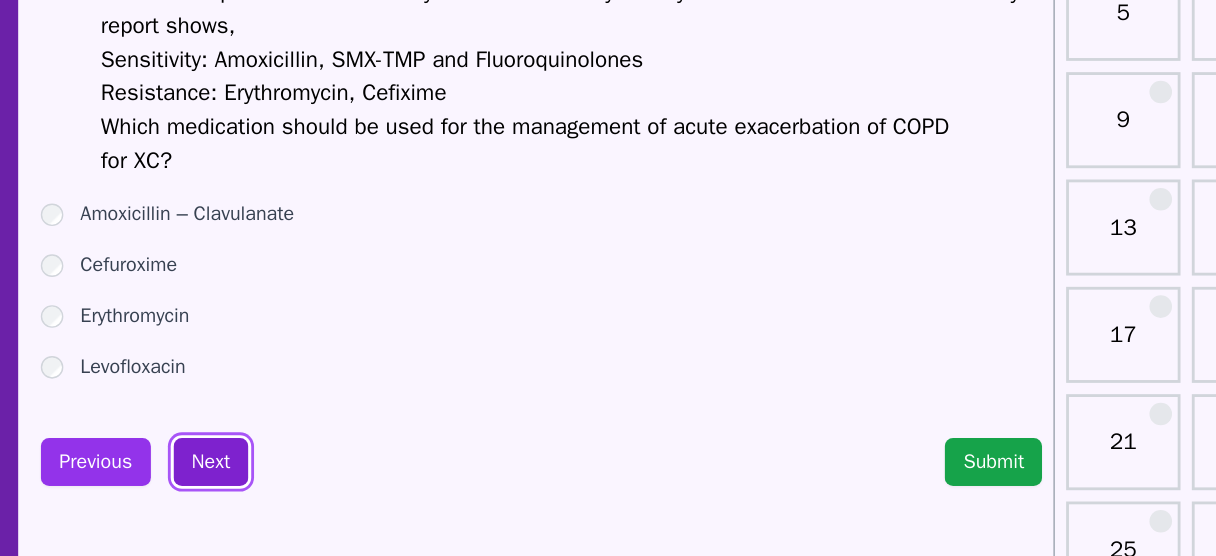 click on "Next" at bounding box center (248, 489) 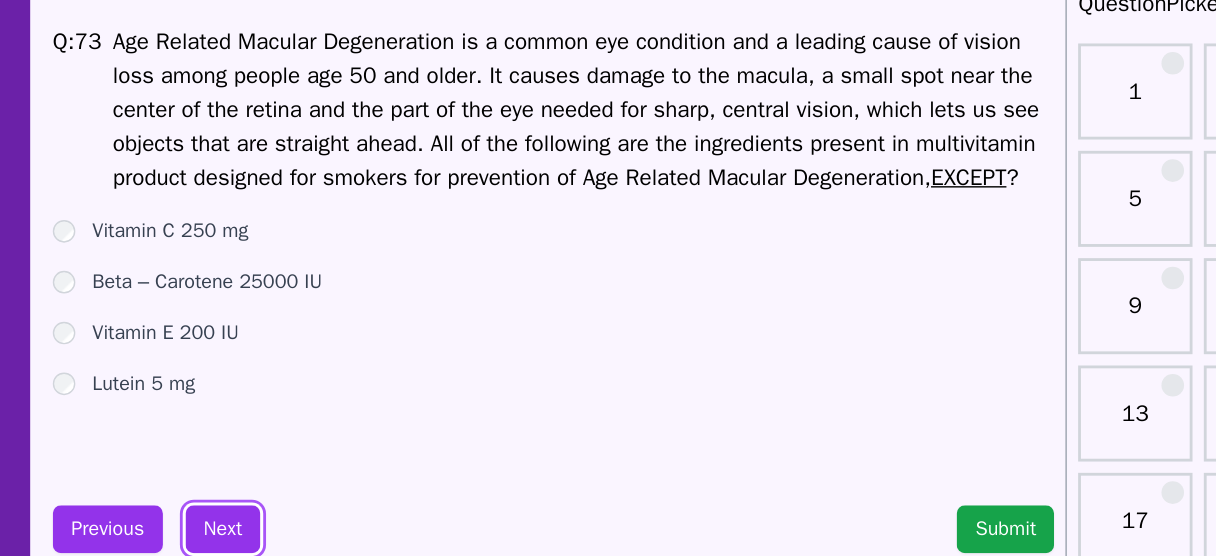 scroll, scrollTop: 76, scrollLeft: 0, axis: vertical 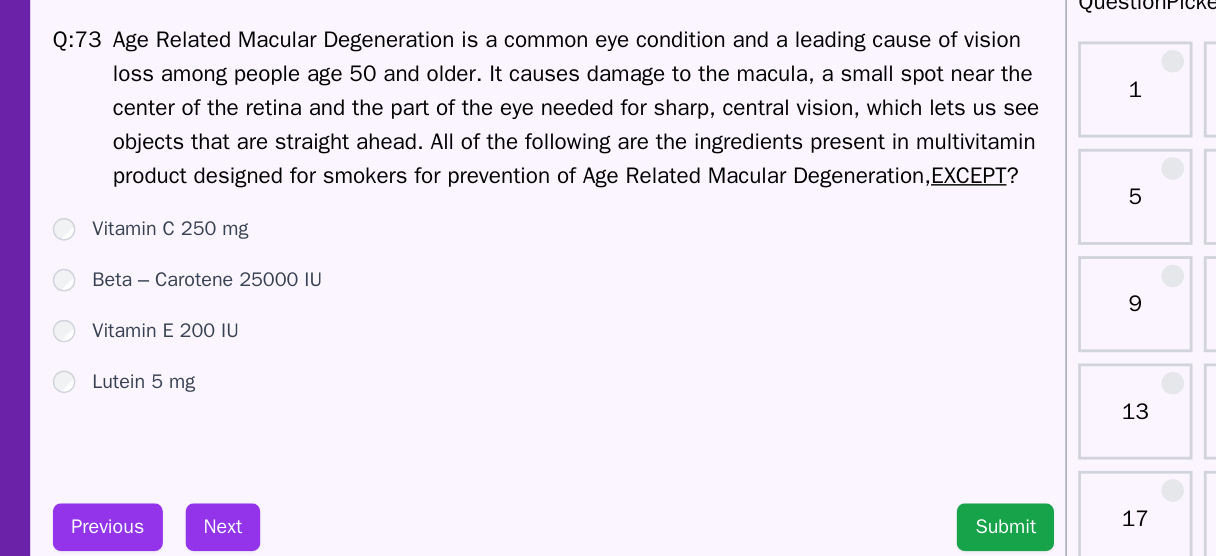 click on "Beta – Carotene 25000 IU" at bounding box center [237, 230] 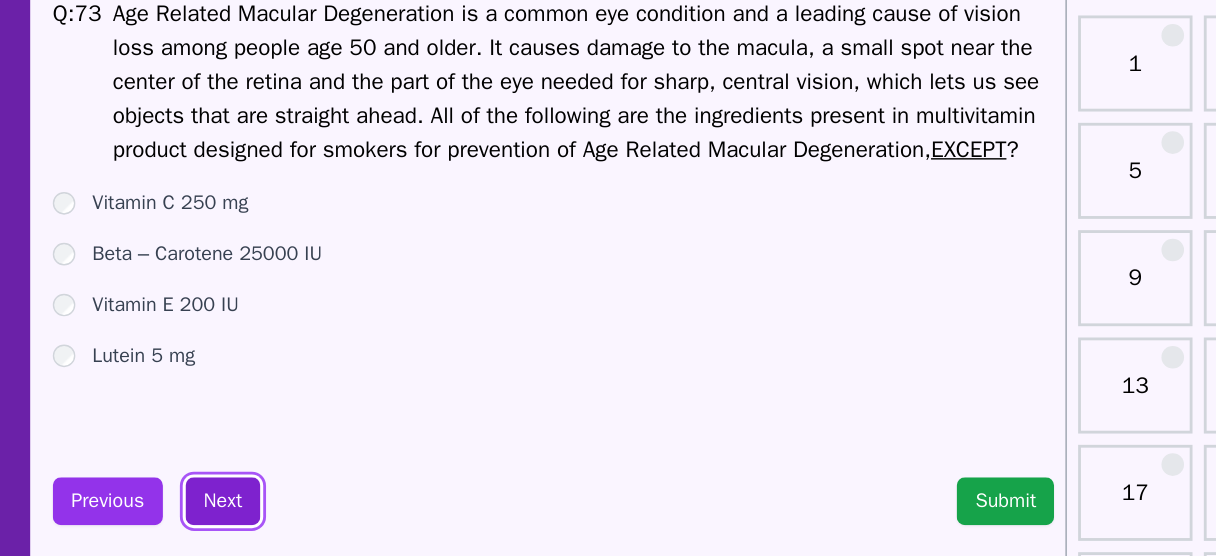 click on "Next" at bounding box center (248, 405) 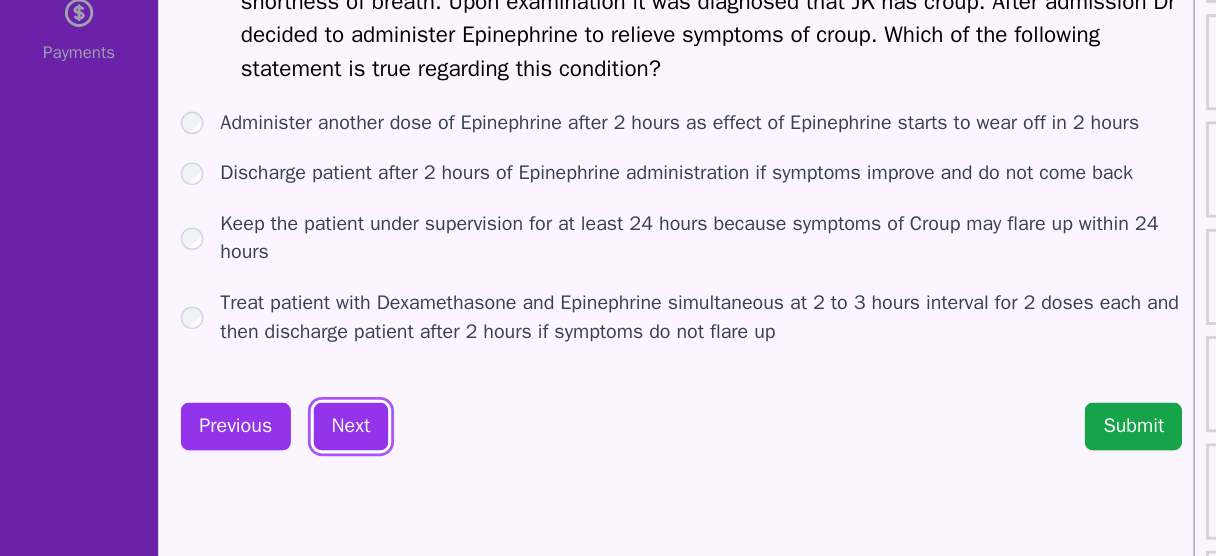 scroll, scrollTop: 117, scrollLeft: 0, axis: vertical 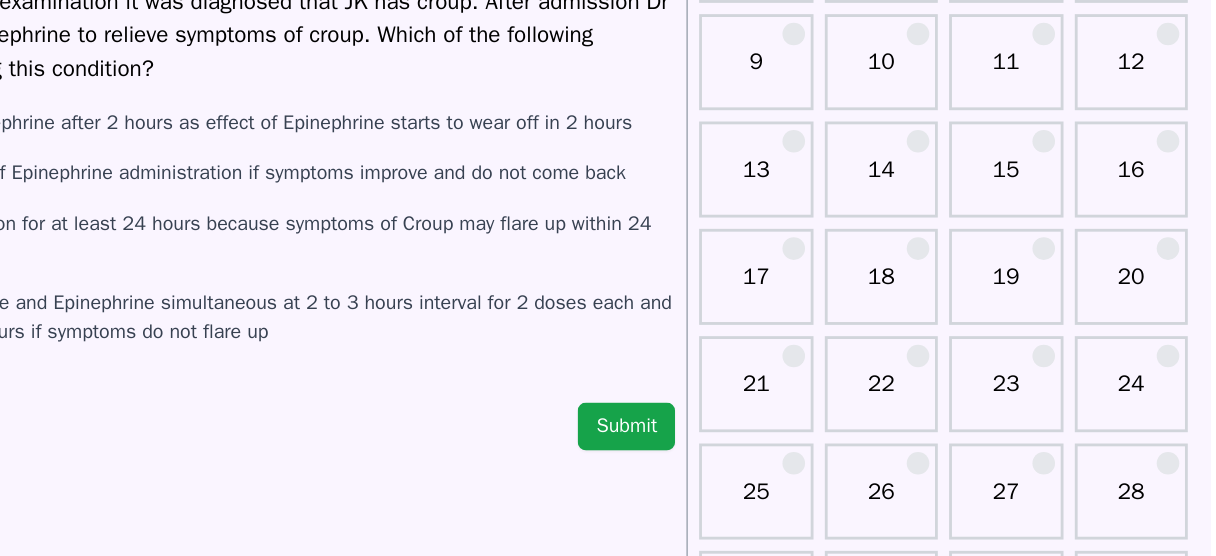 drag, startPoint x: 347, startPoint y: 289, endPoint x: 602, endPoint y: 439, distance: 295.84625 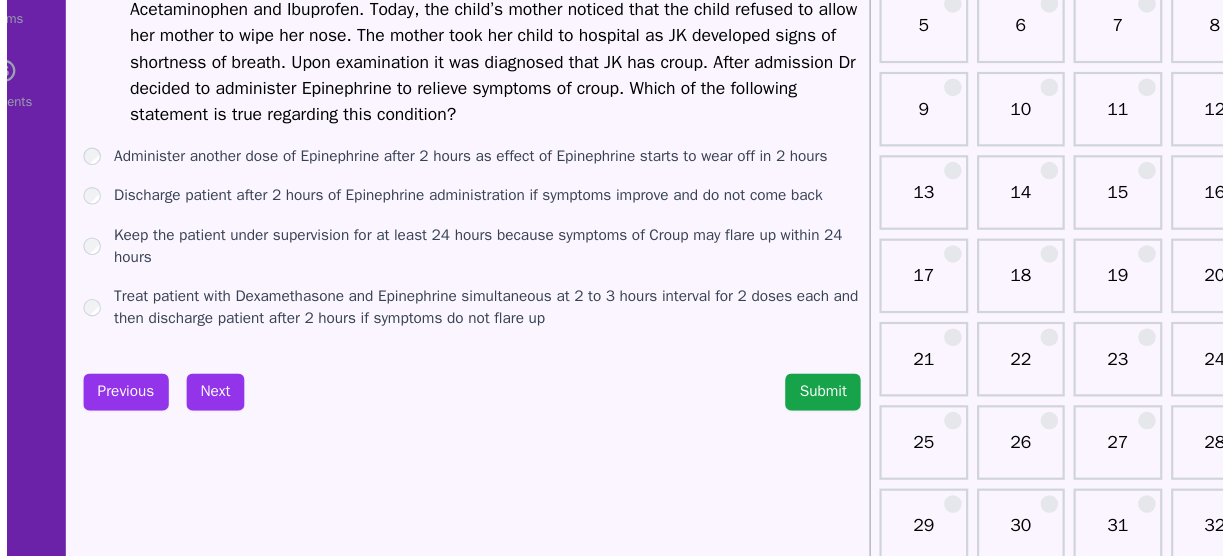 scroll, scrollTop: 179, scrollLeft: 0, axis: vertical 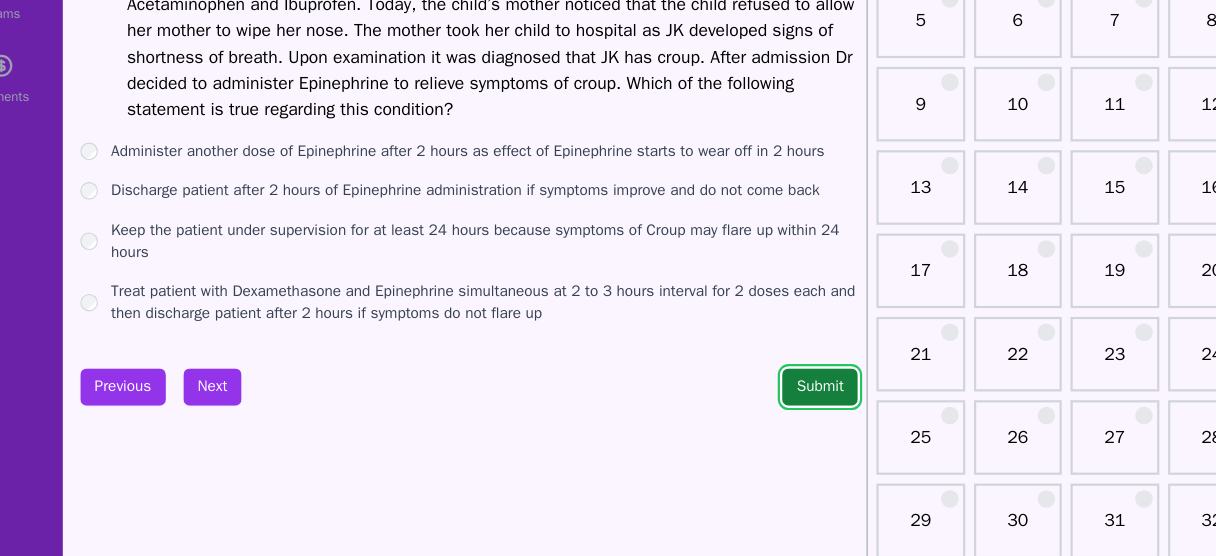 click on "Submit" at bounding box center [802, 402] 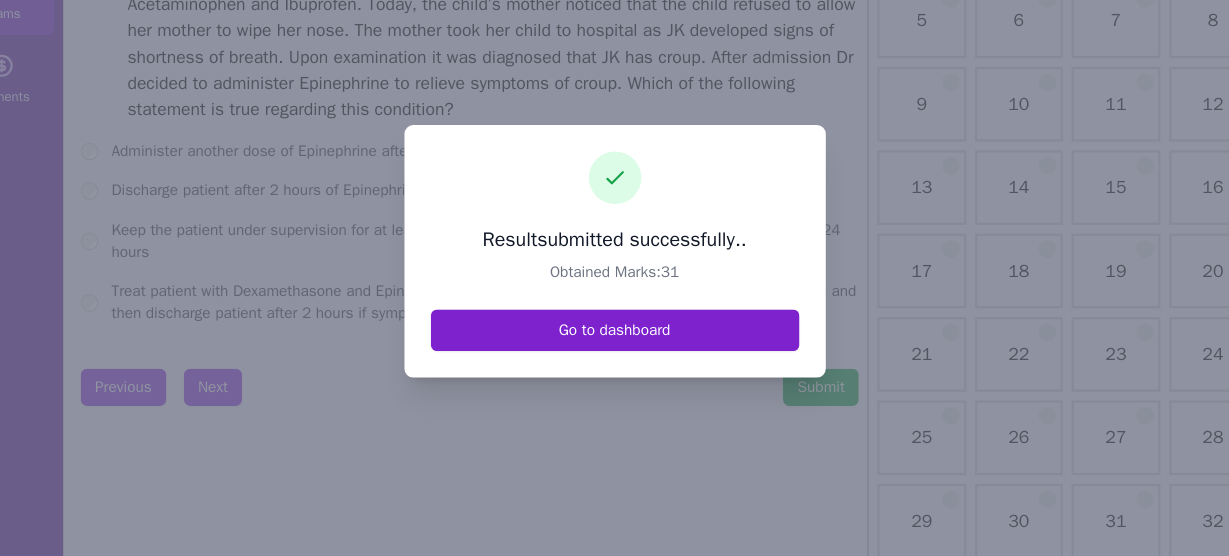 click on "Go to dashboard" at bounding box center [615, 350] 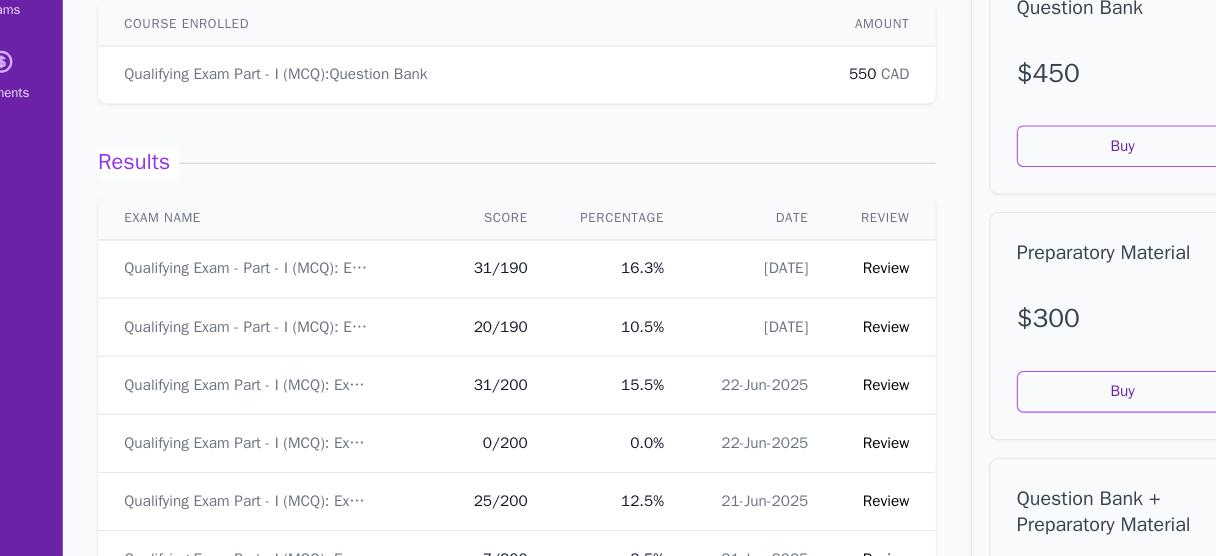 scroll, scrollTop: 183, scrollLeft: 0, axis: vertical 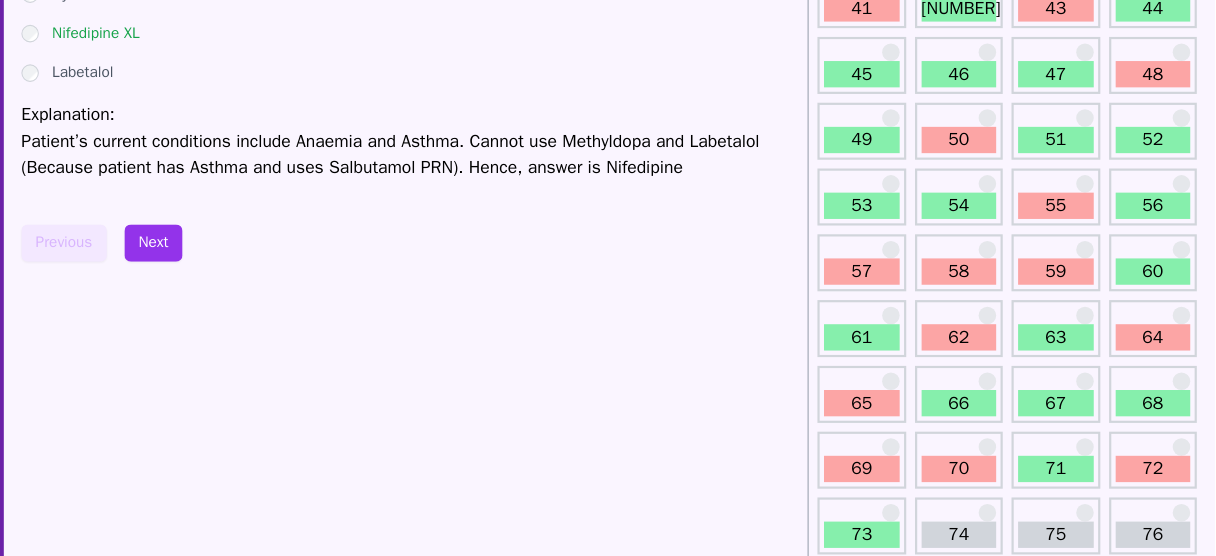 click on "55" at bounding box center [1071, 188] 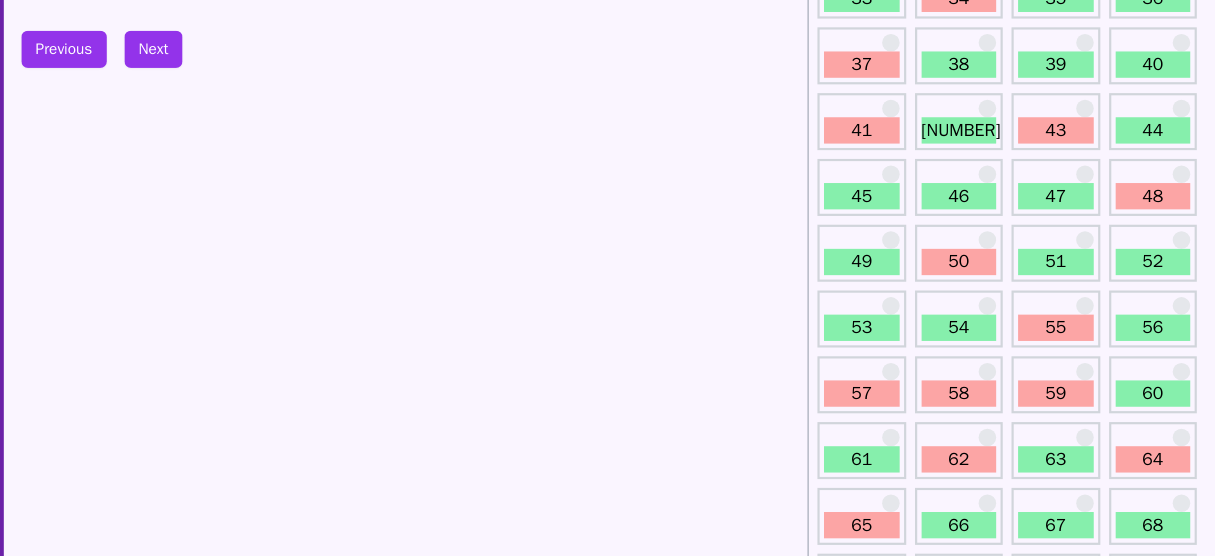 scroll, scrollTop: 612, scrollLeft: 0, axis: vertical 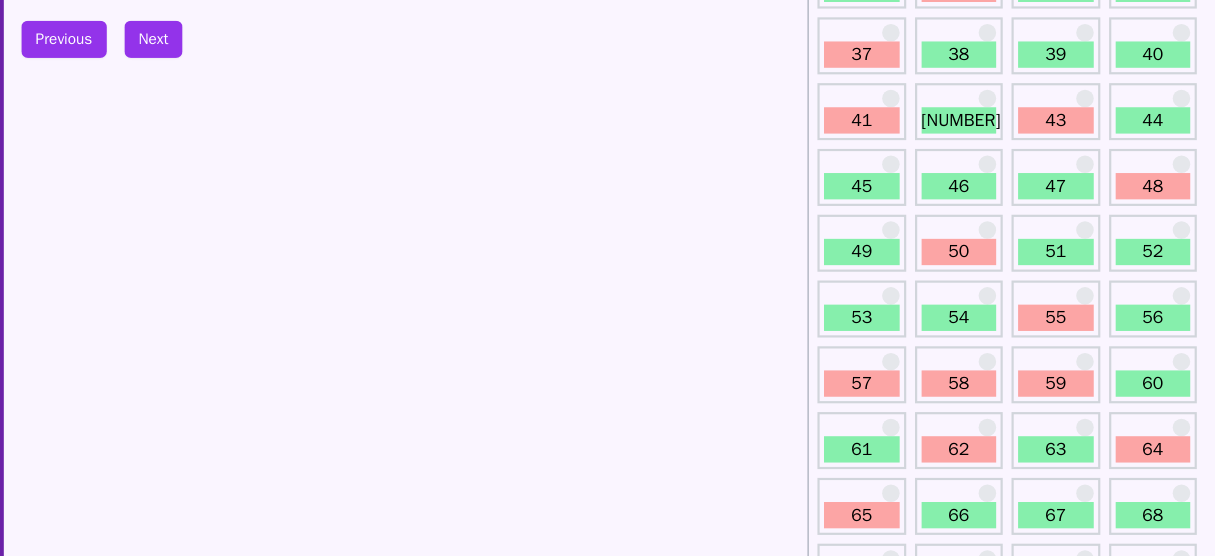 click on "55" at bounding box center (1071, 339) 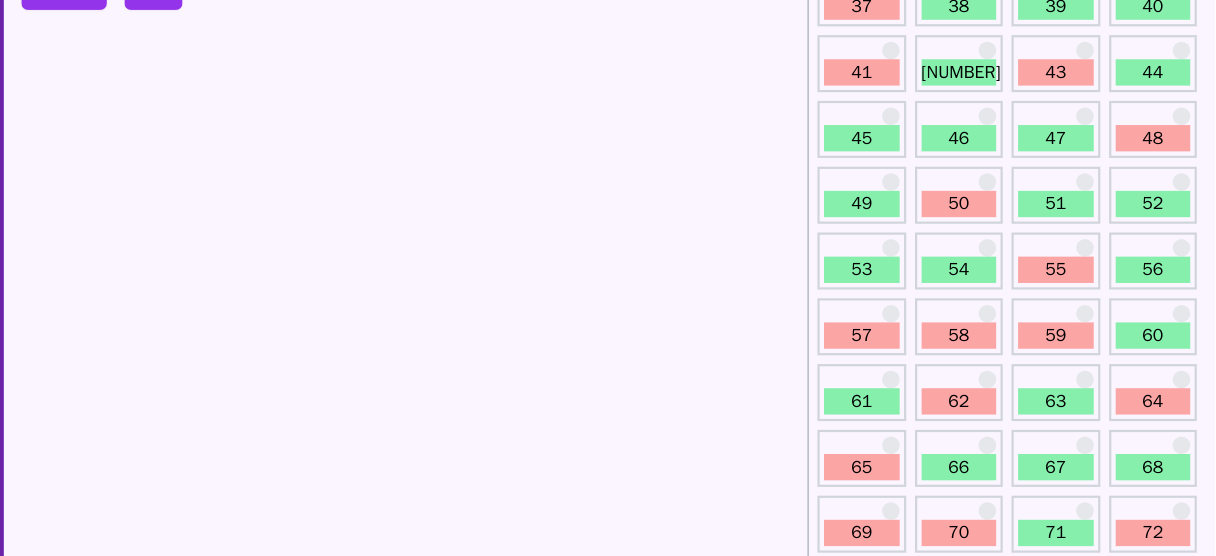 scroll, scrollTop: 666, scrollLeft: 0, axis: vertical 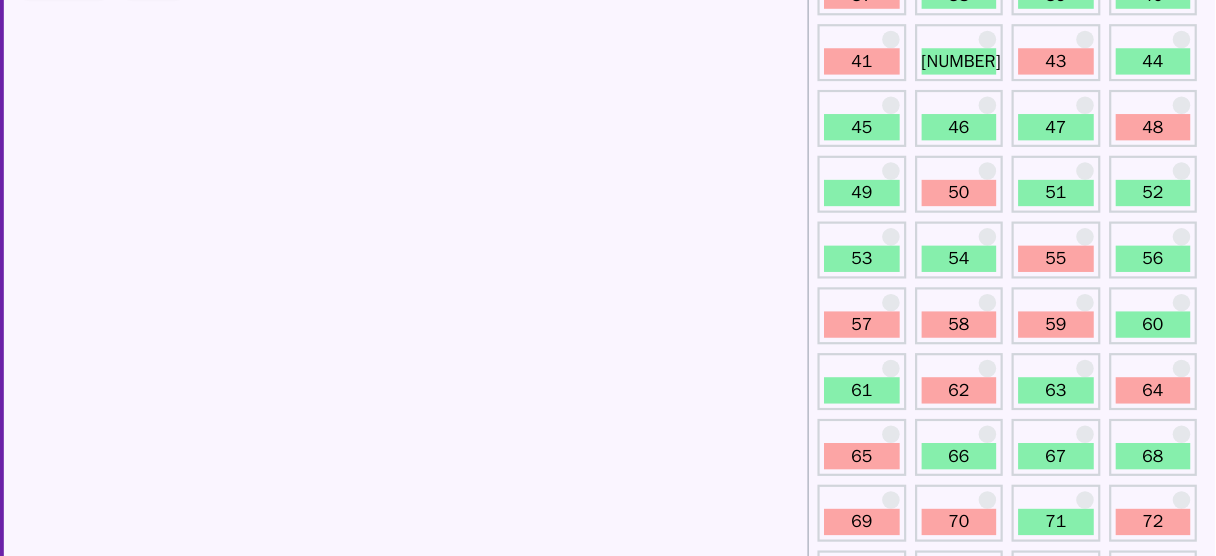 click on "57" at bounding box center (894, 345) 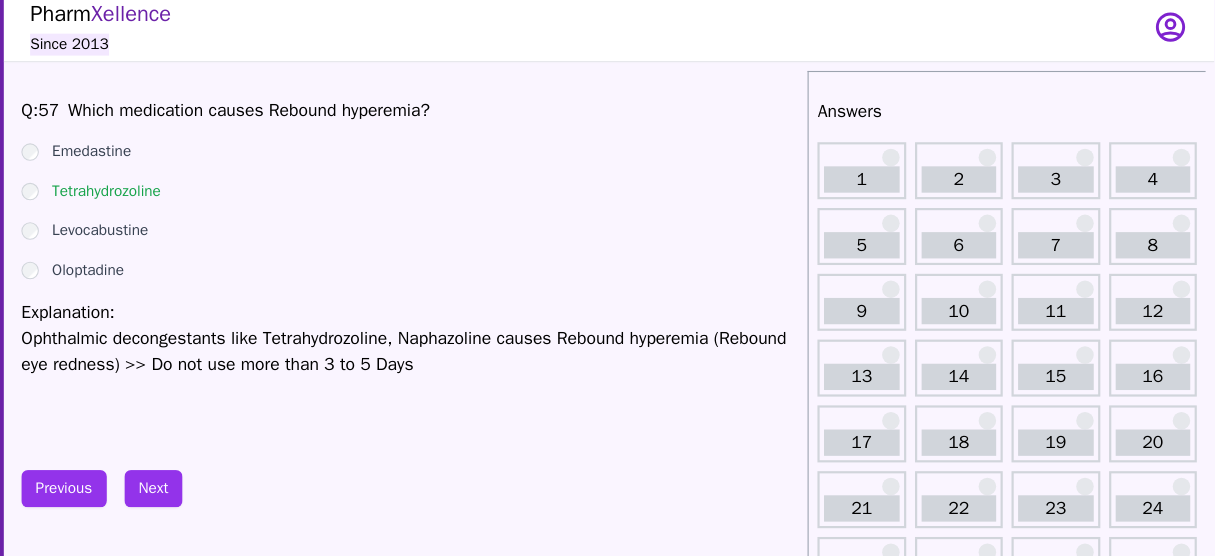 scroll, scrollTop: 0, scrollLeft: 0, axis: both 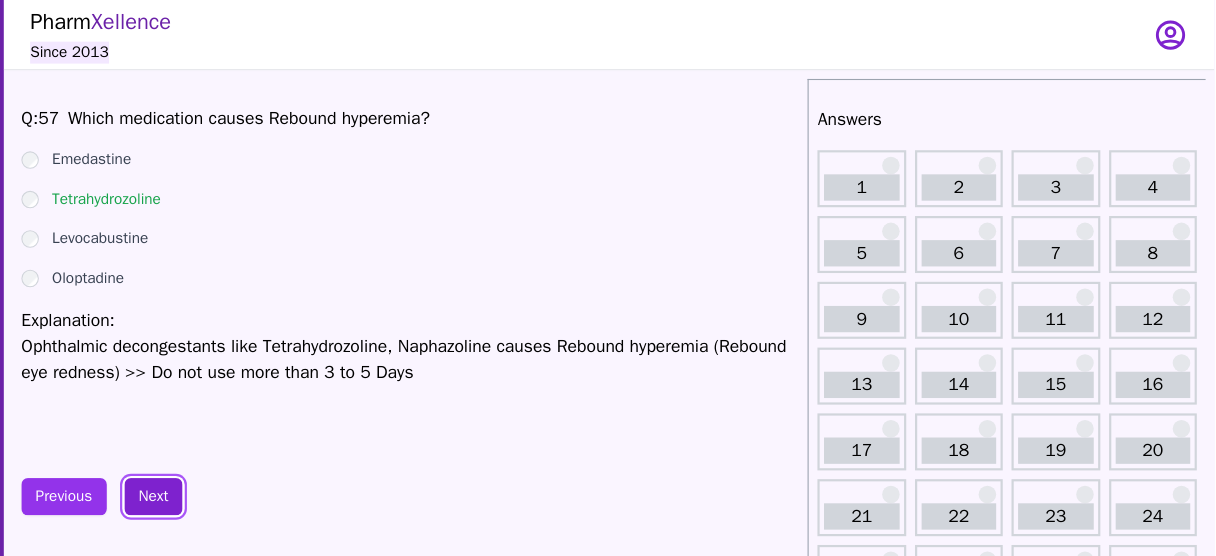 click on "Next" at bounding box center (248, 453) 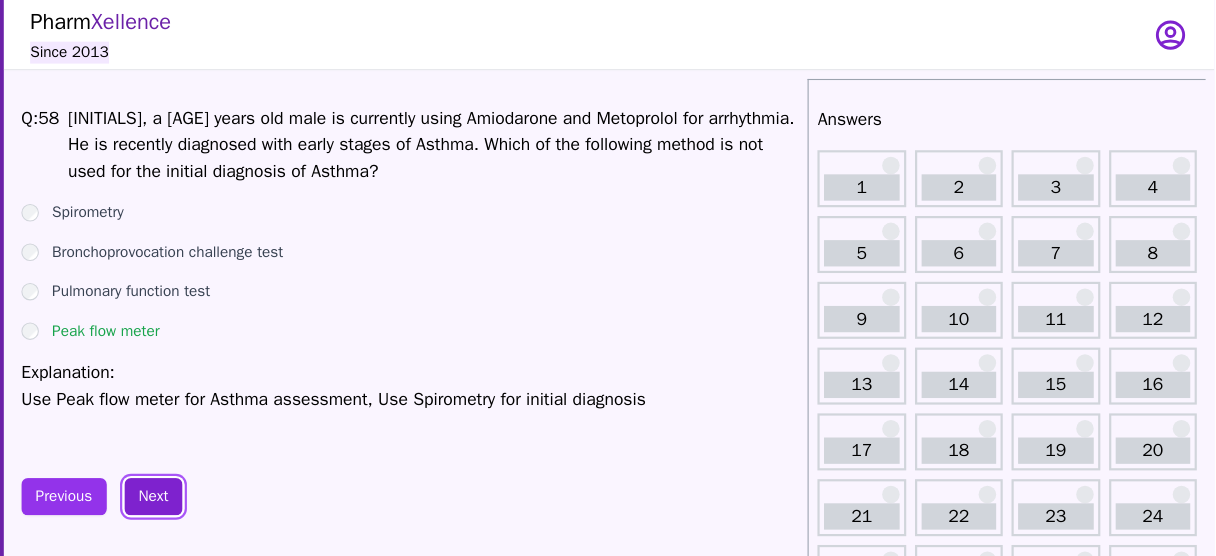 click on "Next" at bounding box center [248, 453] 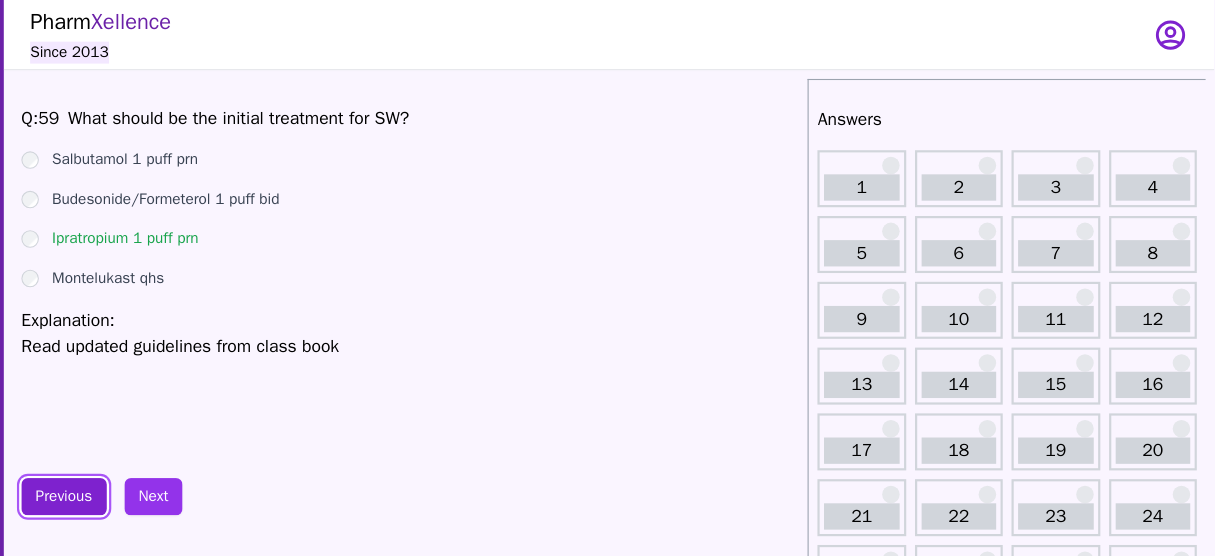 click on "Previous" at bounding box center (167, 453) 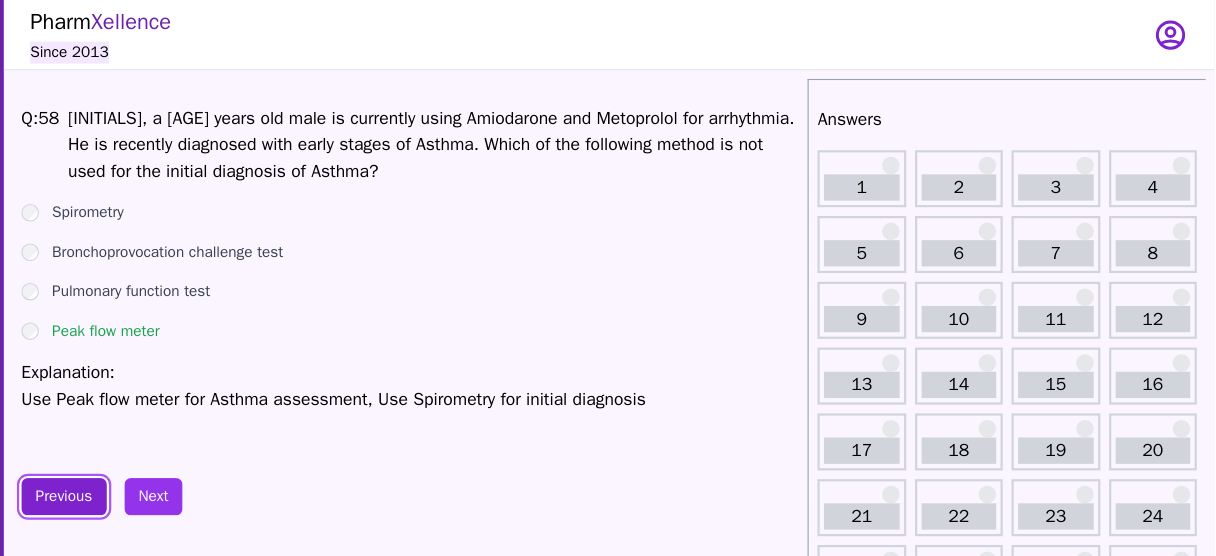 click on "Previous" at bounding box center [167, 453] 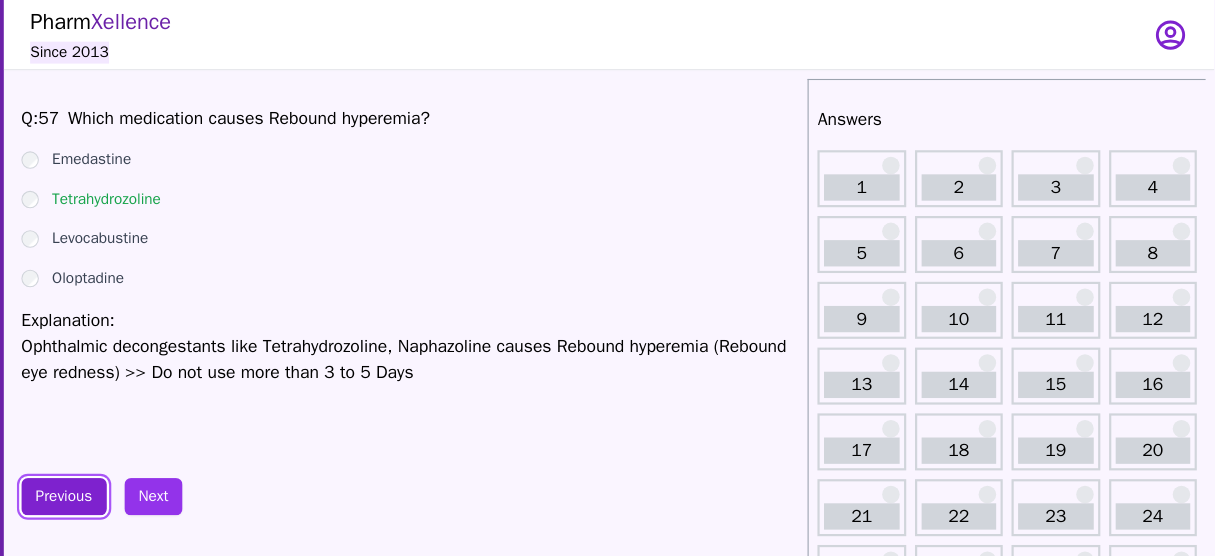 click on "Previous" at bounding box center (167, 453) 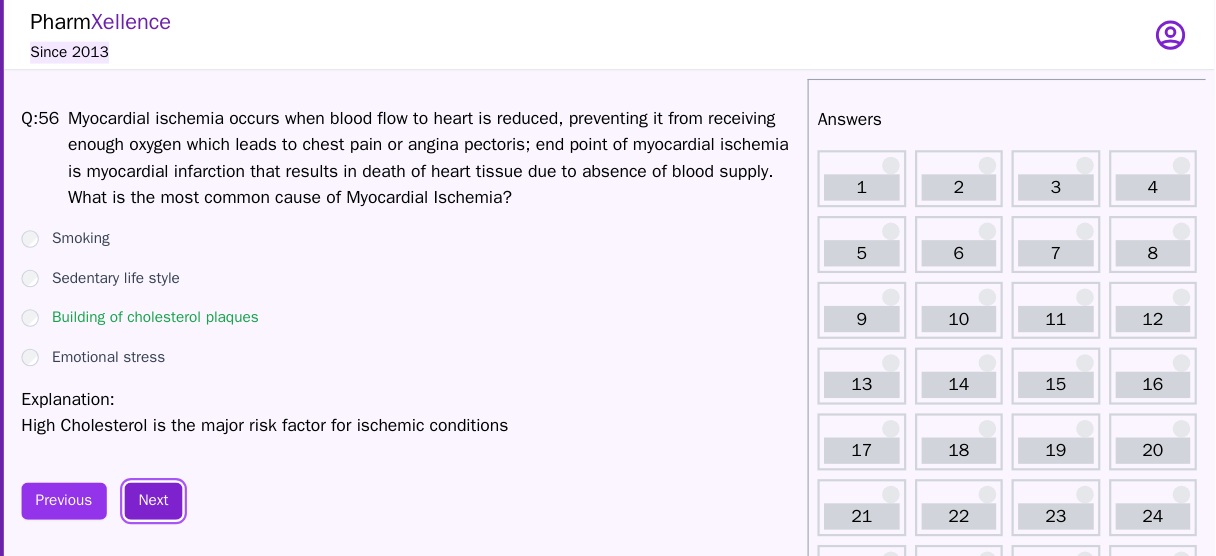 click on "Next" at bounding box center (248, 457) 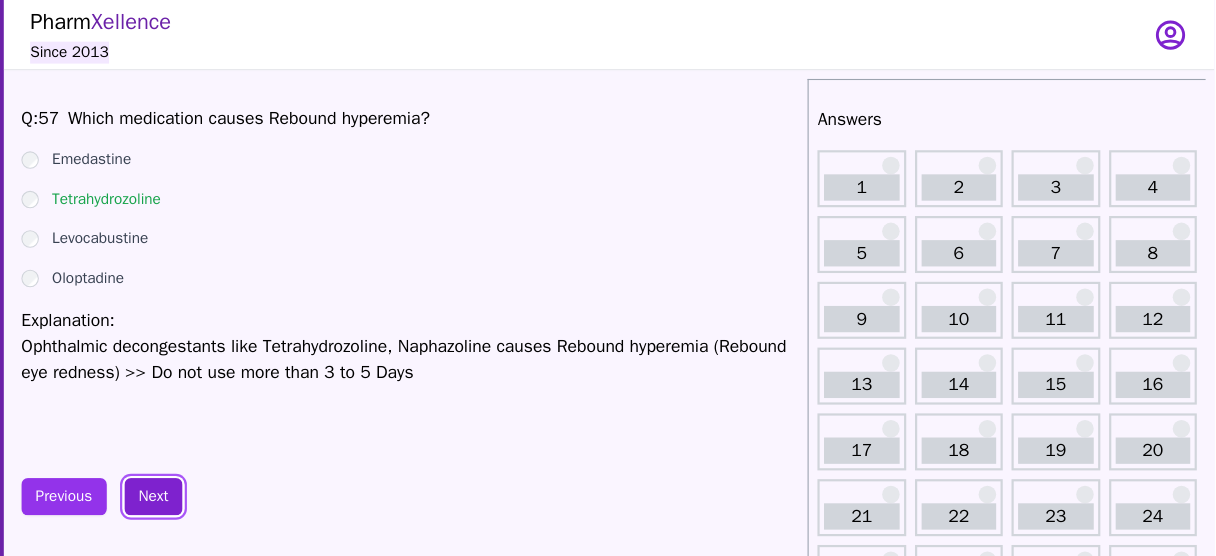 click on "Next" at bounding box center [248, 453] 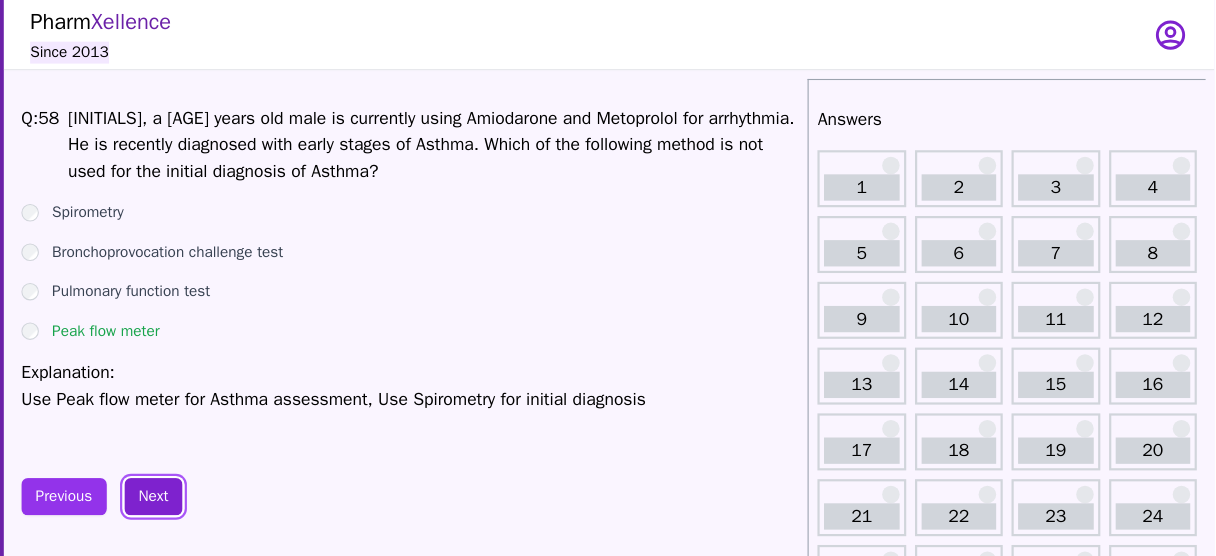 click on "Next" at bounding box center [248, 453] 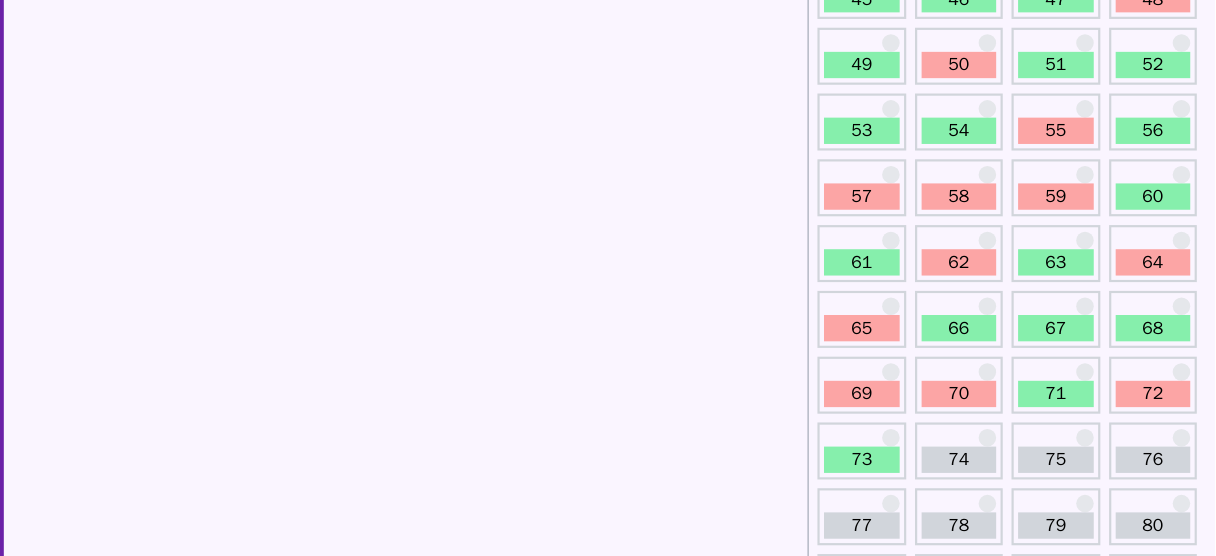 scroll, scrollTop: 807, scrollLeft: 0, axis: vertical 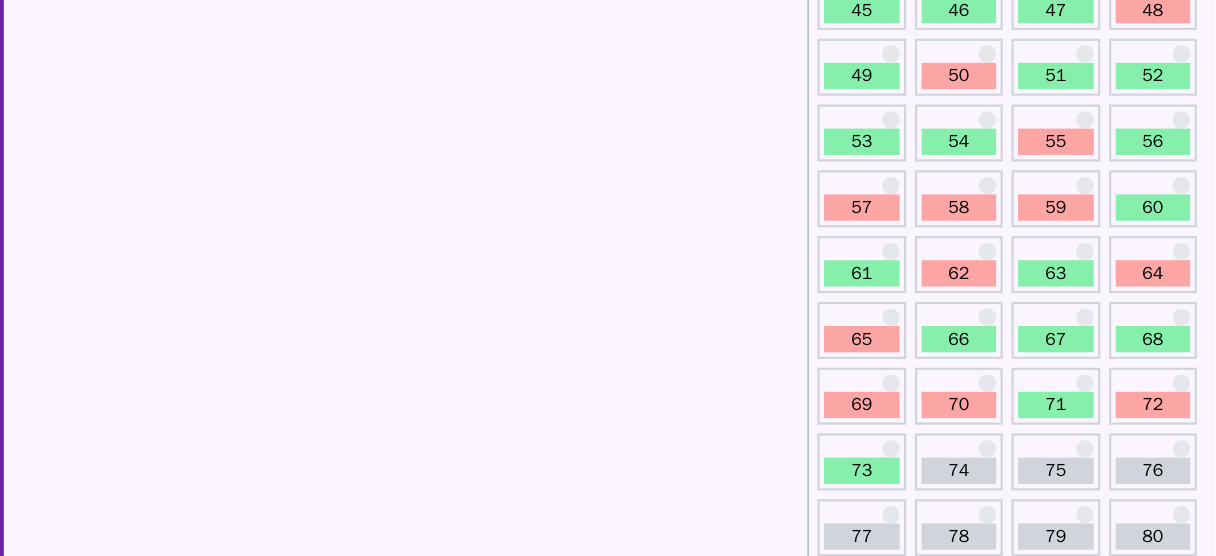 click on "62" at bounding box center [983, 264] 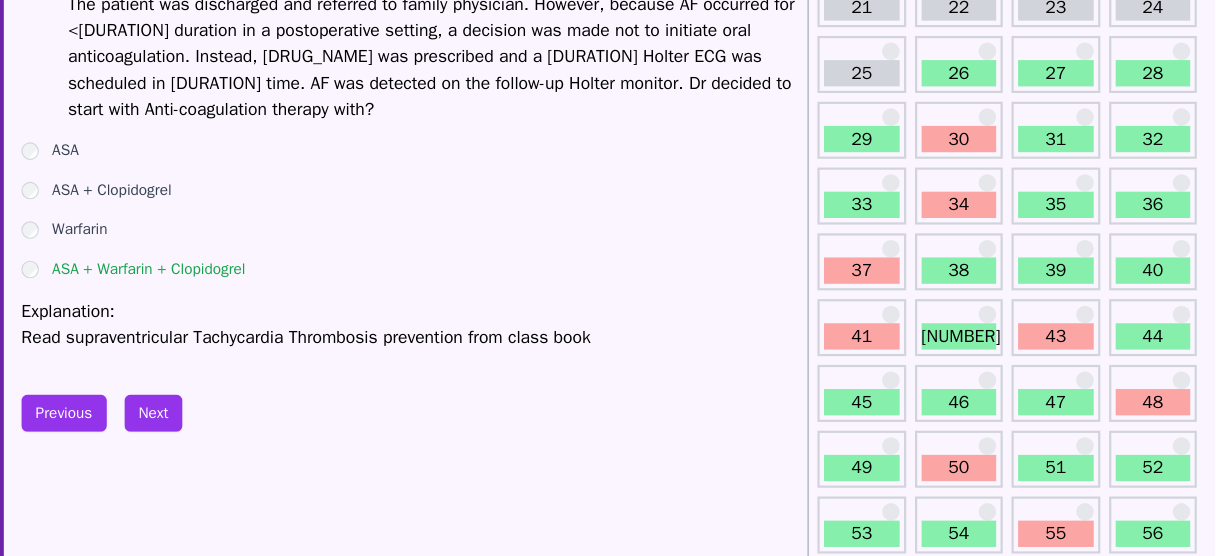 scroll, scrollTop: 461, scrollLeft: 0, axis: vertical 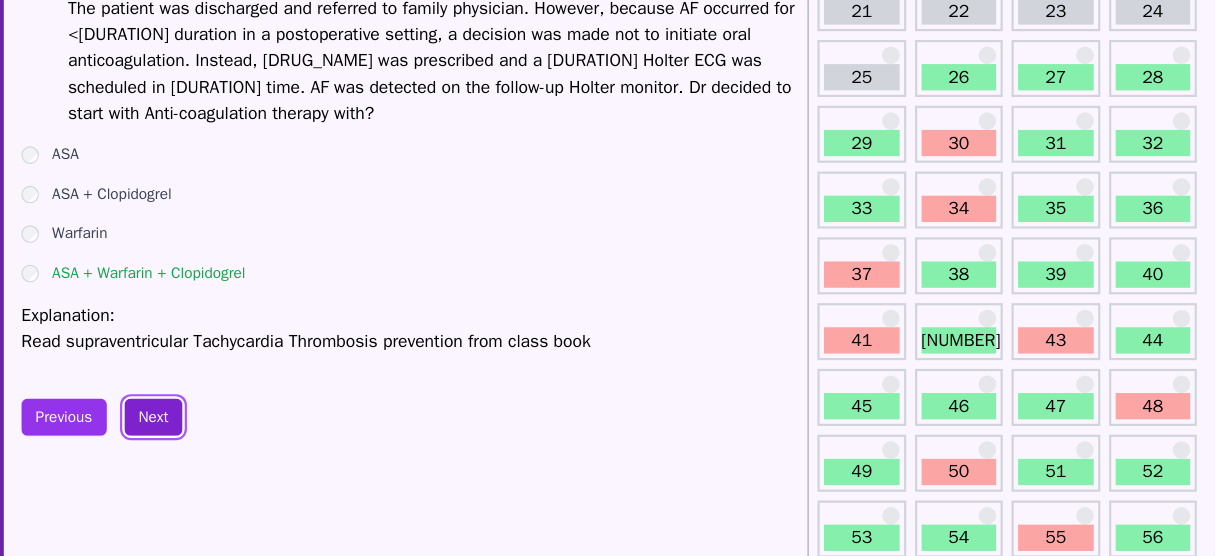 click on "Next" at bounding box center (248, 380) 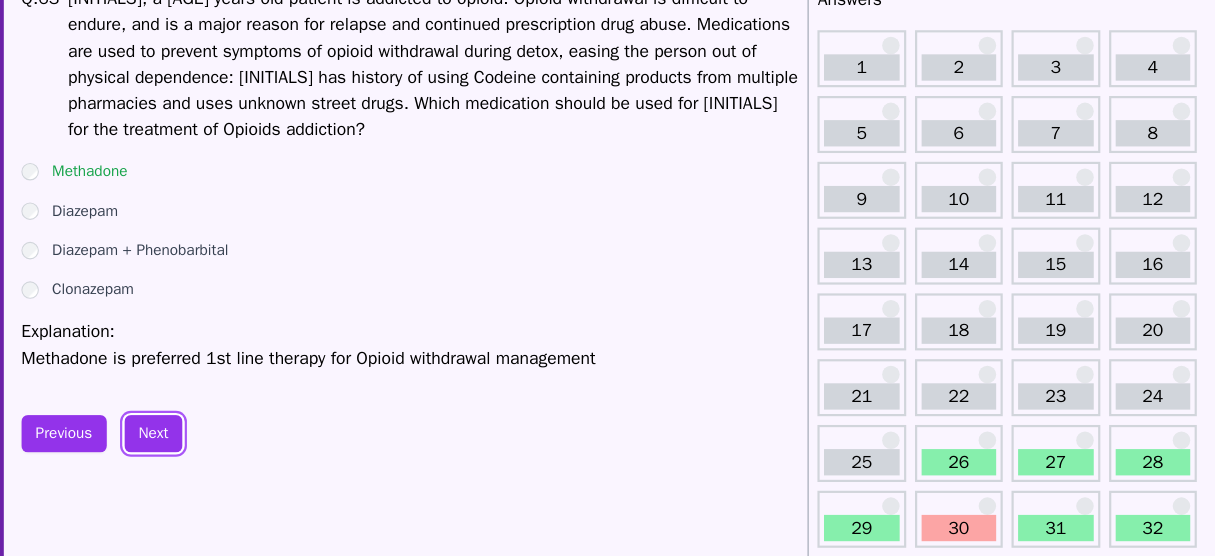 scroll, scrollTop: 106, scrollLeft: 0, axis: vertical 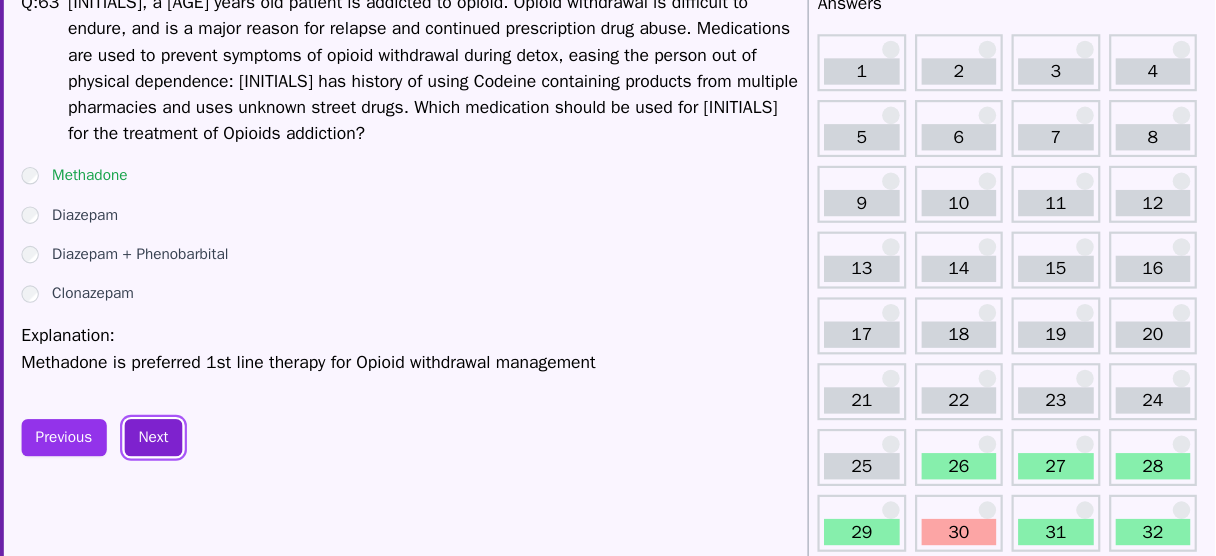 click on "Next" at bounding box center (248, 399) 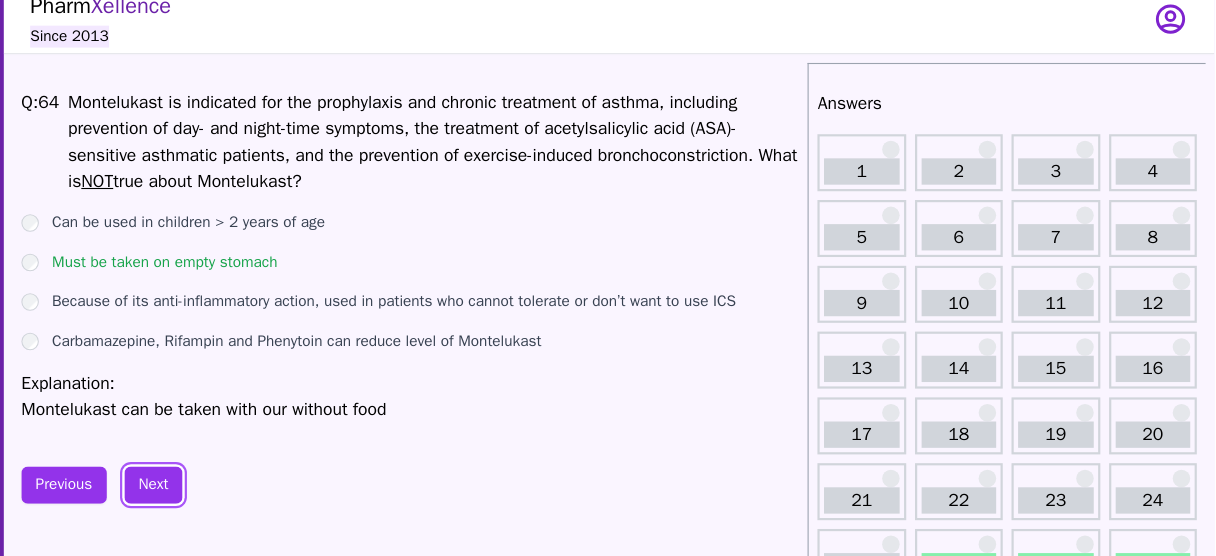 scroll, scrollTop: 14, scrollLeft: 0, axis: vertical 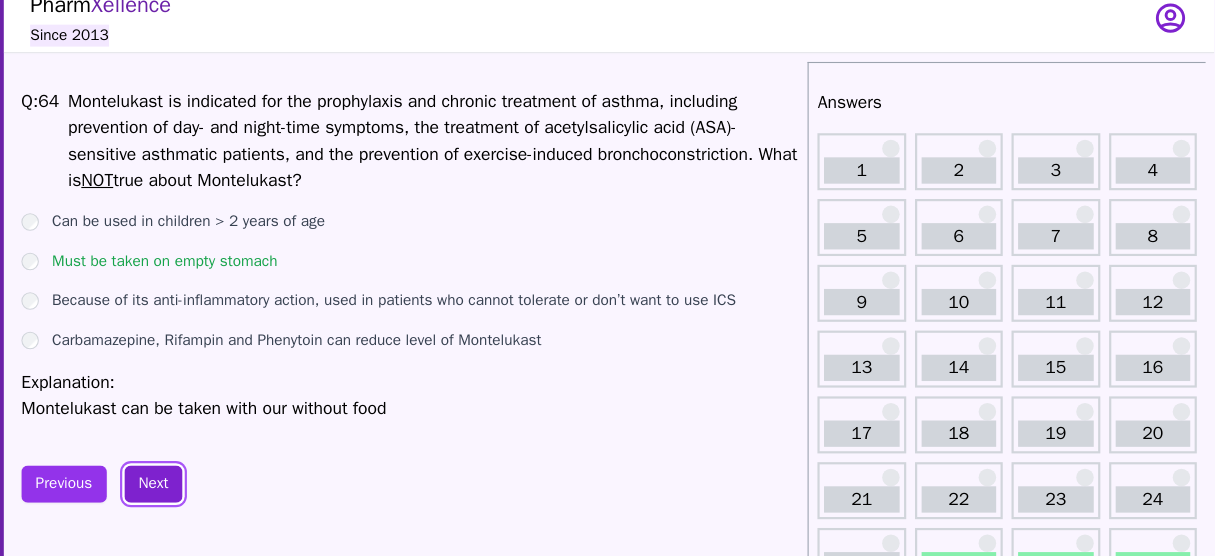 click on "Next" at bounding box center [248, 443] 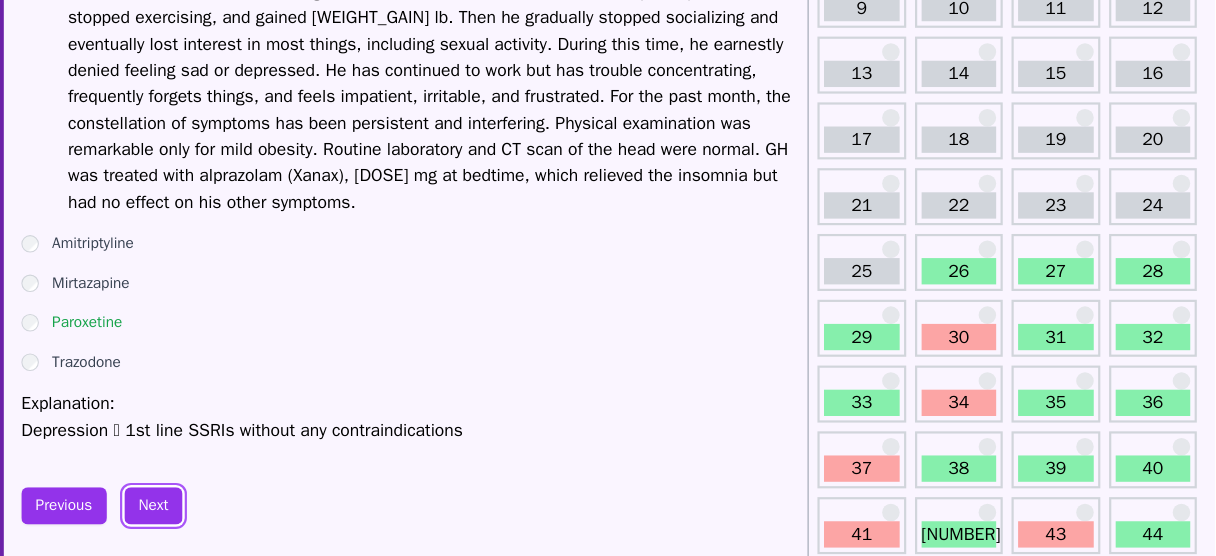 scroll, scrollTop: 293, scrollLeft: 0, axis: vertical 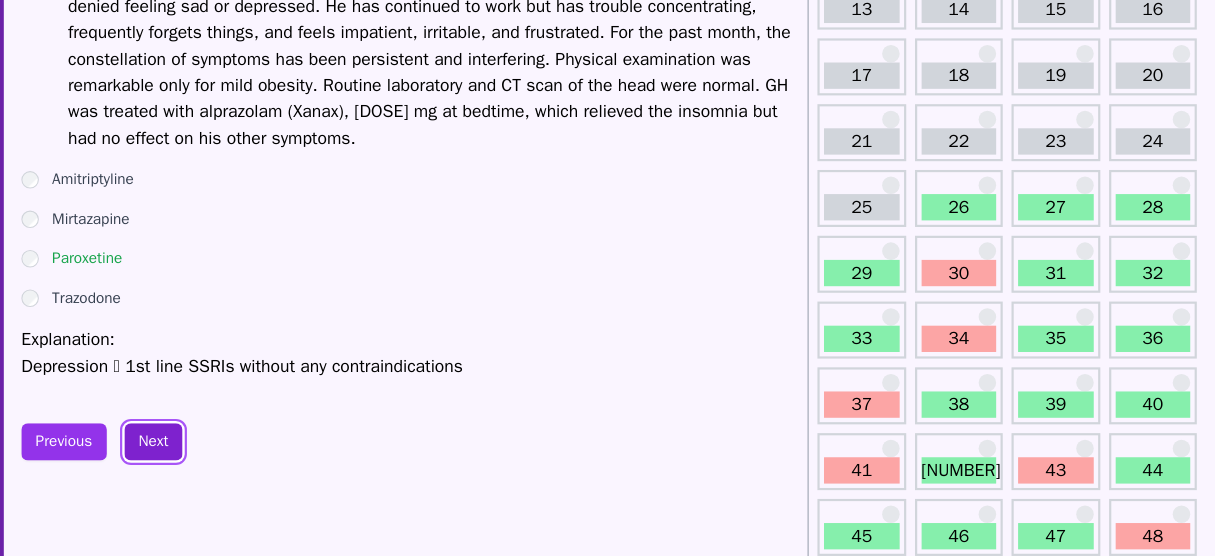 click on "Next" at bounding box center [248, 452] 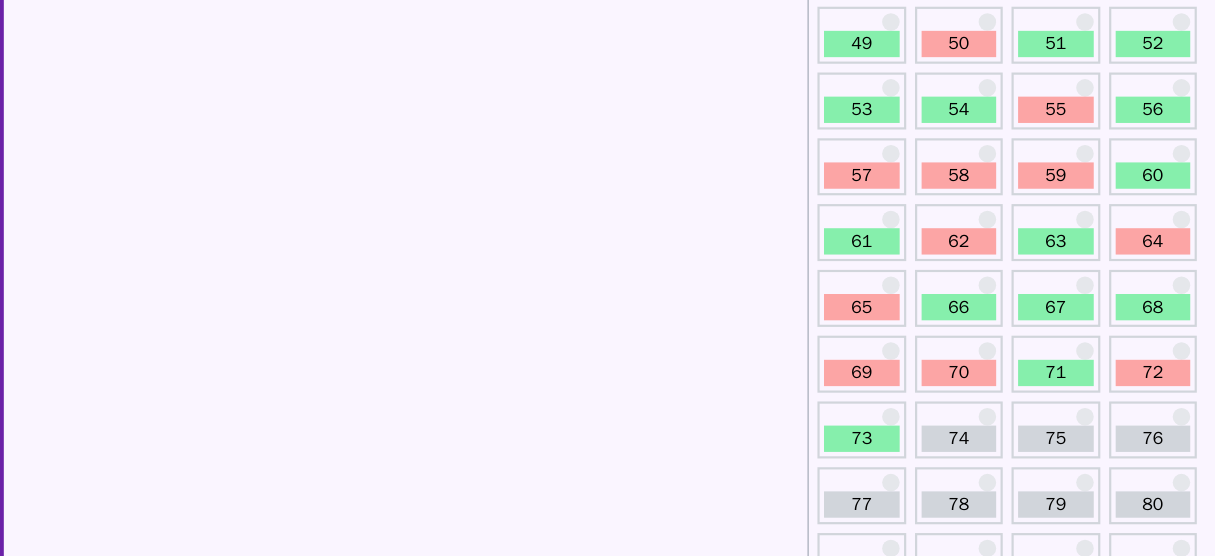 scroll, scrollTop: 802, scrollLeft: 0, axis: vertical 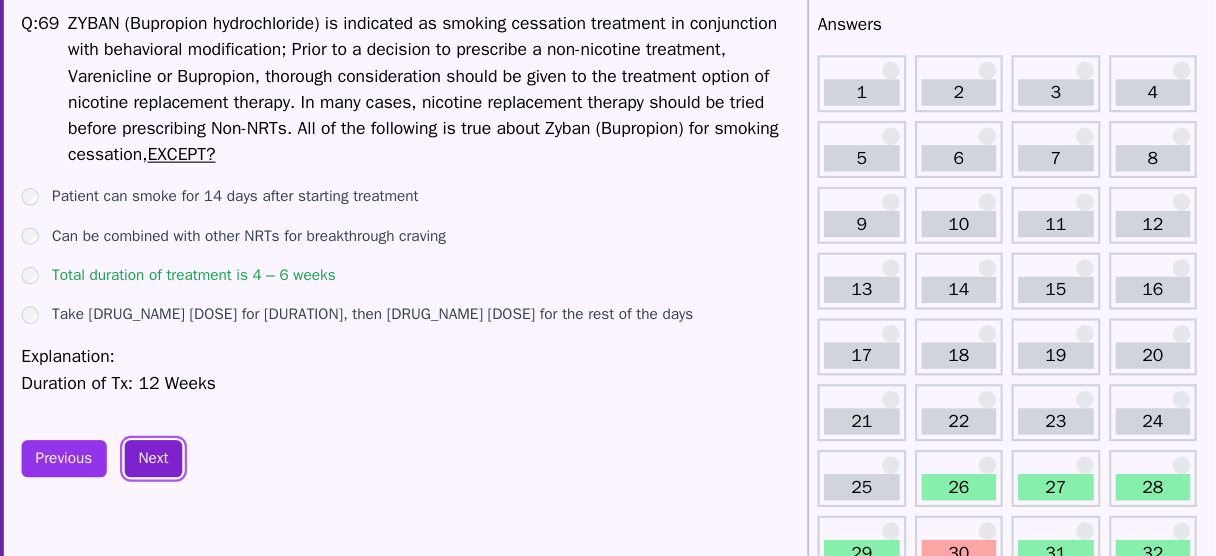 click on "Next" at bounding box center (248, 418) 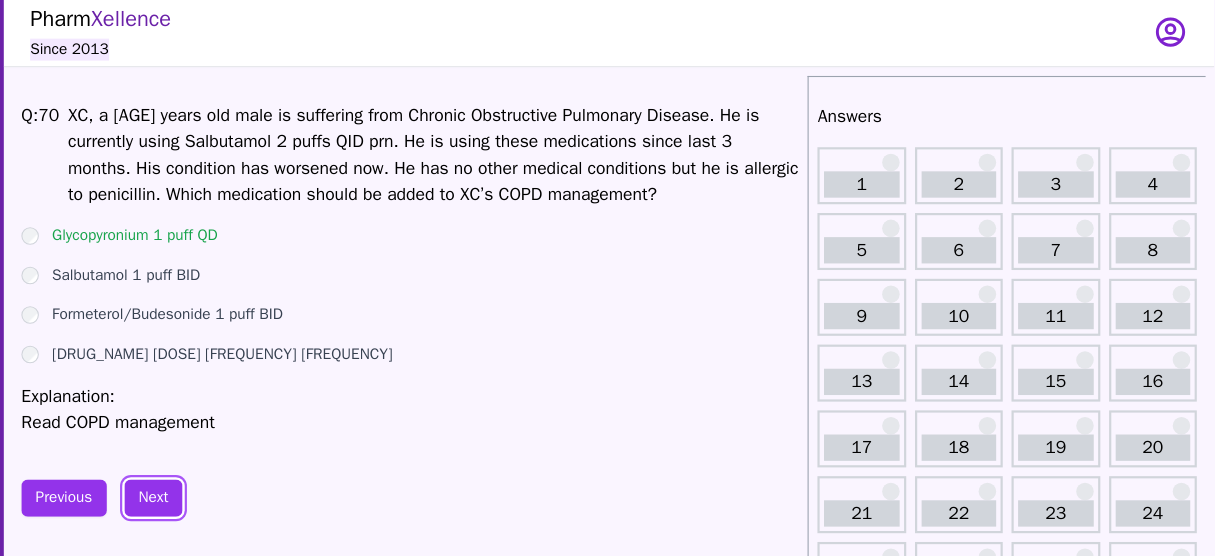 scroll, scrollTop: 0, scrollLeft: 0, axis: both 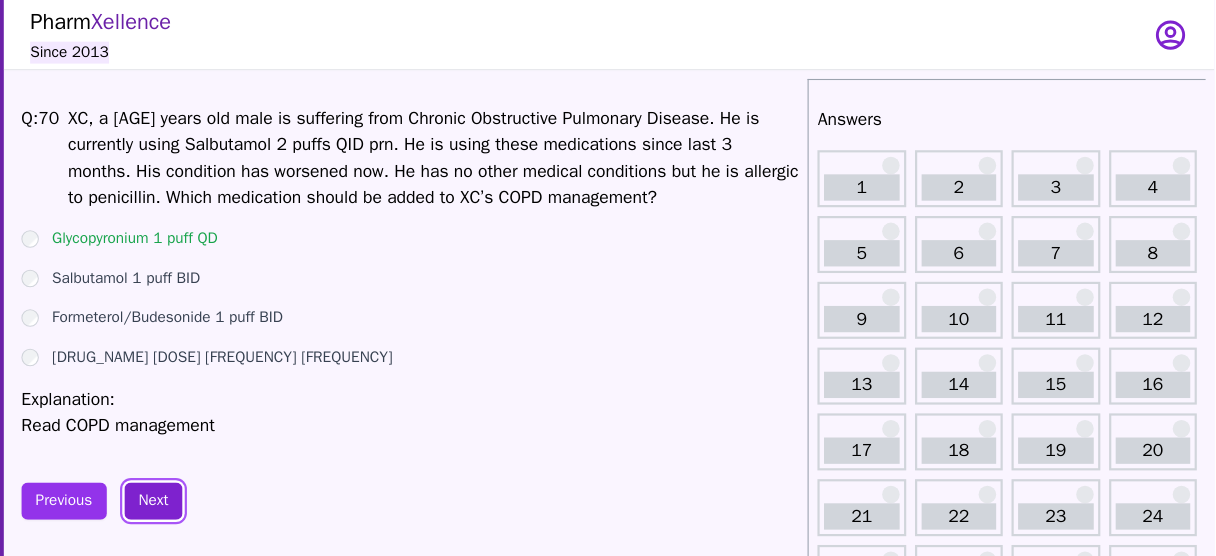click on "Next" at bounding box center (248, 457) 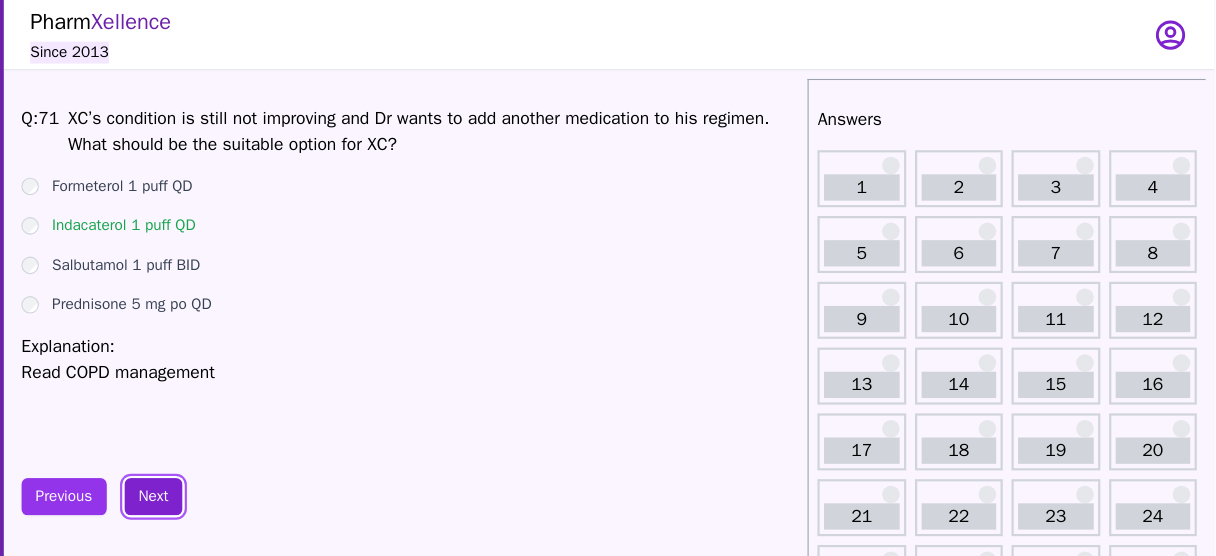 click on "Next" at bounding box center (248, 453) 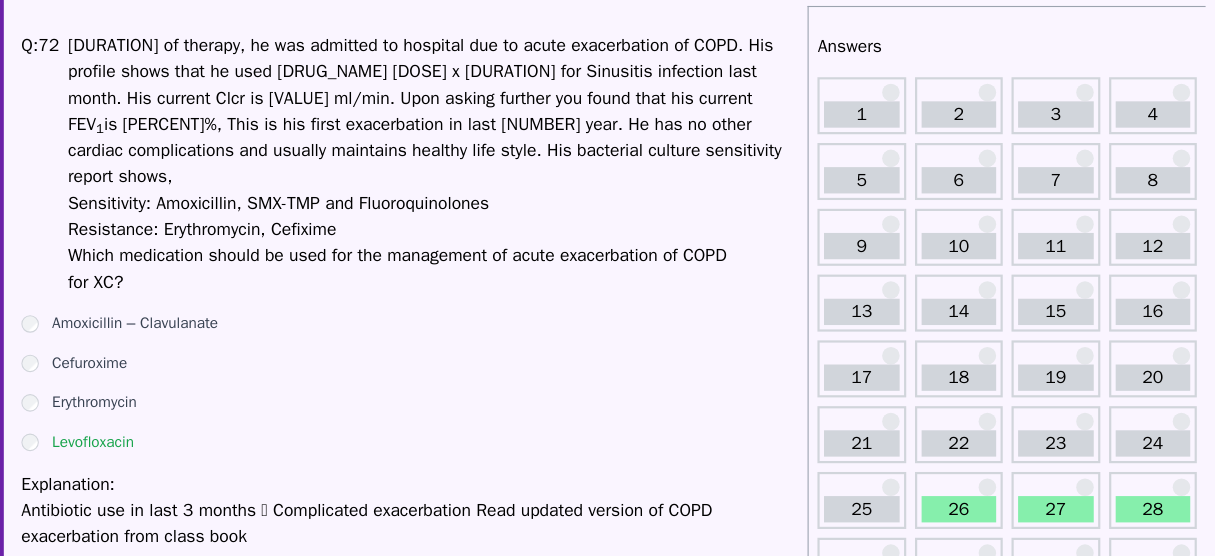 scroll, scrollTop: 0, scrollLeft: 0, axis: both 